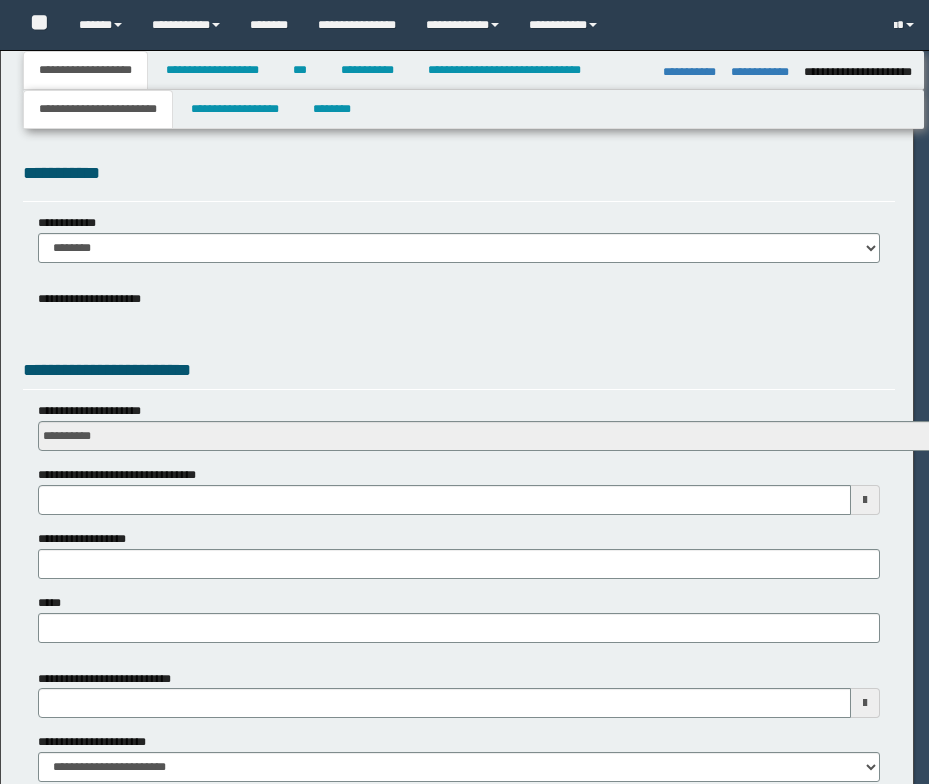 select on "*" 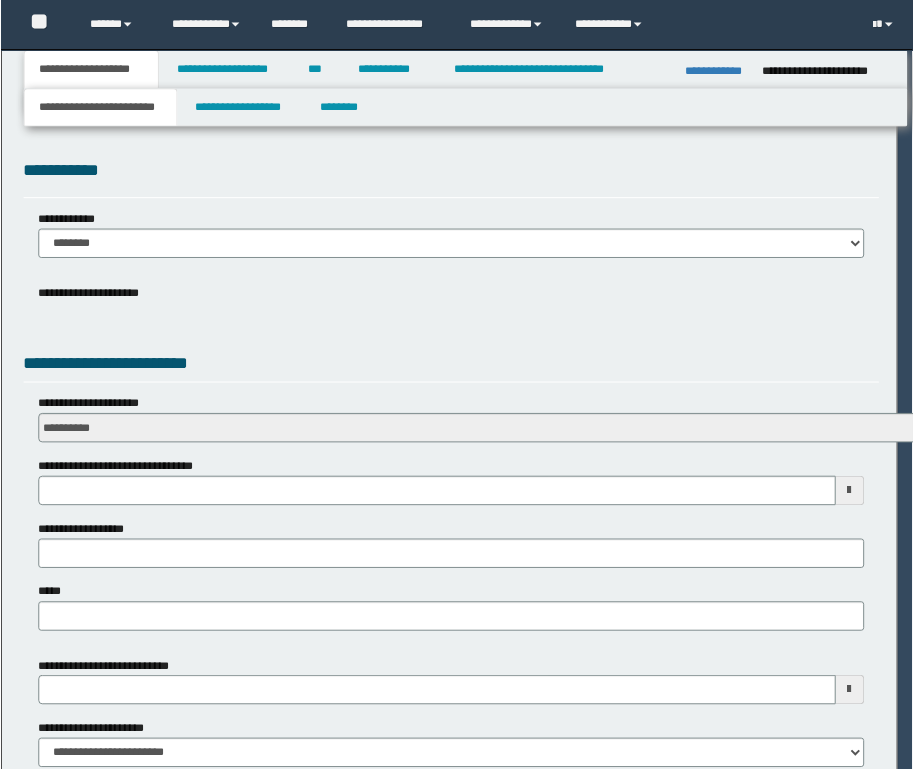 scroll, scrollTop: 0, scrollLeft: 0, axis: both 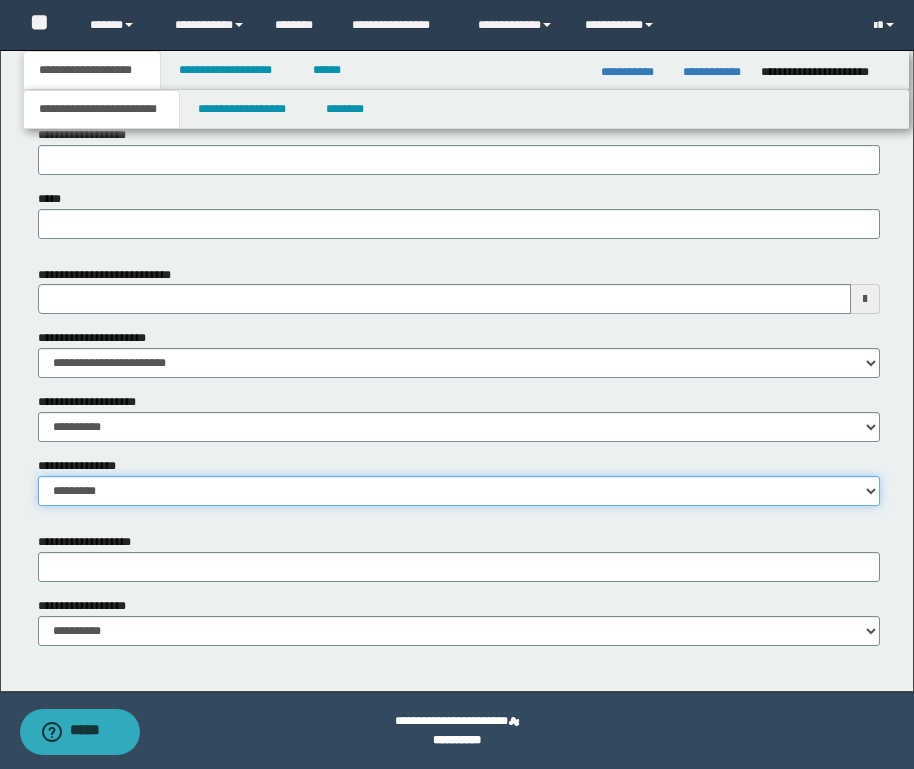 click on "**********" at bounding box center (459, 491) 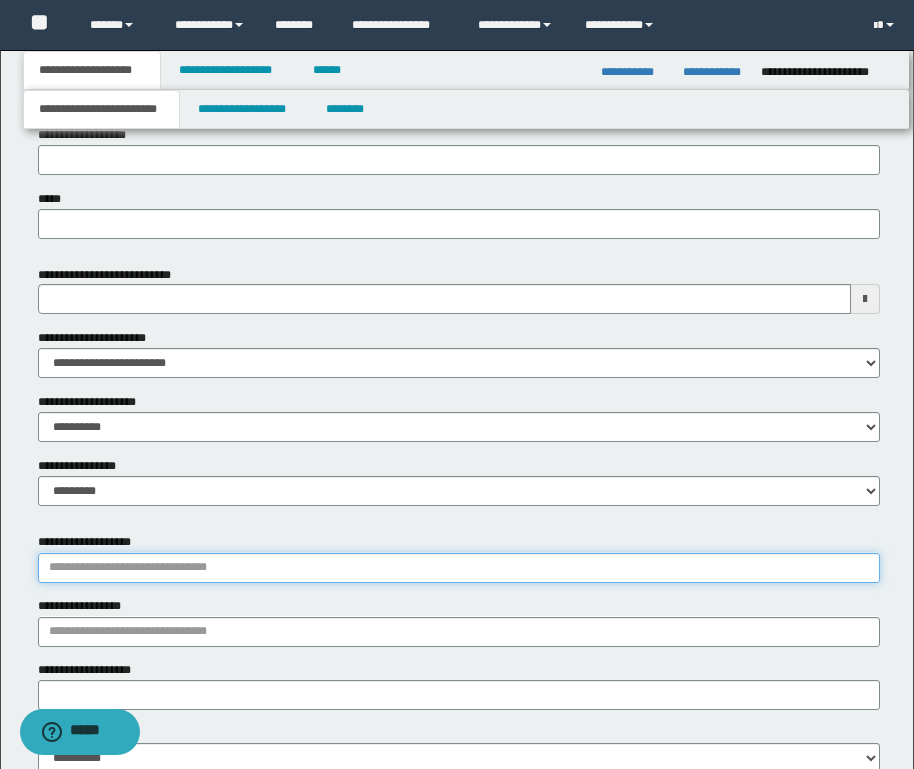 click on "**********" at bounding box center (459, 568) 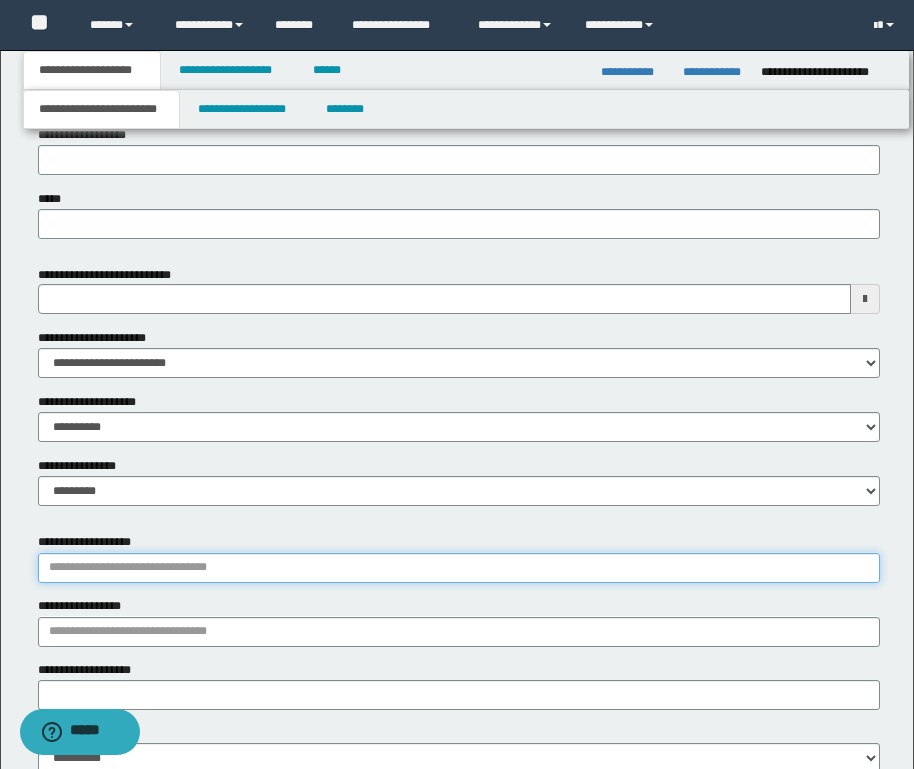 paste on "*****" 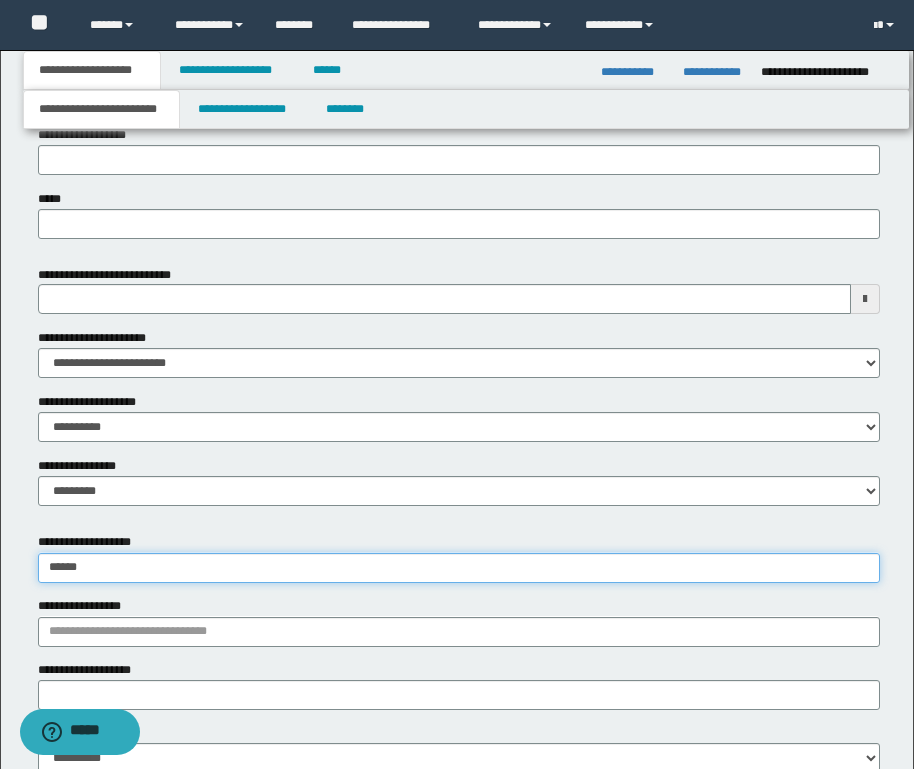 type on "**********" 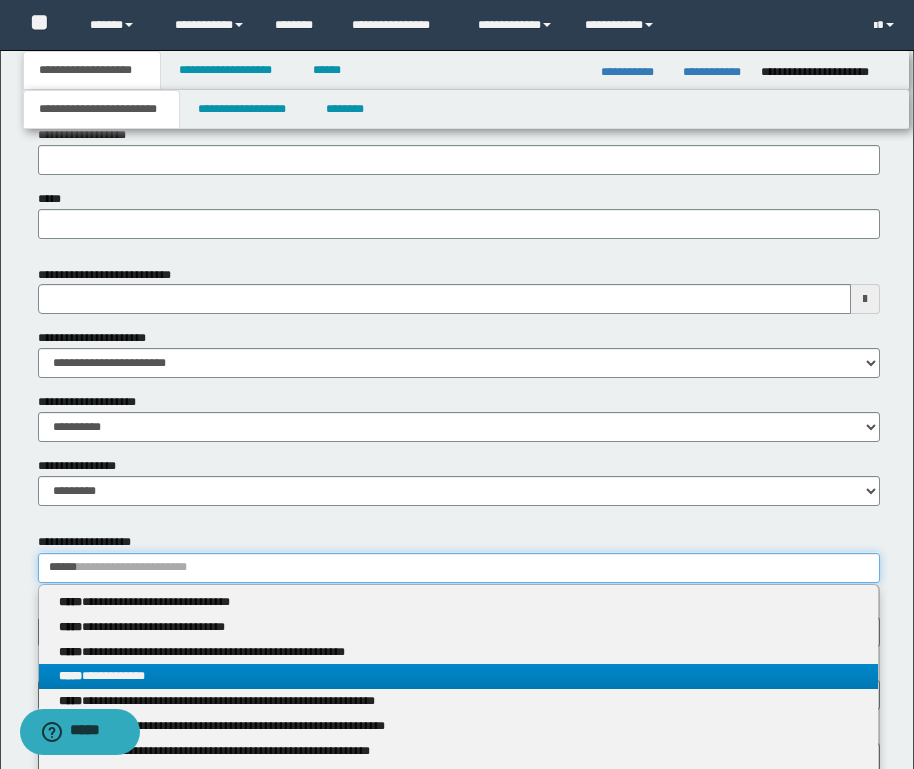type on "*****" 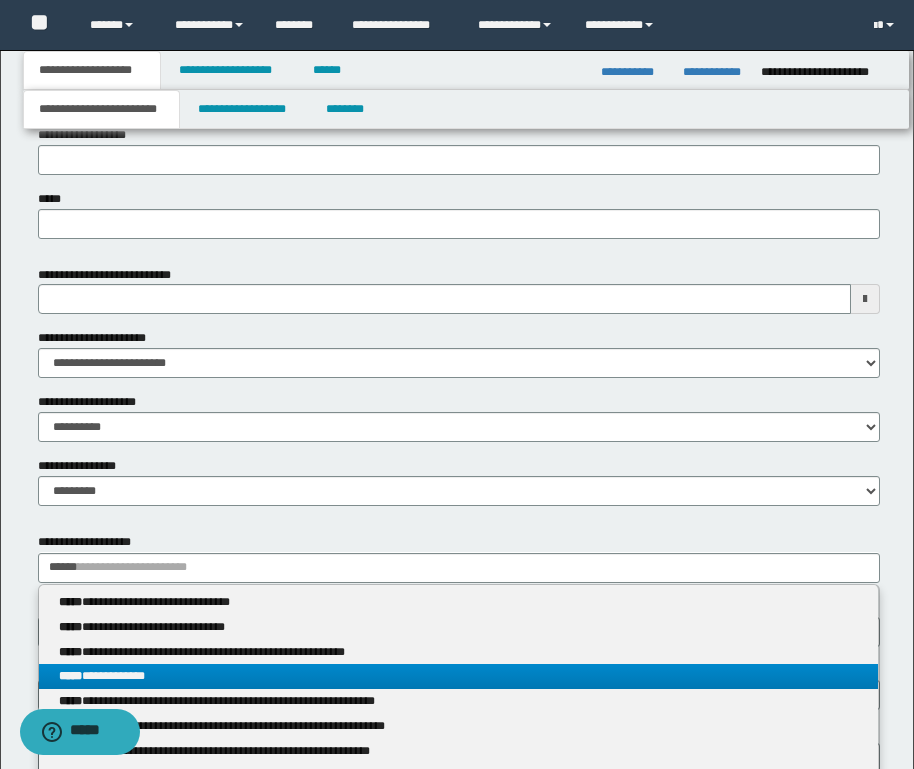 click on "**********" at bounding box center (458, 676) 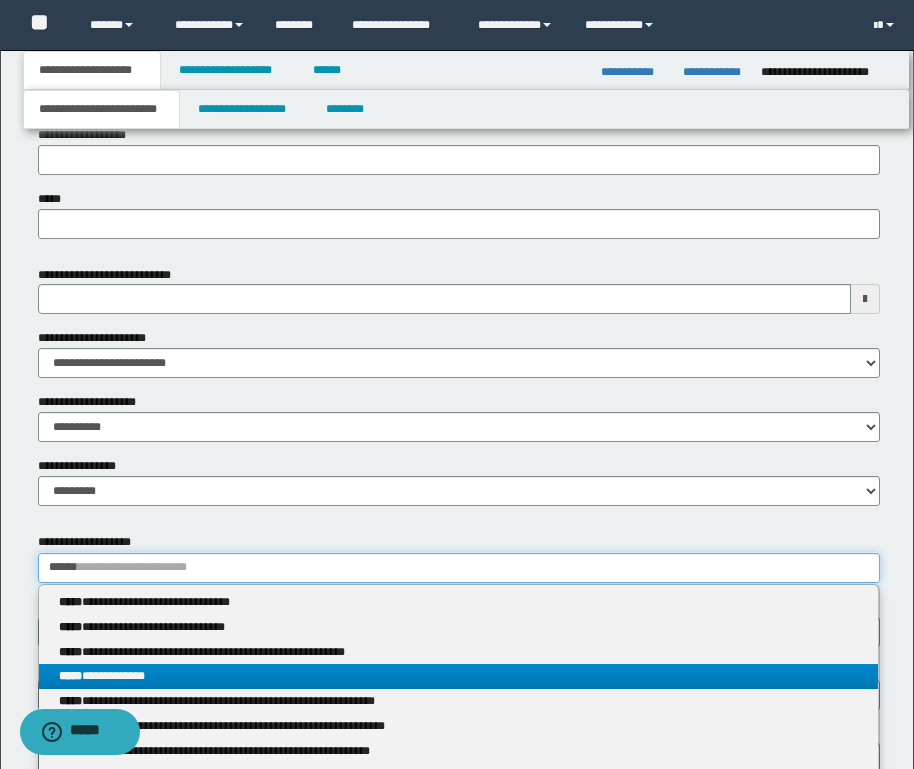 type 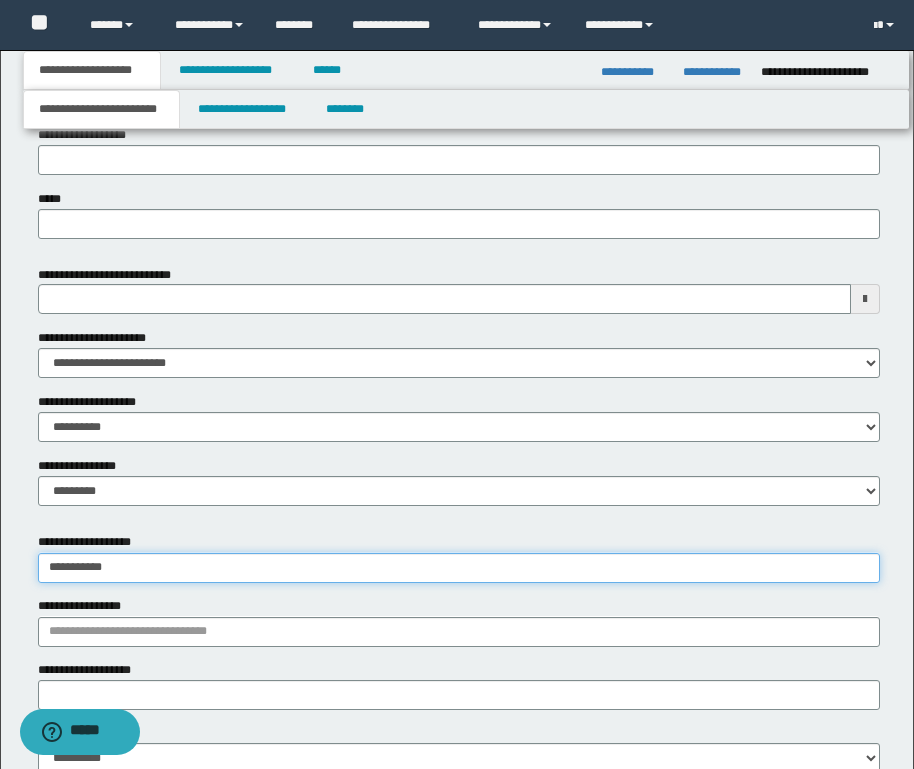 type on "**********" 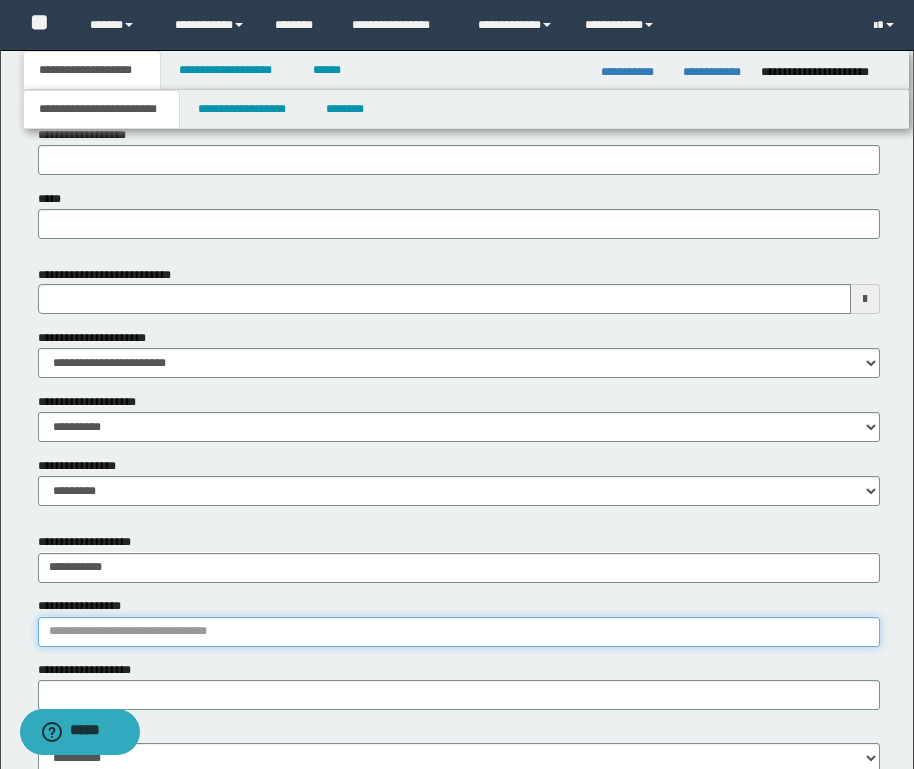 type 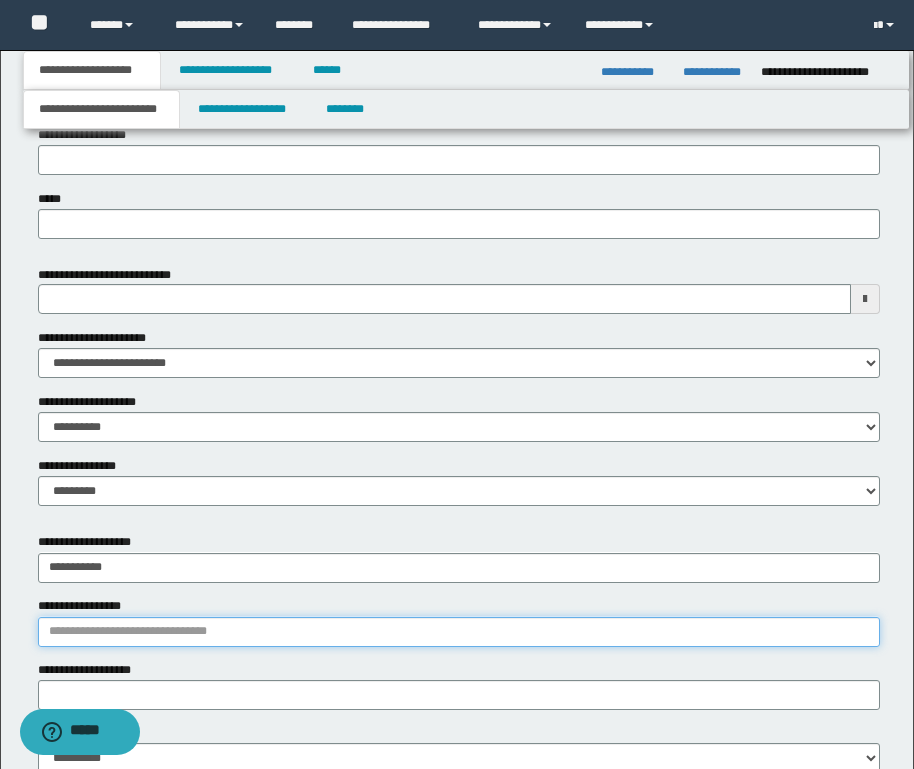 click on "**********" at bounding box center [459, 632] 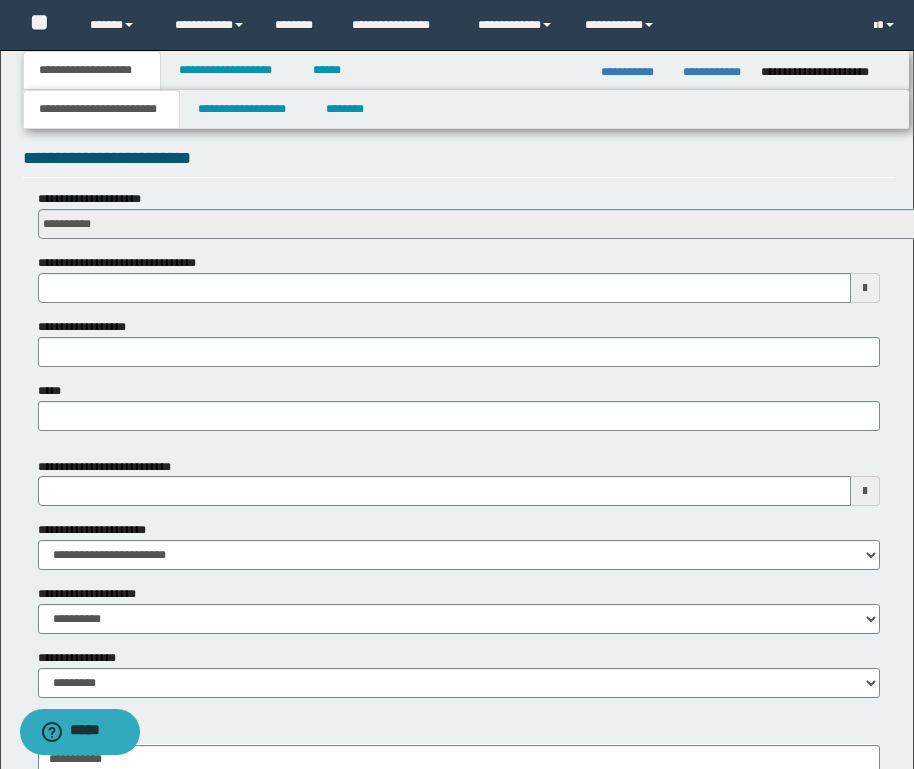 scroll, scrollTop: 676, scrollLeft: 0, axis: vertical 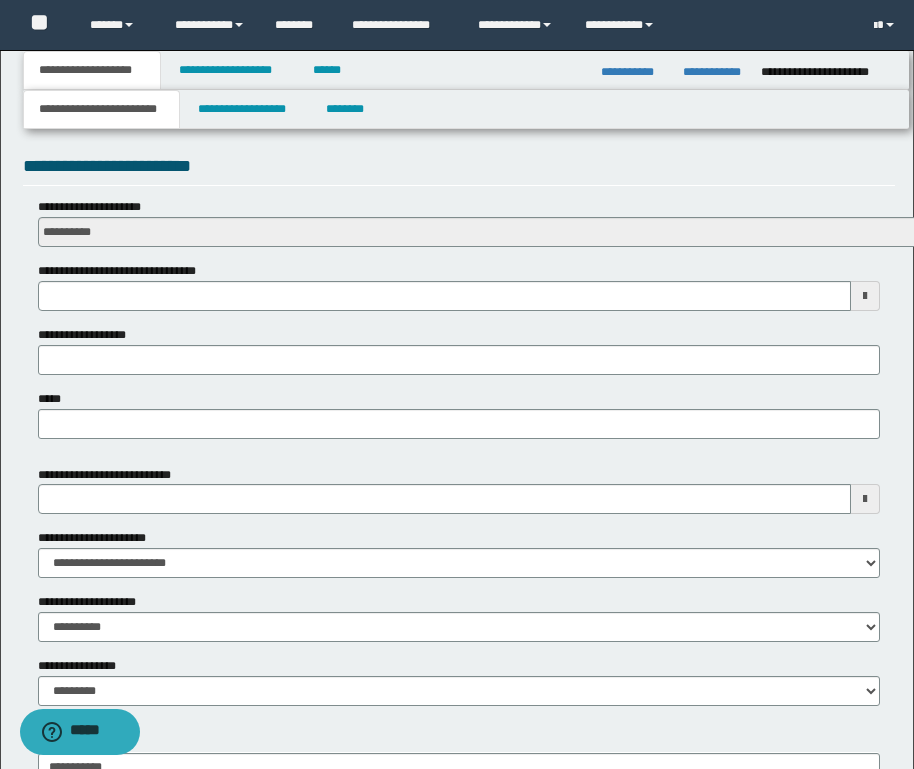 type on "**********" 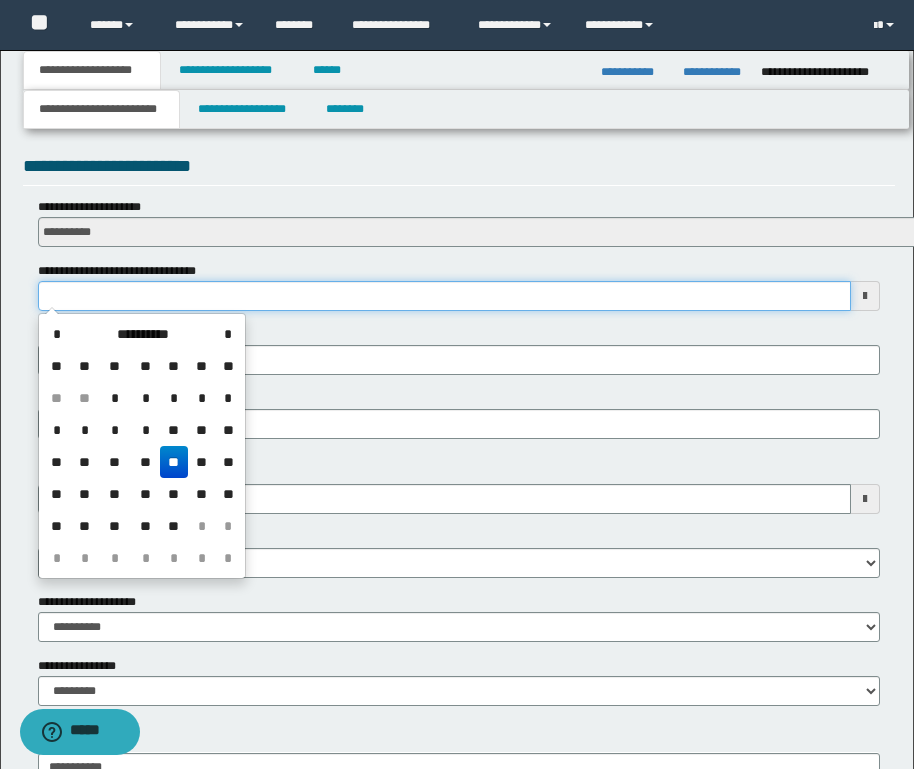 click on "**********" at bounding box center (444, 296) 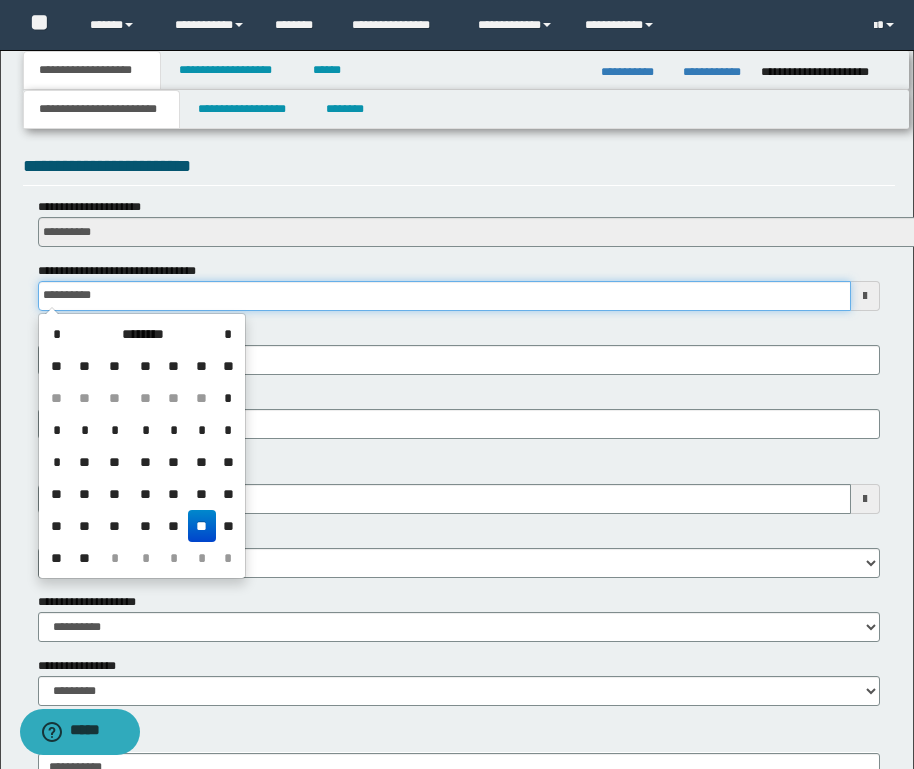 type on "**********" 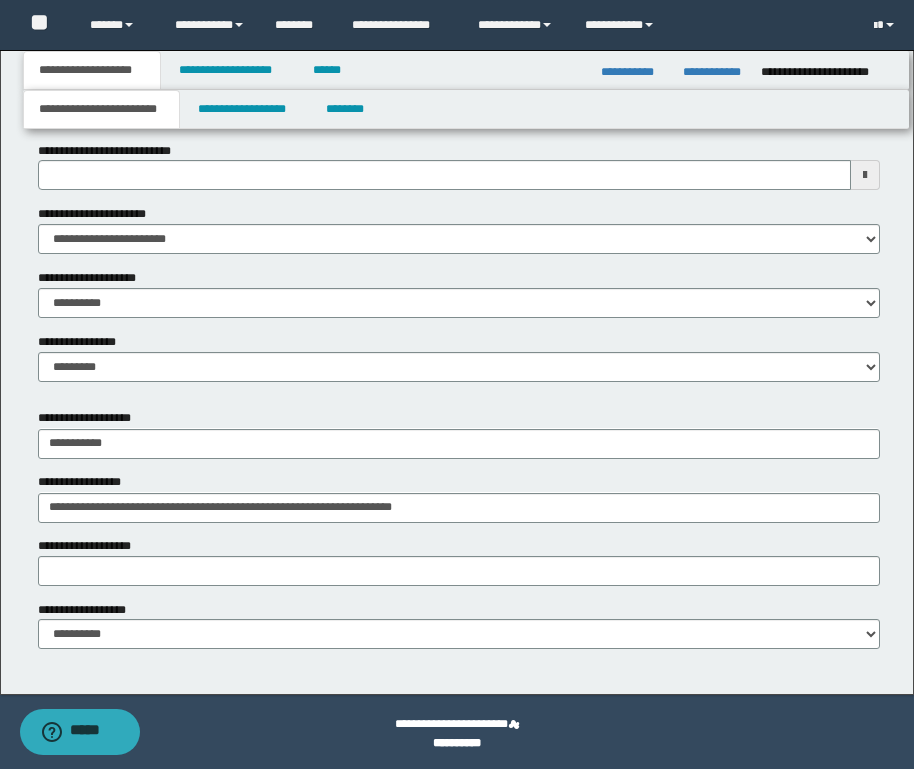 scroll, scrollTop: 1004, scrollLeft: 0, axis: vertical 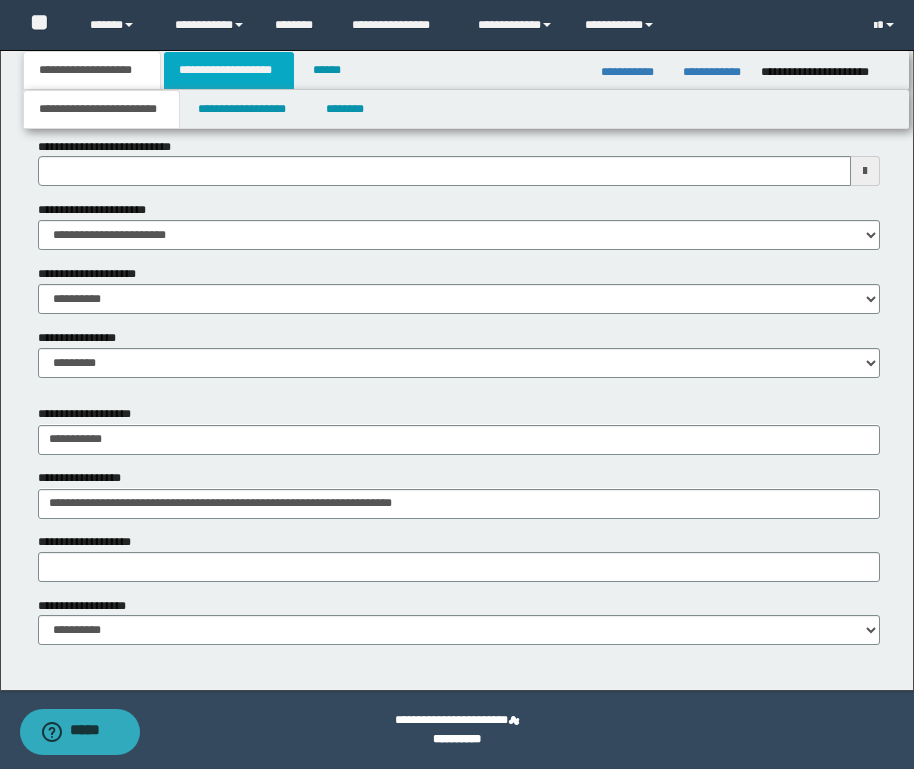 click on "**********" at bounding box center [229, 70] 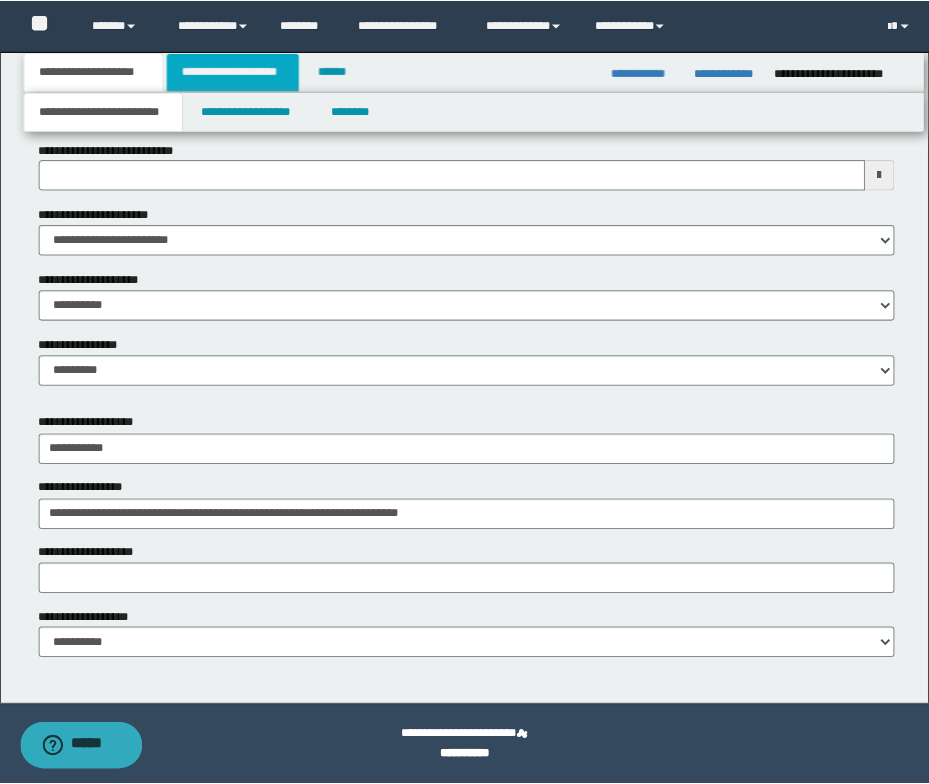 scroll, scrollTop: 0, scrollLeft: 0, axis: both 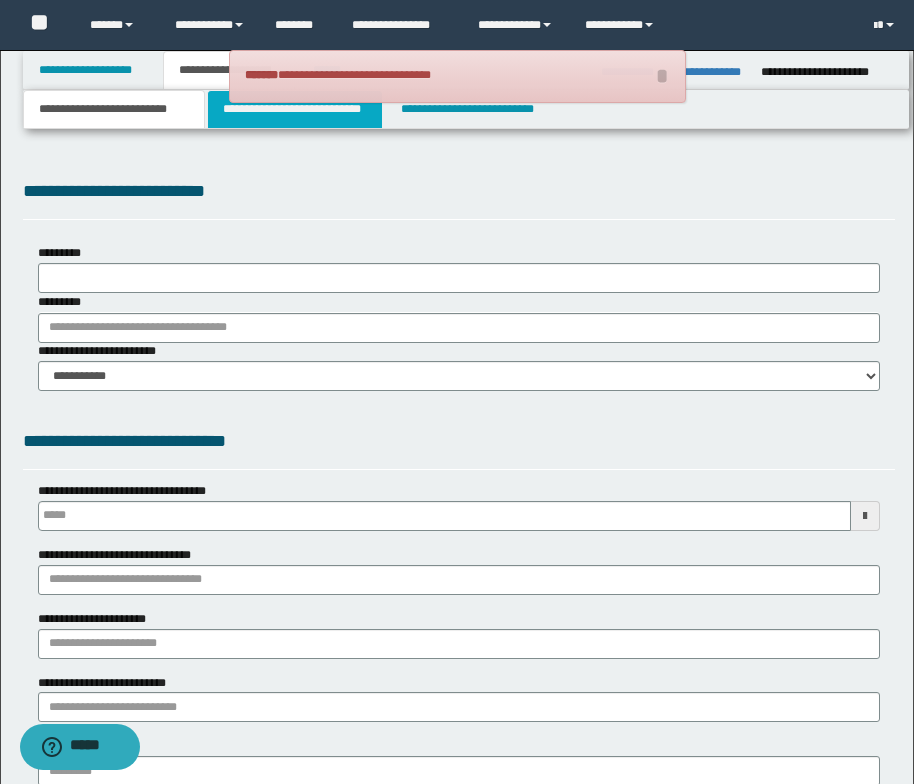 click on "**********" at bounding box center [295, 109] 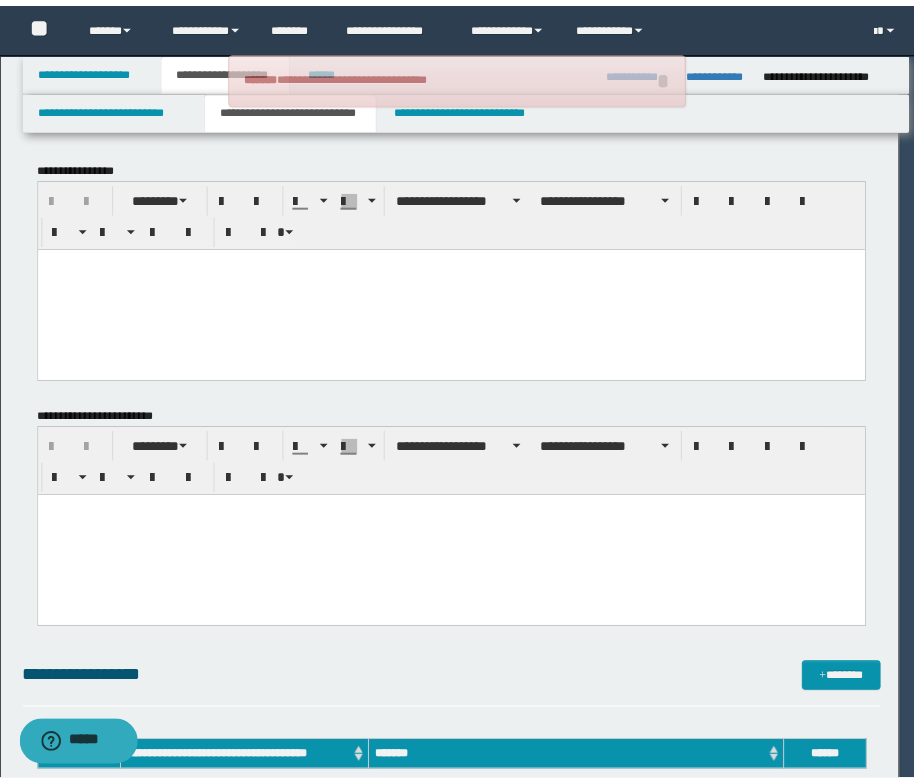 scroll, scrollTop: 0, scrollLeft: 0, axis: both 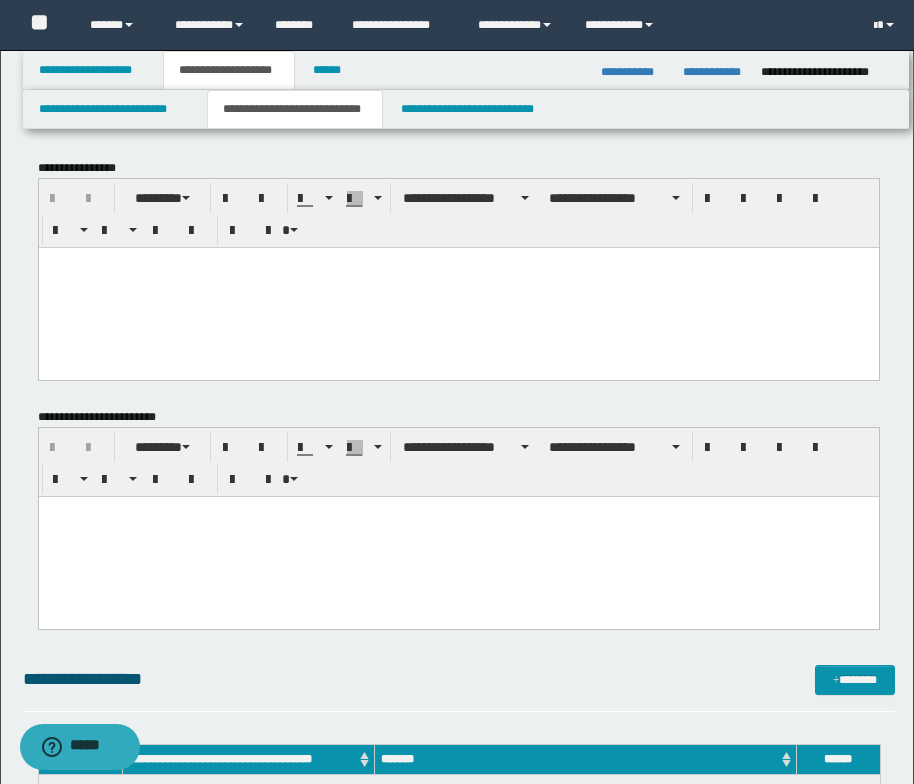 click at bounding box center [458, 262] 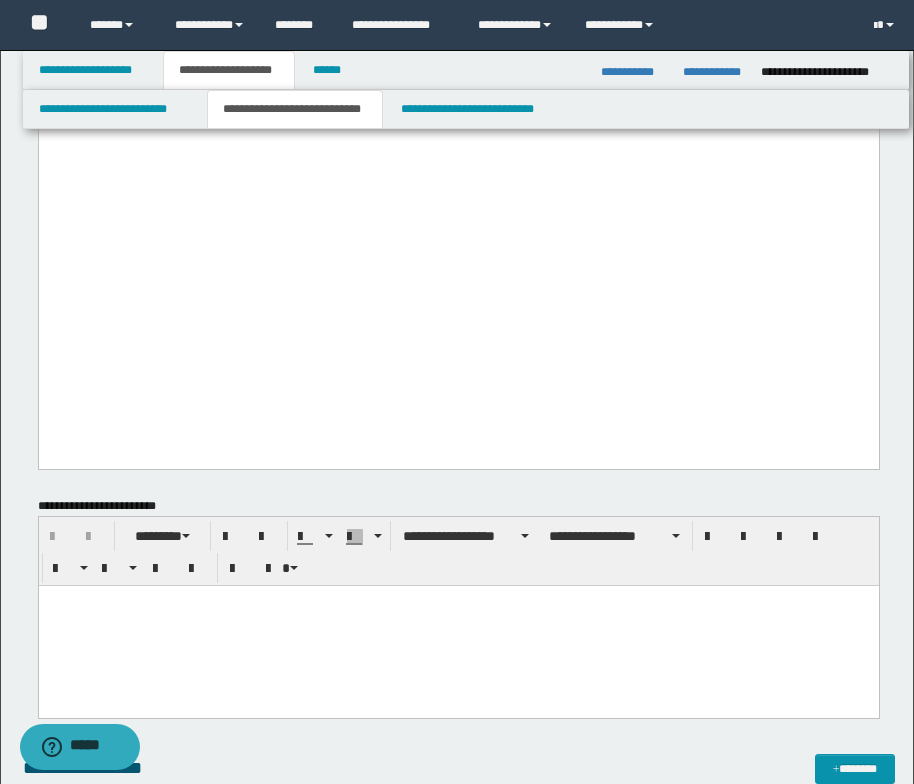 scroll, scrollTop: 1691, scrollLeft: 0, axis: vertical 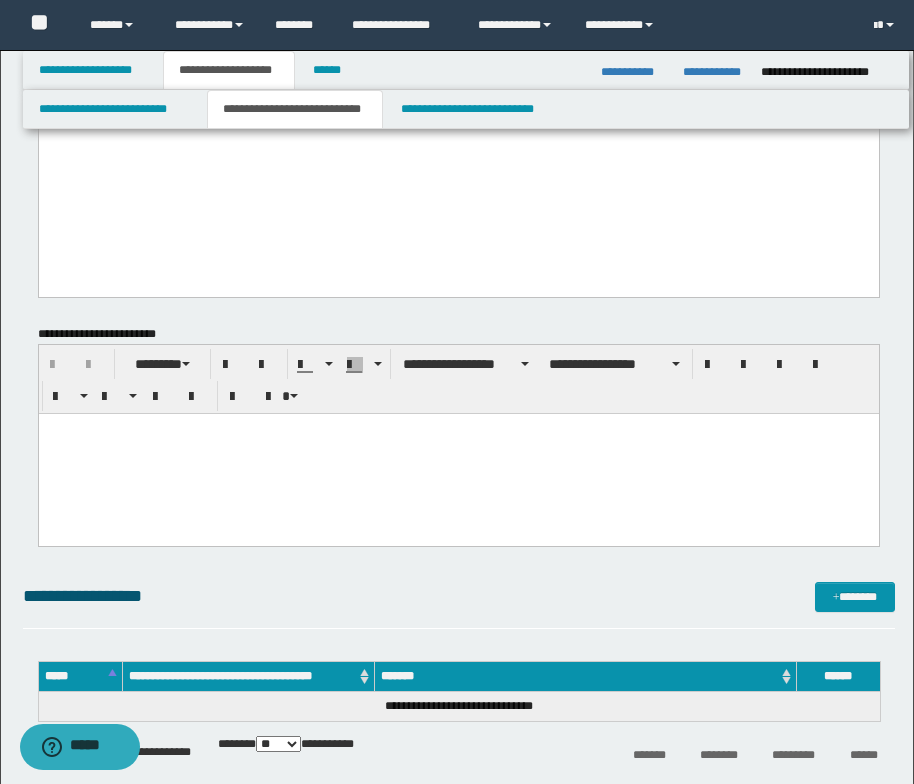 drag, startPoint x: 46, startPoint y: -1434, endPoint x: 477, endPoint y: 574, distance: 2053.7344 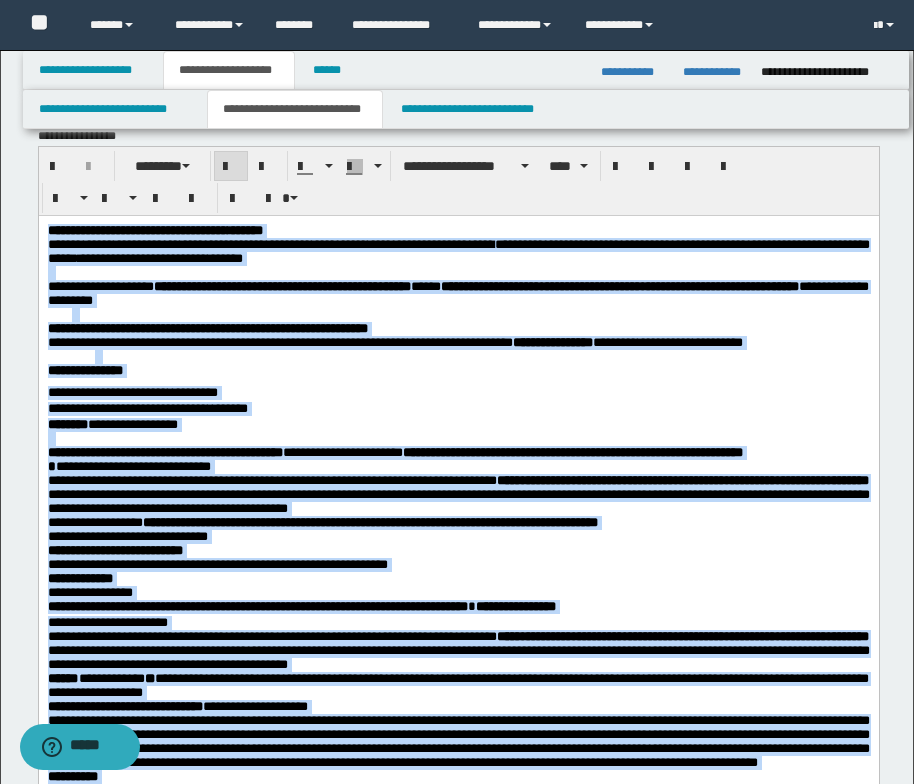 scroll, scrollTop: 0, scrollLeft: 0, axis: both 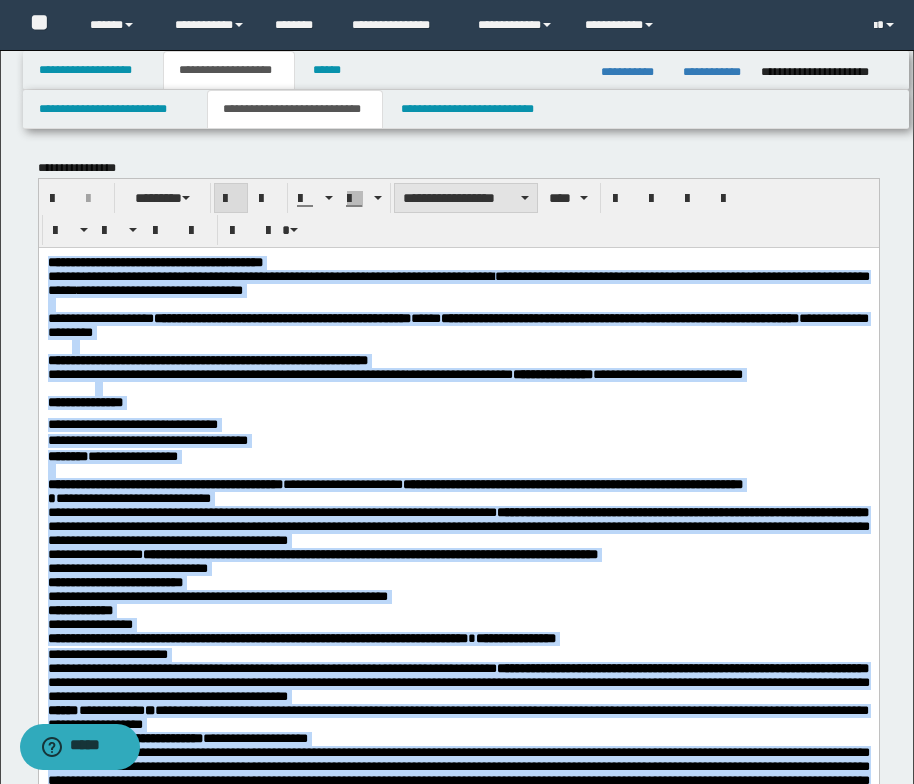 click at bounding box center (525, 198) 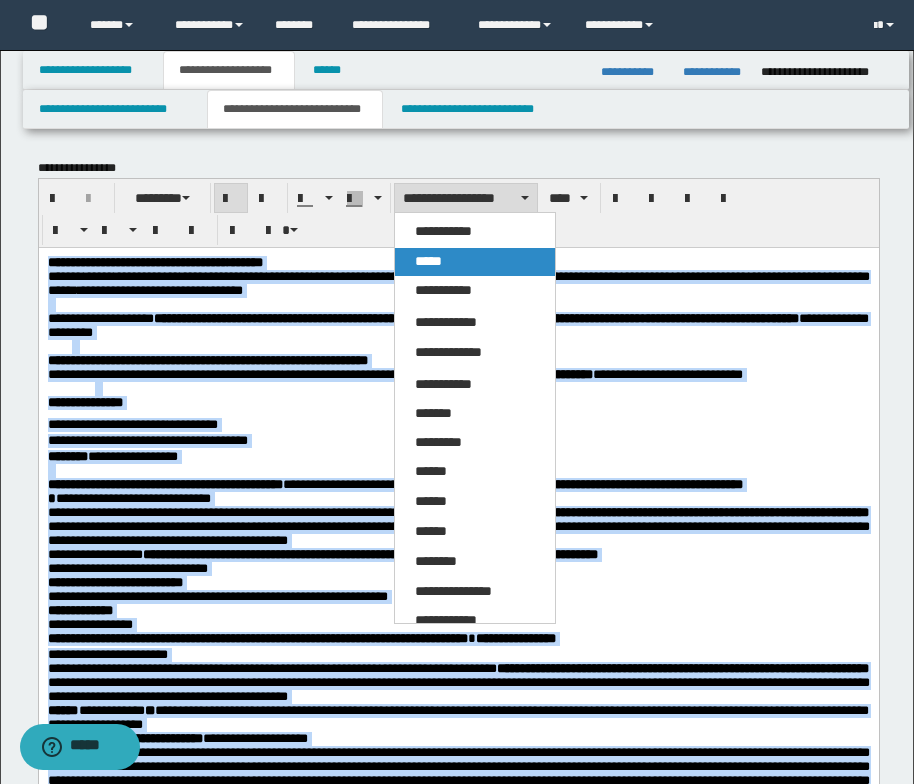 click on "*****" at bounding box center [475, 262] 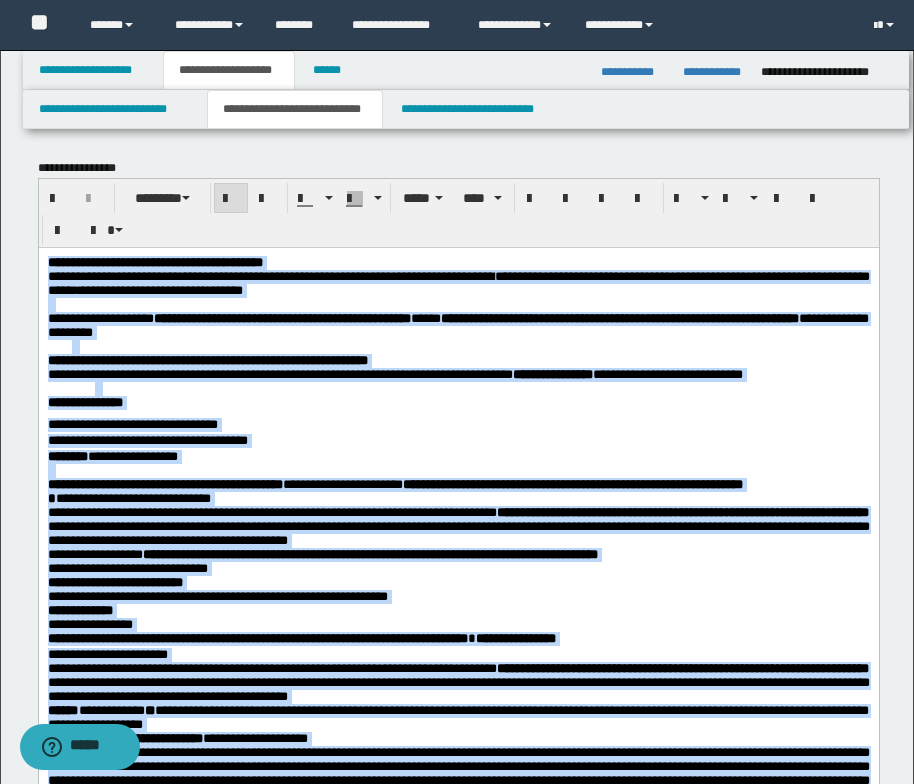 click on "**********" at bounding box center (458, 402) 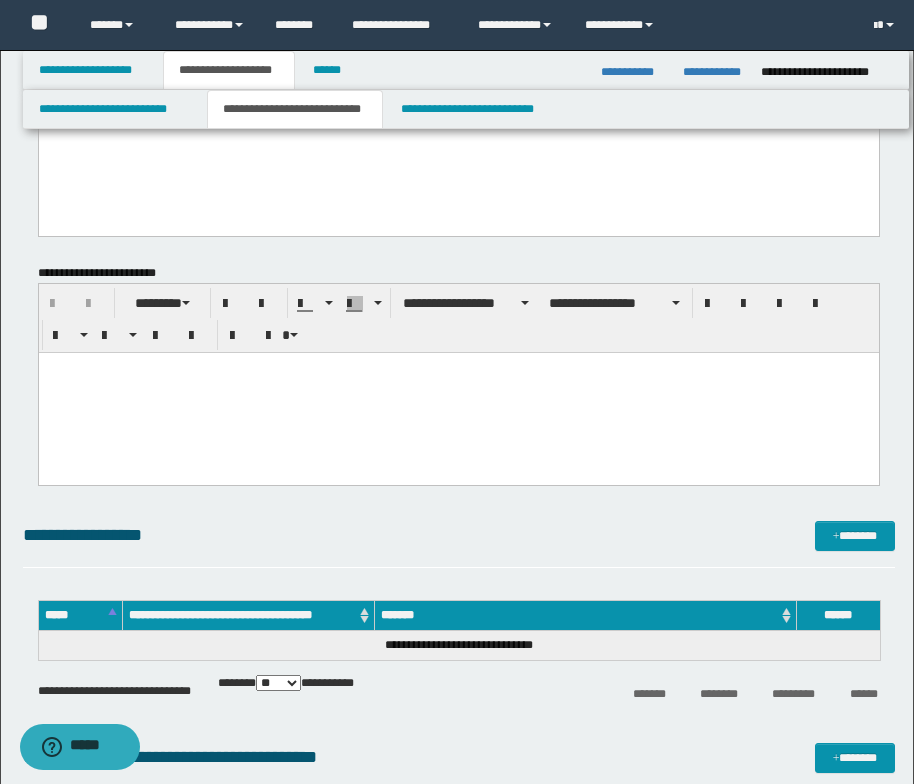 scroll, scrollTop: 1900, scrollLeft: 0, axis: vertical 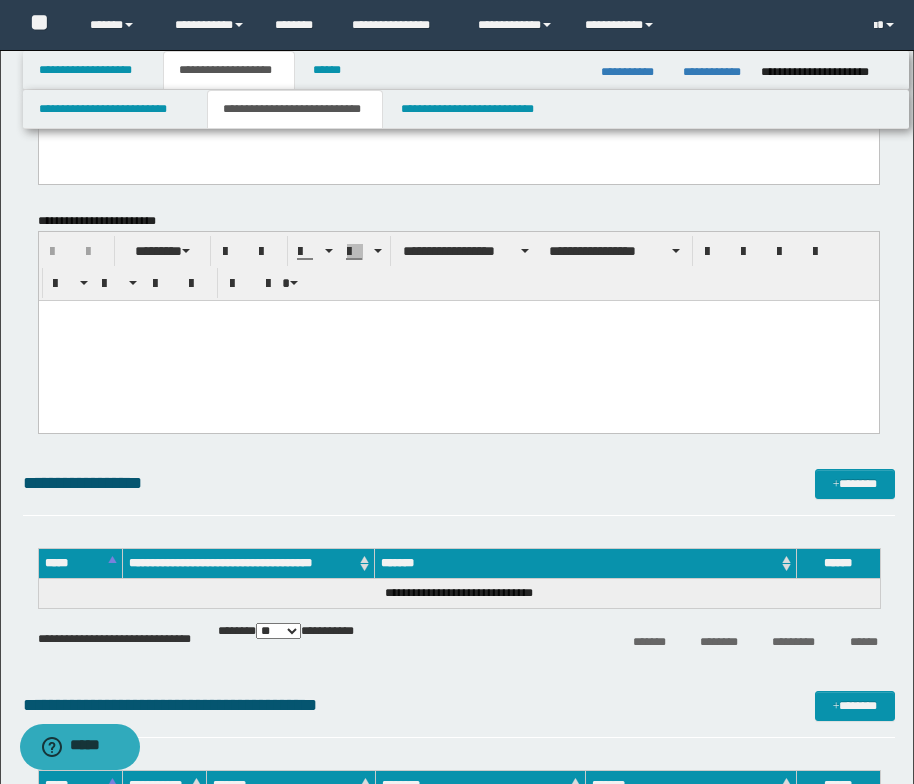click at bounding box center (458, 315) 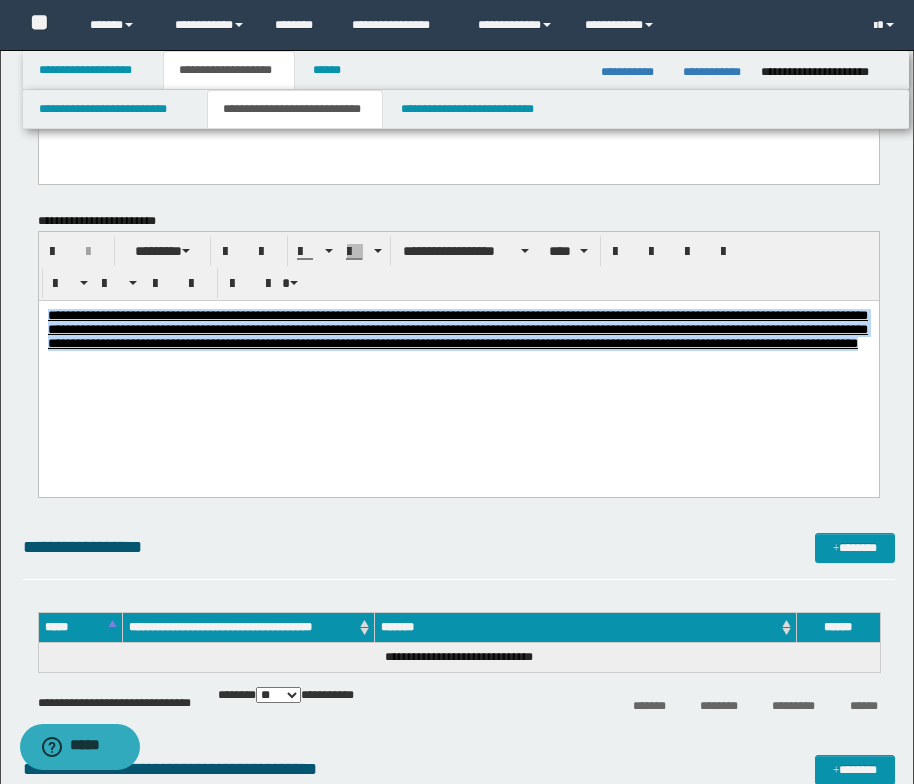 drag, startPoint x: 269, startPoint y: 367, endPoint x: 36, endPoint y: 303, distance: 241.62988 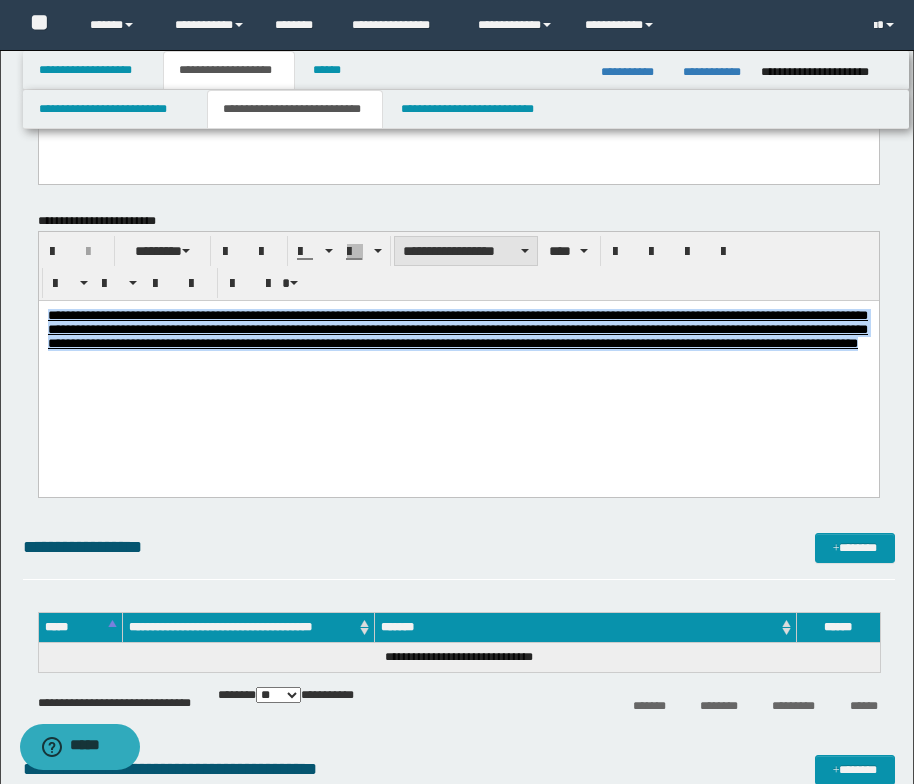 click at bounding box center [525, 251] 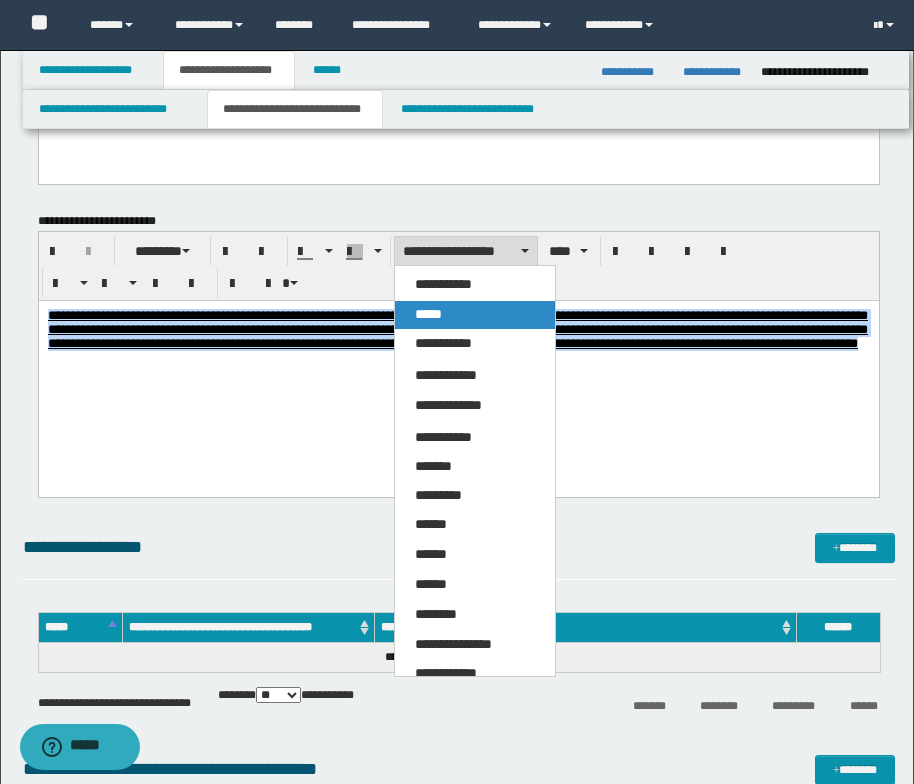 click on "*****" at bounding box center [475, 315] 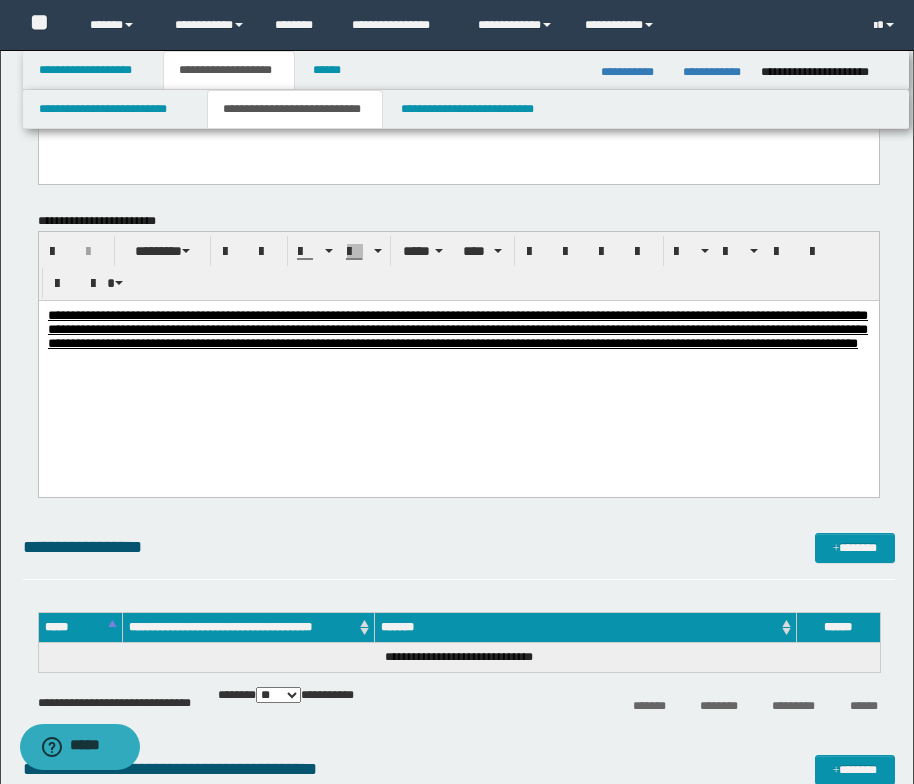 click on "**********" at bounding box center [458, 361] 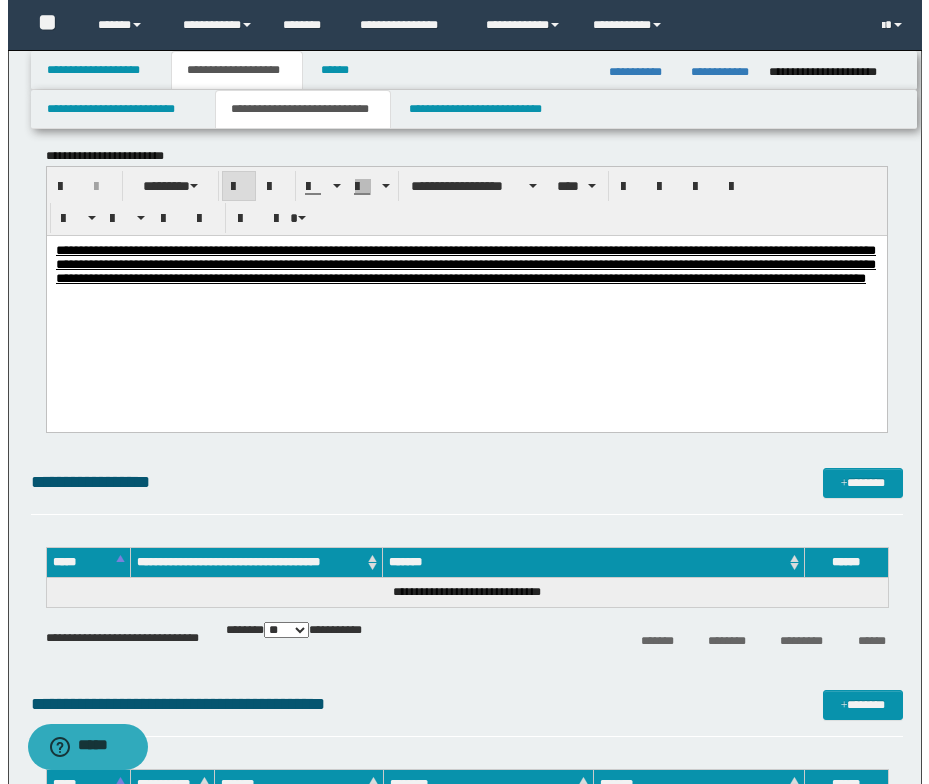scroll, scrollTop: 2000, scrollLeft: 0, axis: vertical 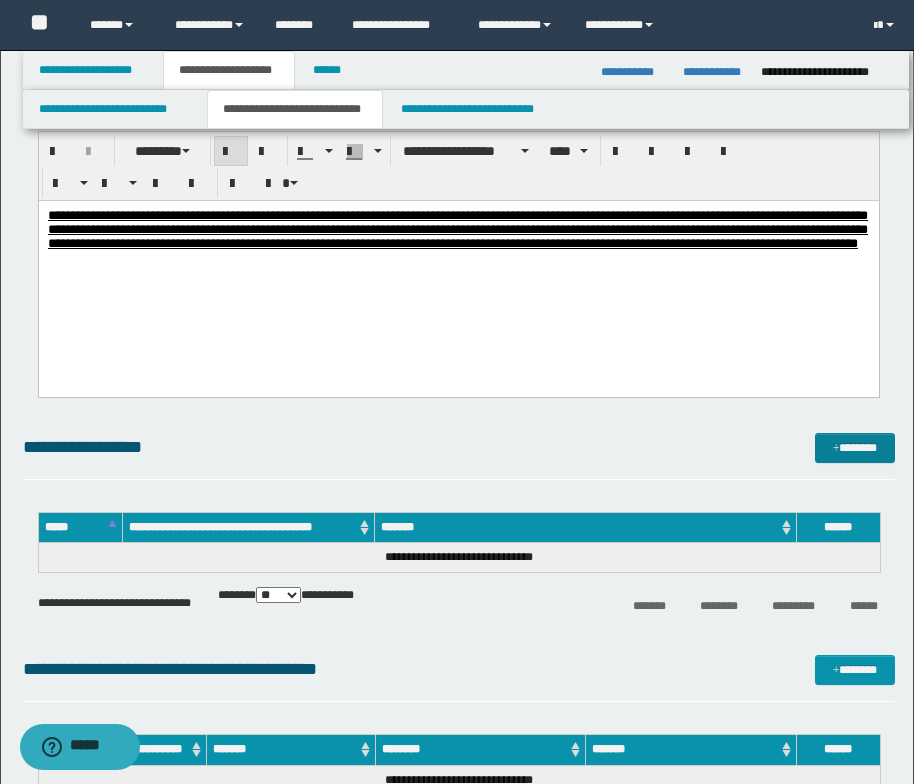 click at bounding box center (836, 449) 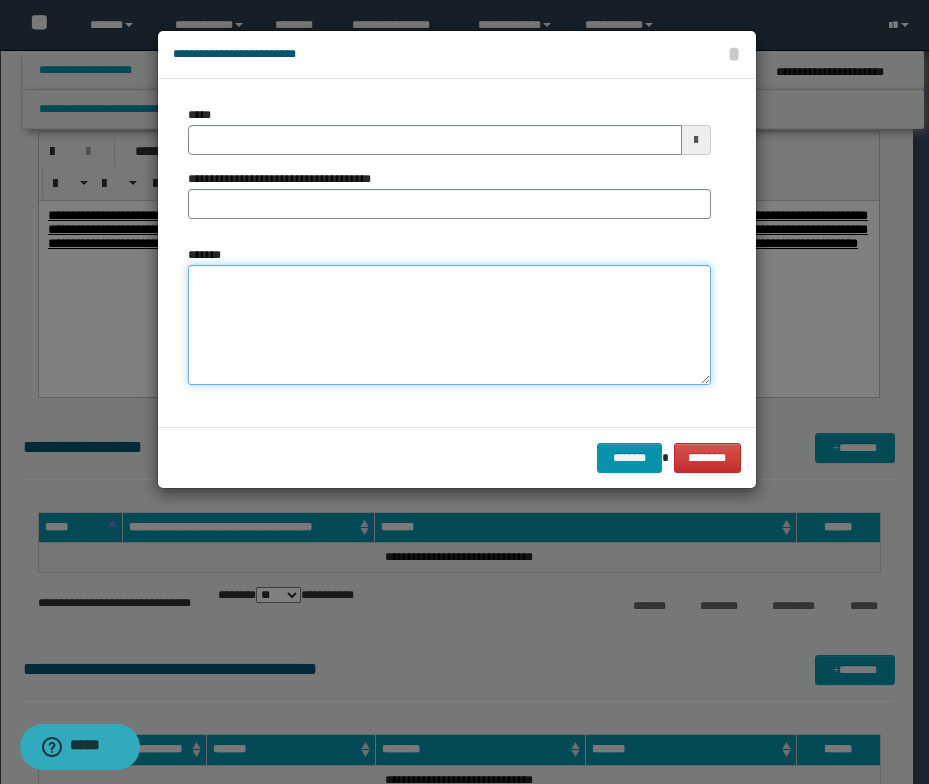 click on "*******" at bounding box center [449, 325] 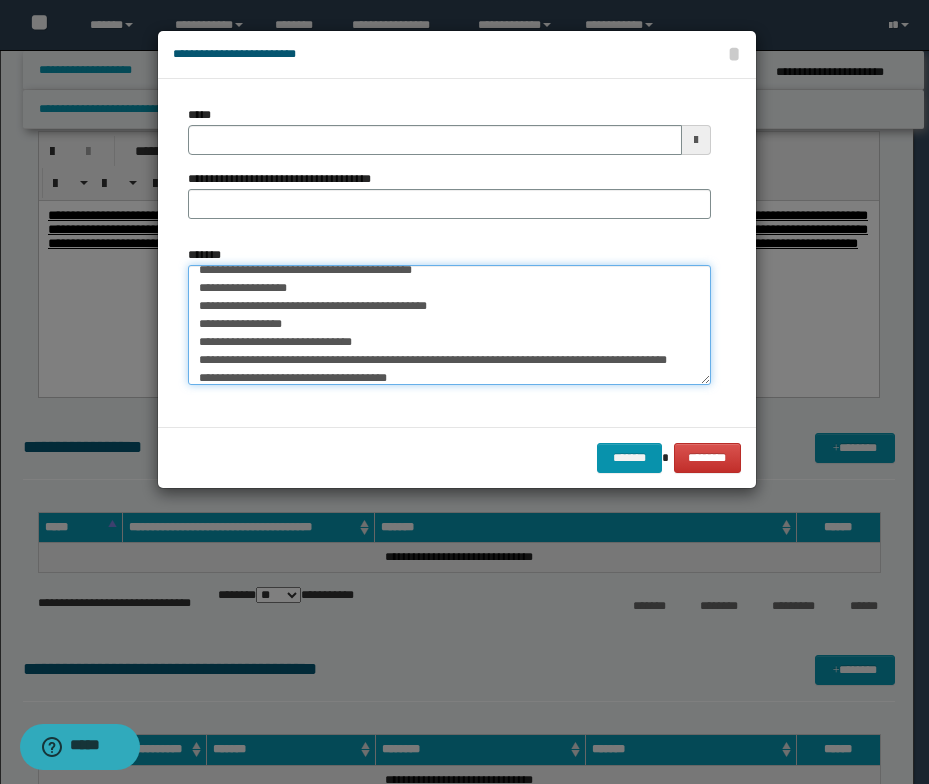 scroll, scrollTop: 0, scrollLeft: 0, axis: both 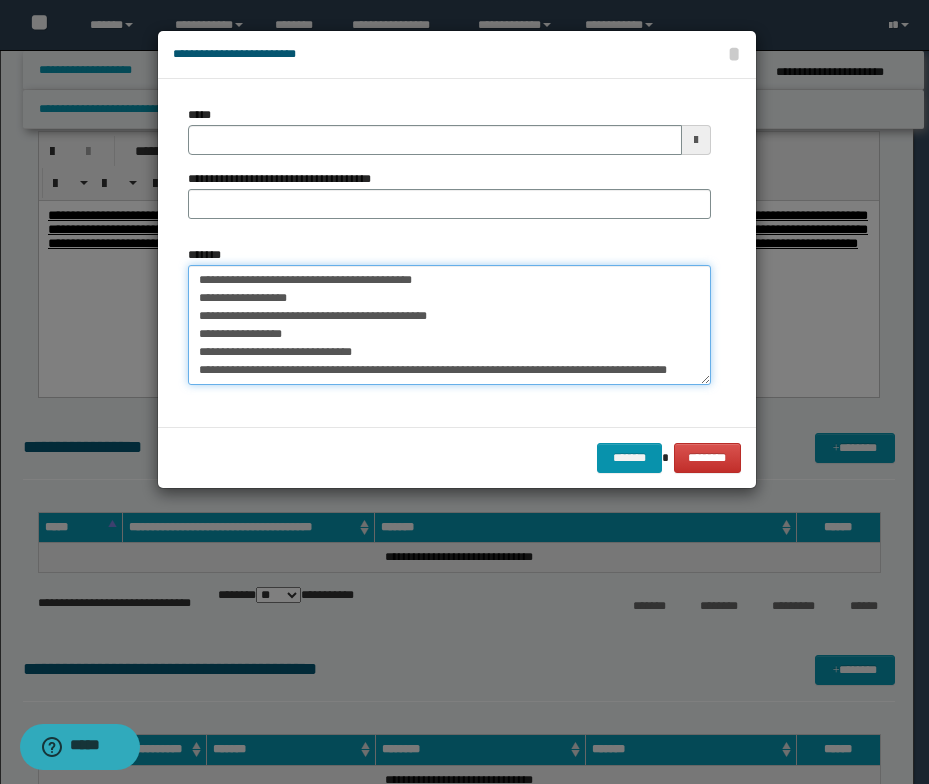 drag, startPoint x: 466, startPoint y: 284, endPoint x: 197, endPoint y: 284, distance: 269 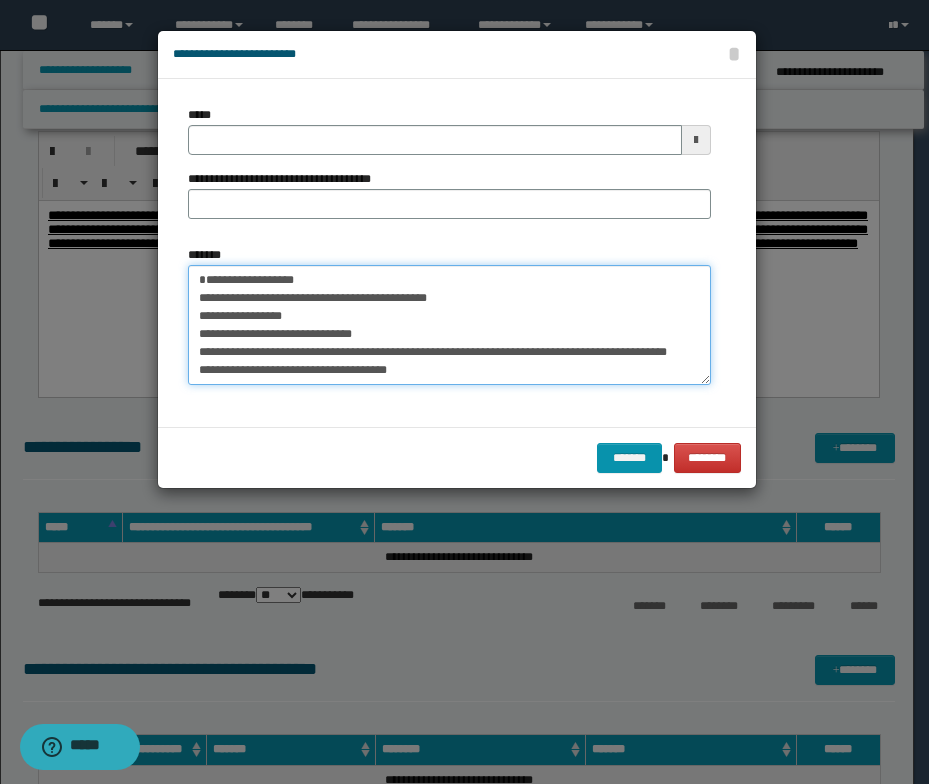 type on "**********" 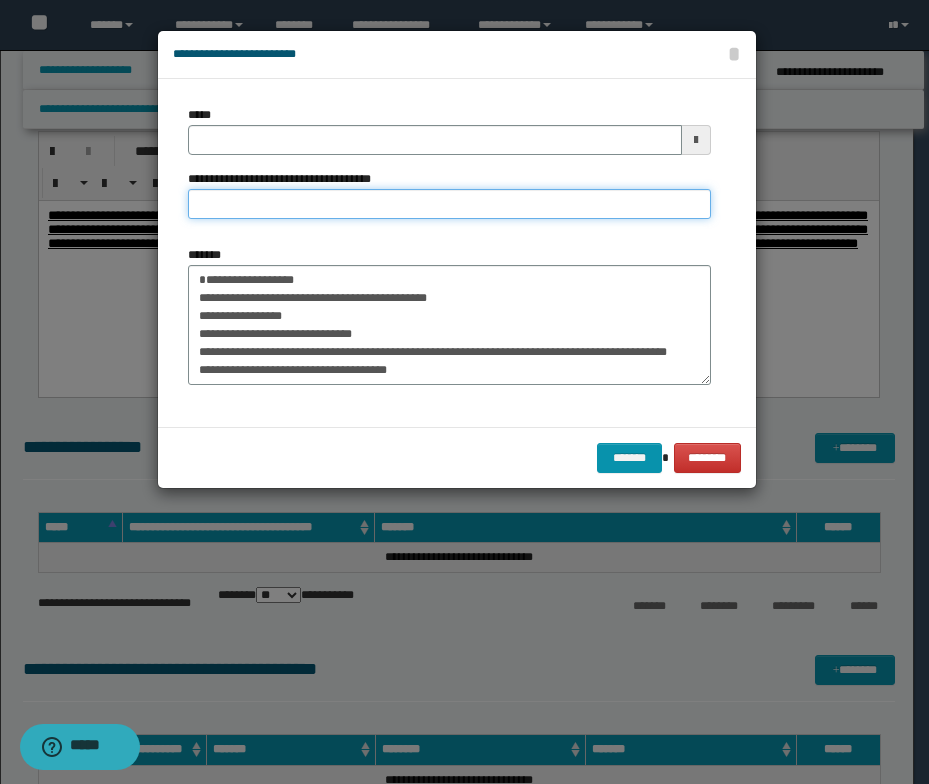 click on "**********" at bounding box center [449, 204] 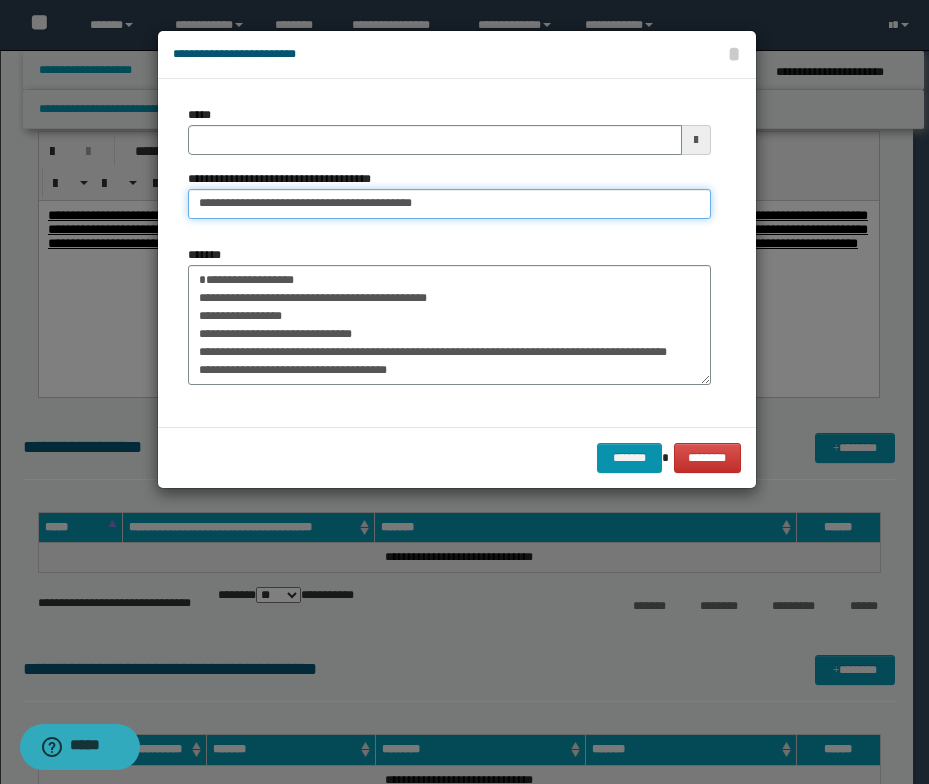 drag, startPoint x: 262, startPoint y: 206, endPoint x: 197, endPoint y: 203, distance: 65.06919 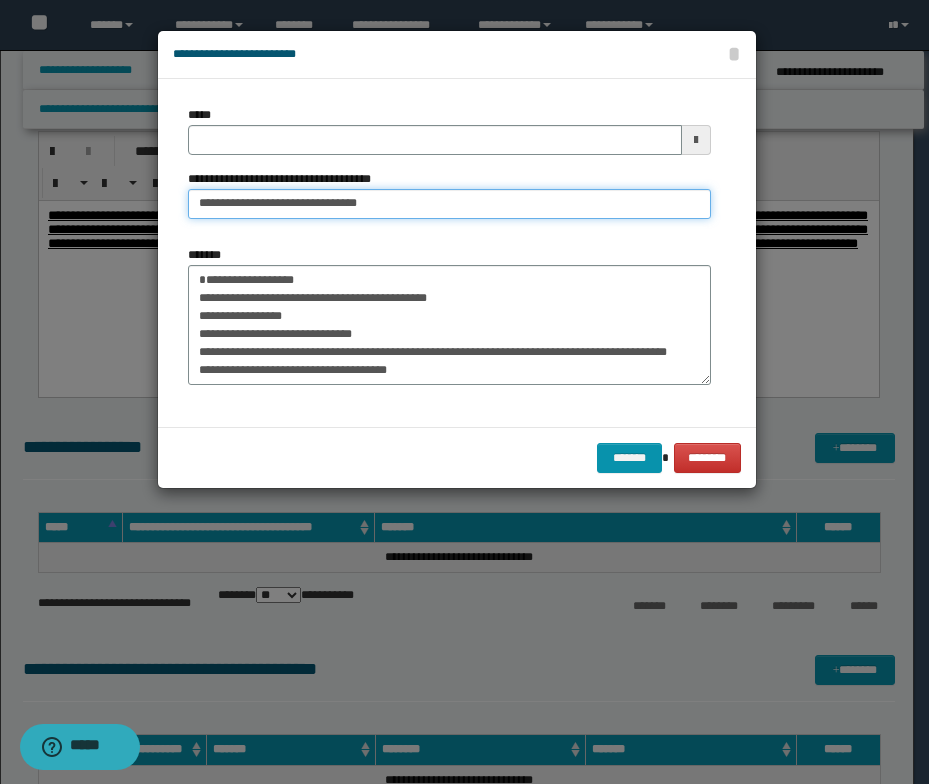 type 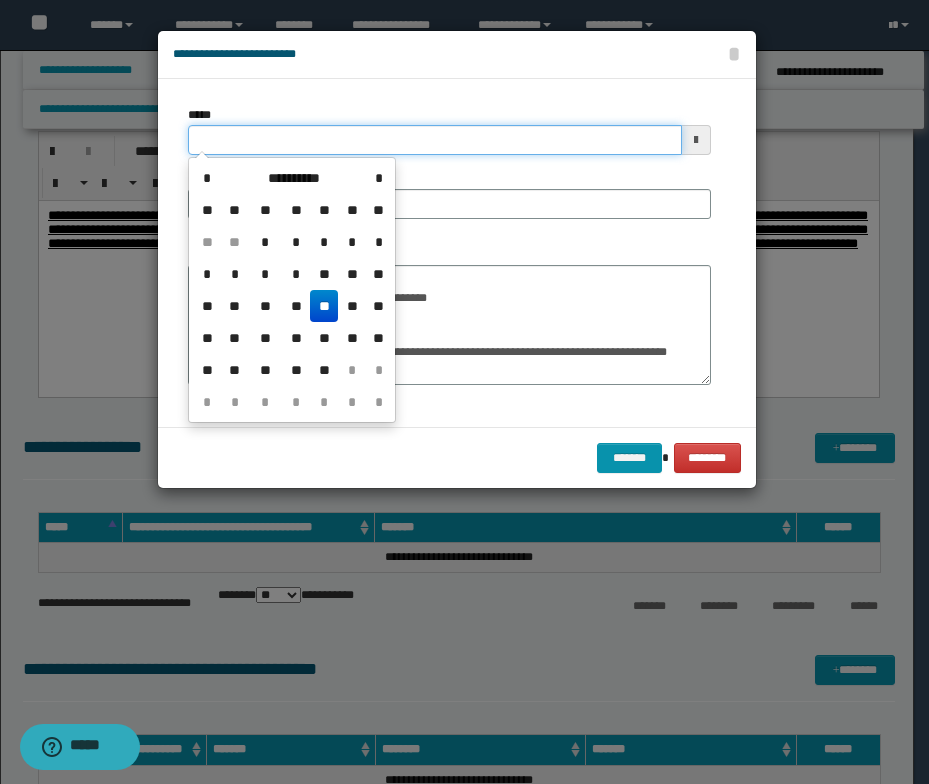 click on "*****" at bounding box center (435, 140) 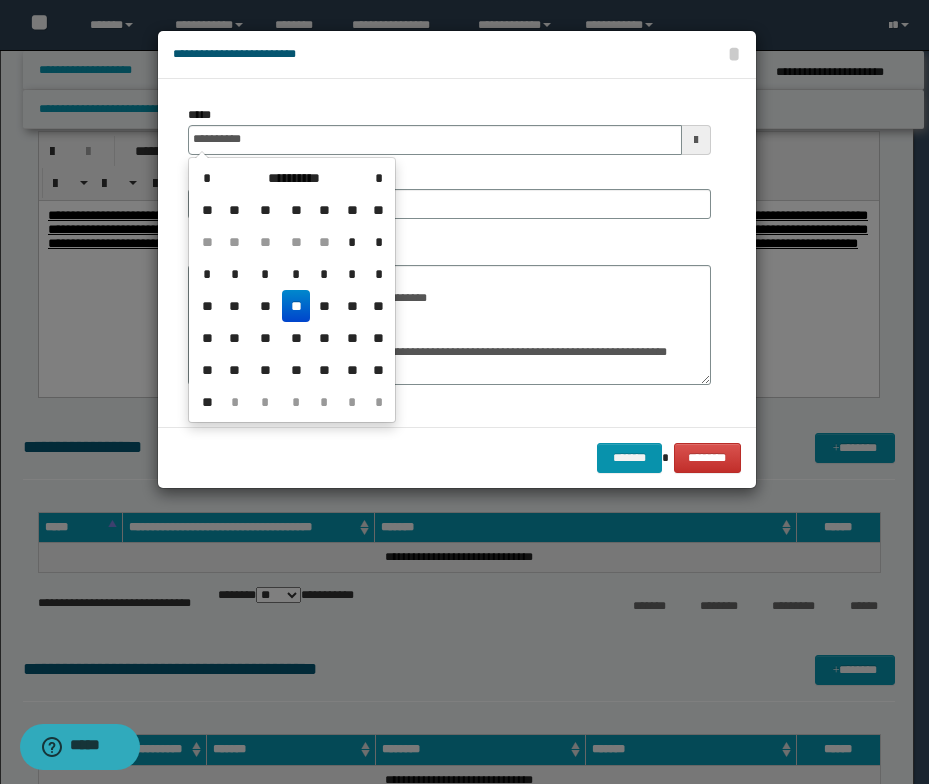 click on "**" at bounding box center [296, 306] 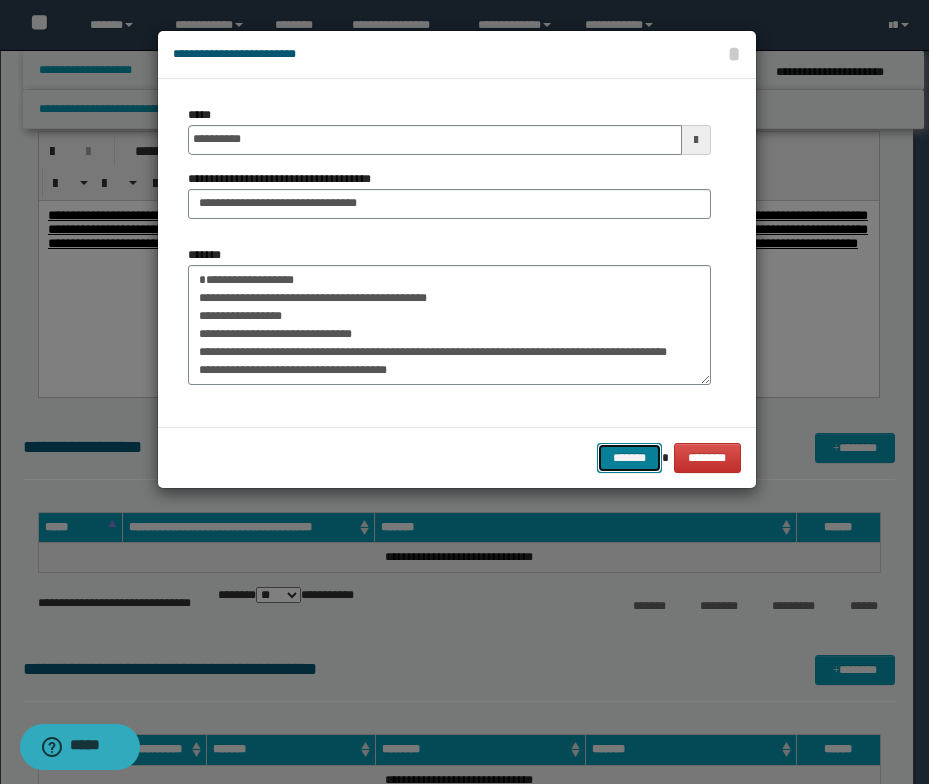 click on "*******" at bounding box center [629, 458] 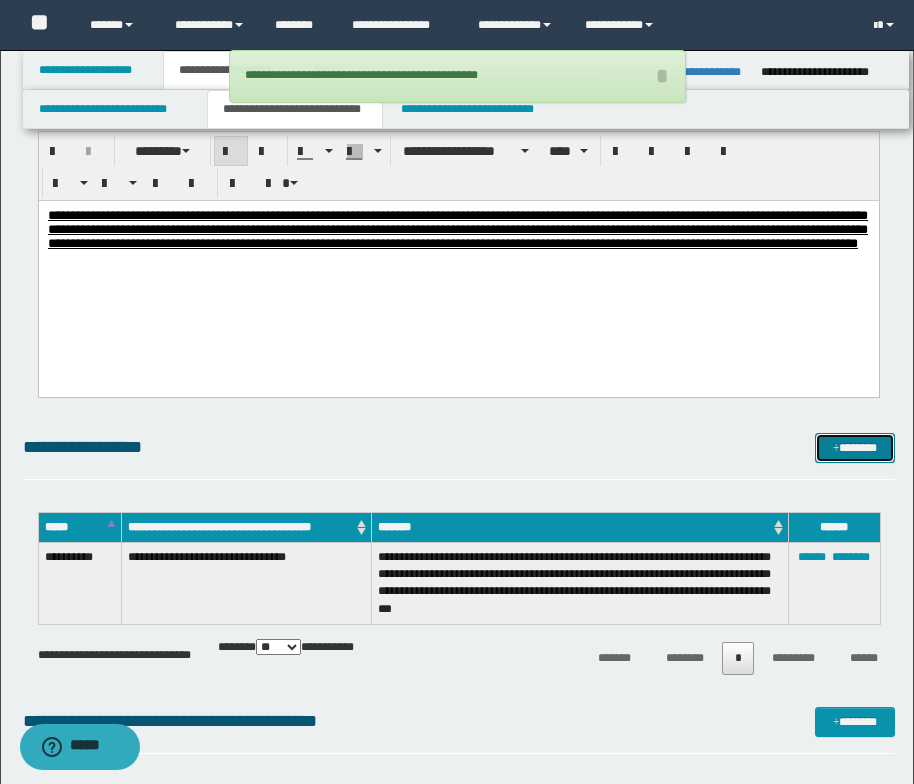click at bounding box center [836, 449] 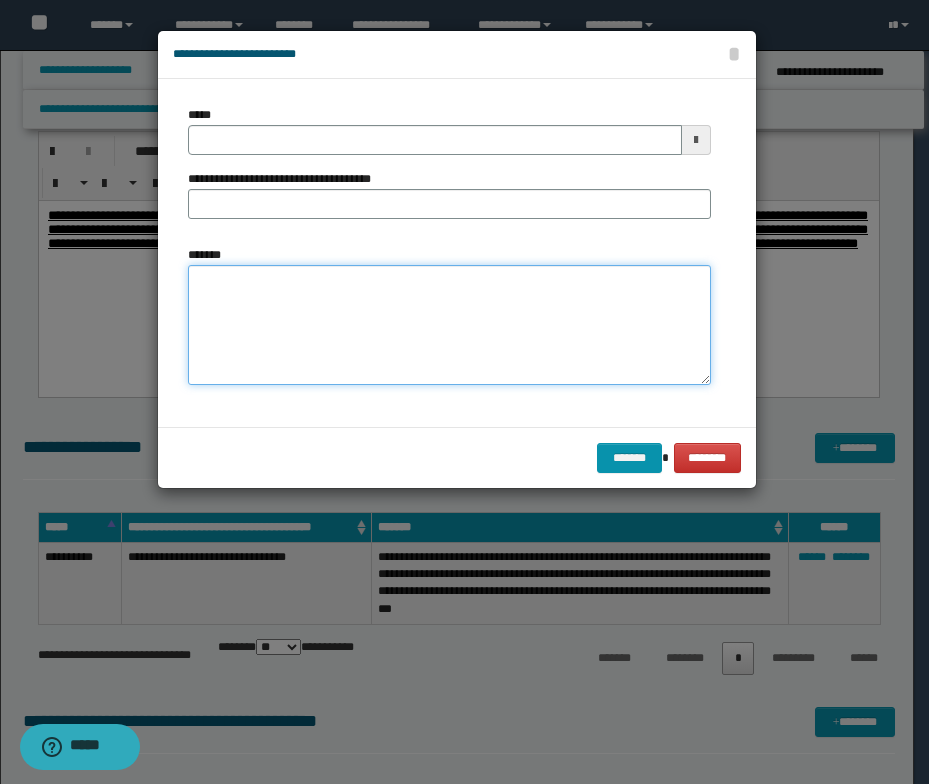 click on "*******" at bounding box center [449, 325] 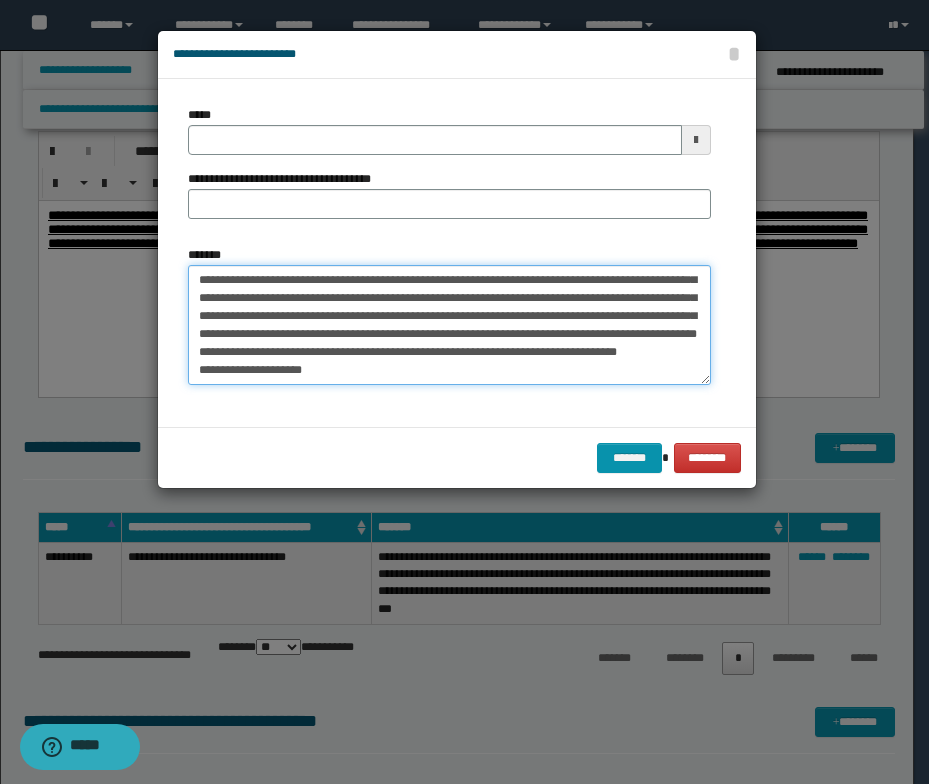 scroll, scrollTop: 0, scrollLeft: 0, axis: both 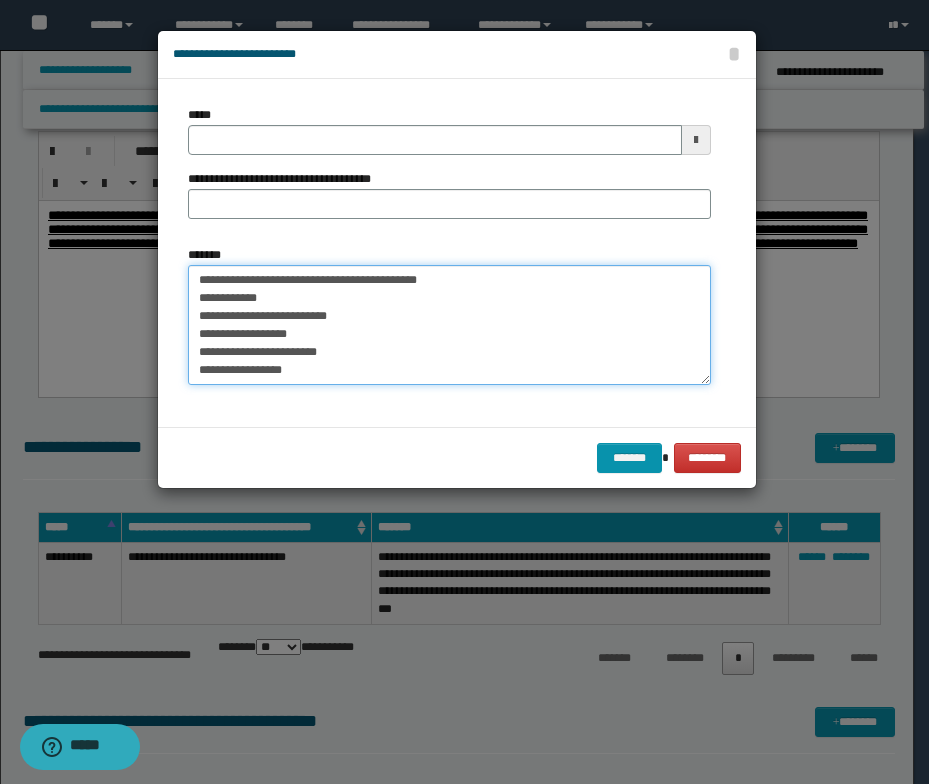 drag, startPoint x: 464, startPoint y: 281, endPoint x: 195, endPoint y: 275, distance: 269.0669 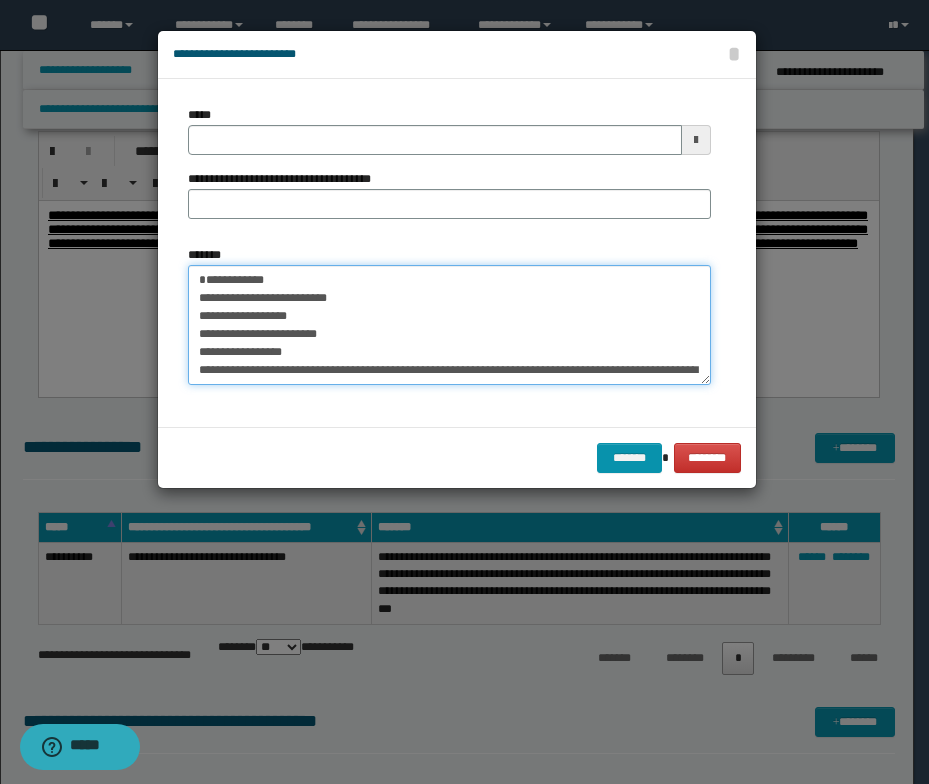 type on "**********" 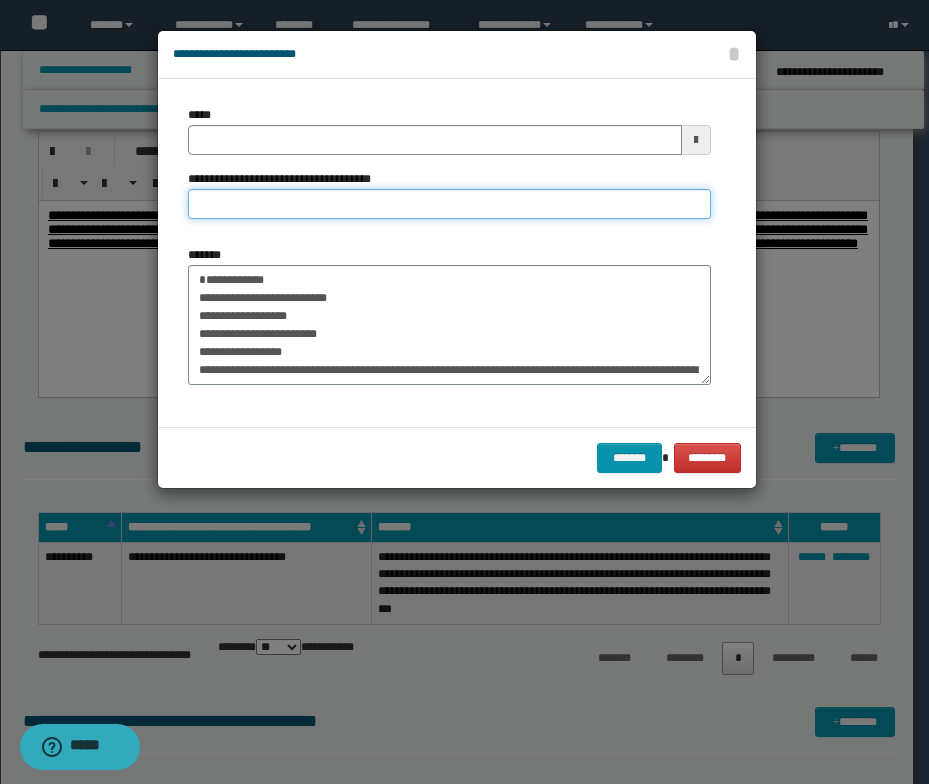click on "**********" at bounding box center (449, 204) 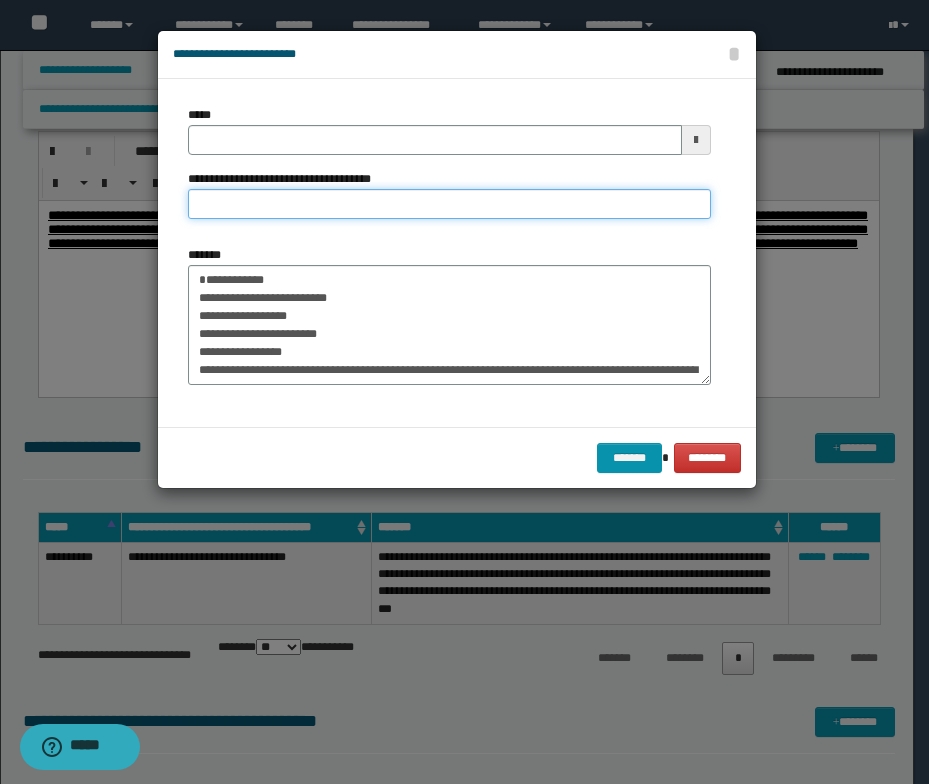 paste on "**********" 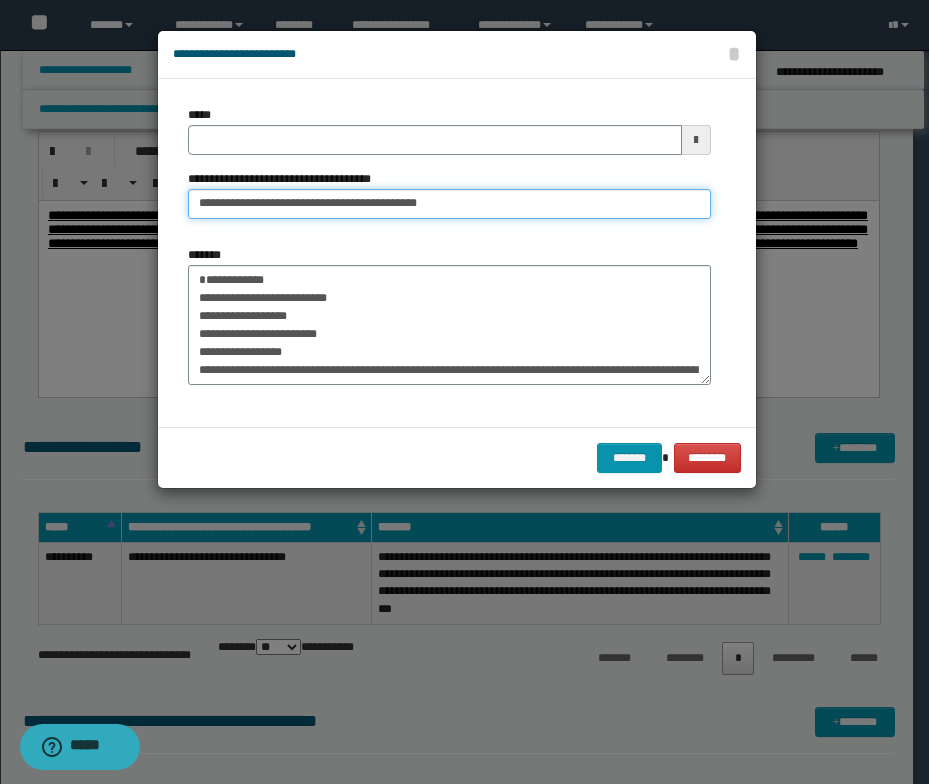 drag, startPoint x: 266, startPoint y: 202, endPoint x: 181, endPoint y: 203, distance: 85.00588 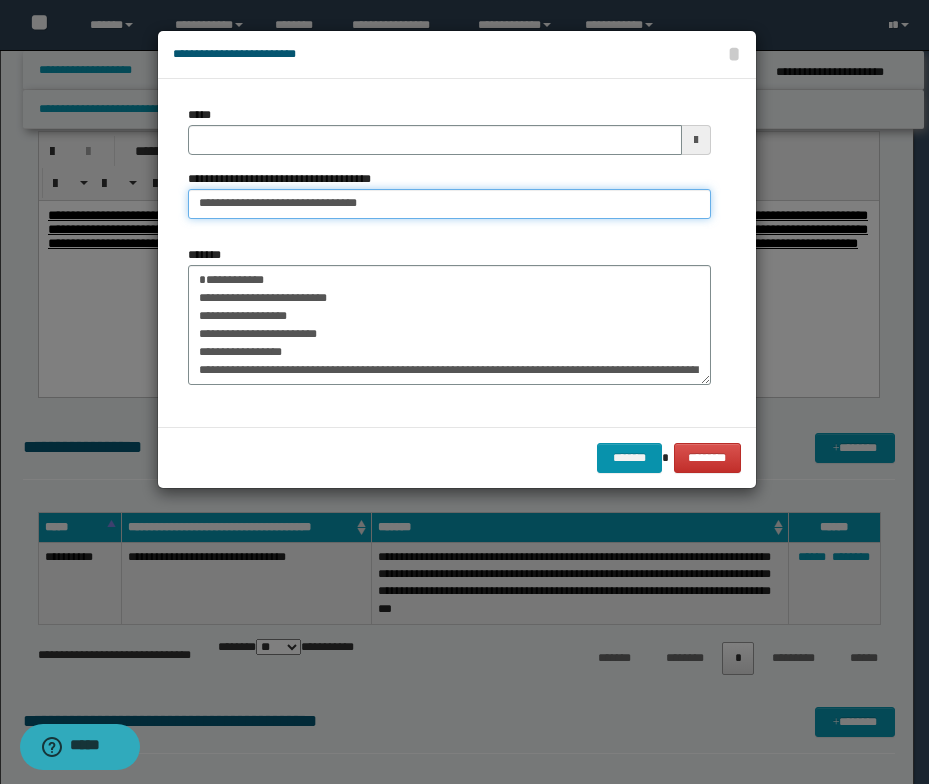 type 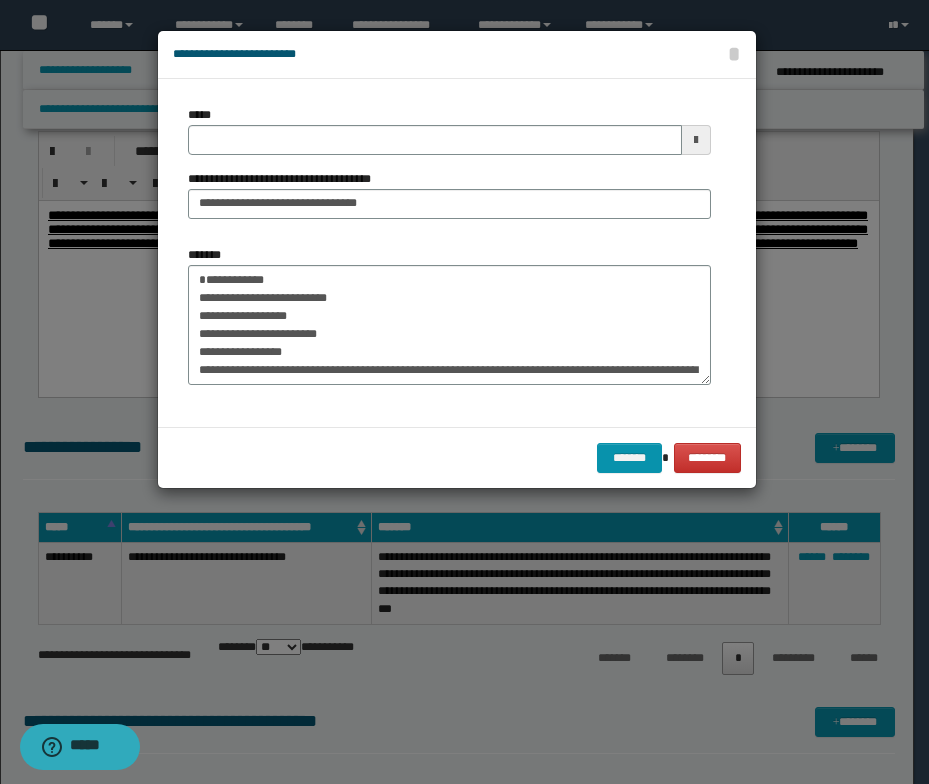 drag, startPoint x: 217, startPoint y: 112, endPoint x: 227, endPoint y: 141, distance: 30.675724 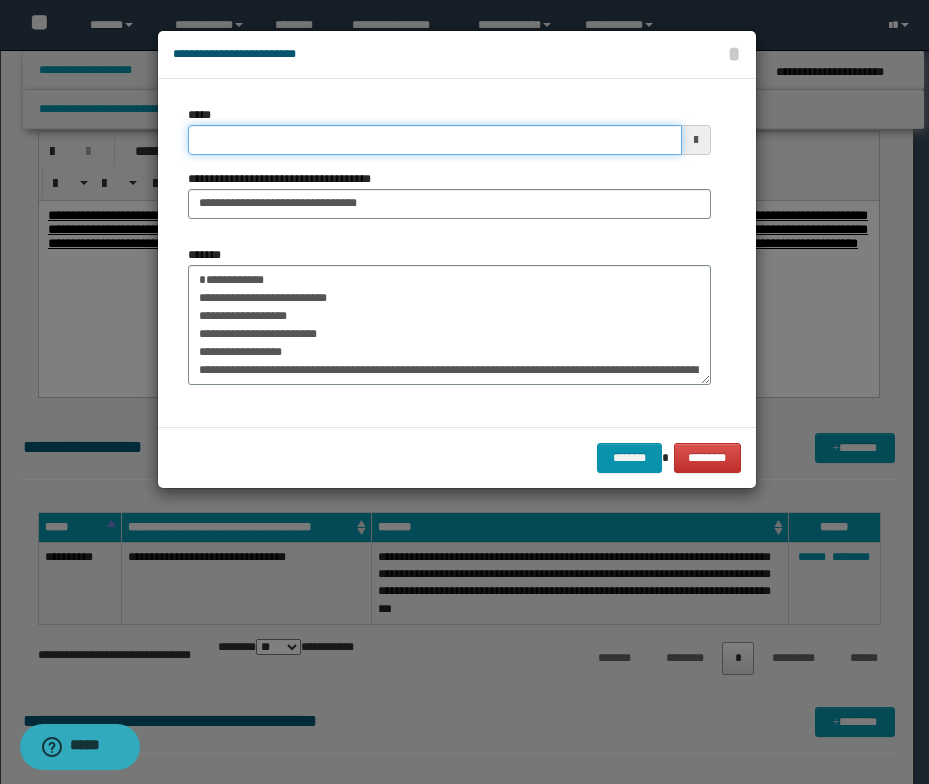 click on "*****" at bounding box center [435, 140] 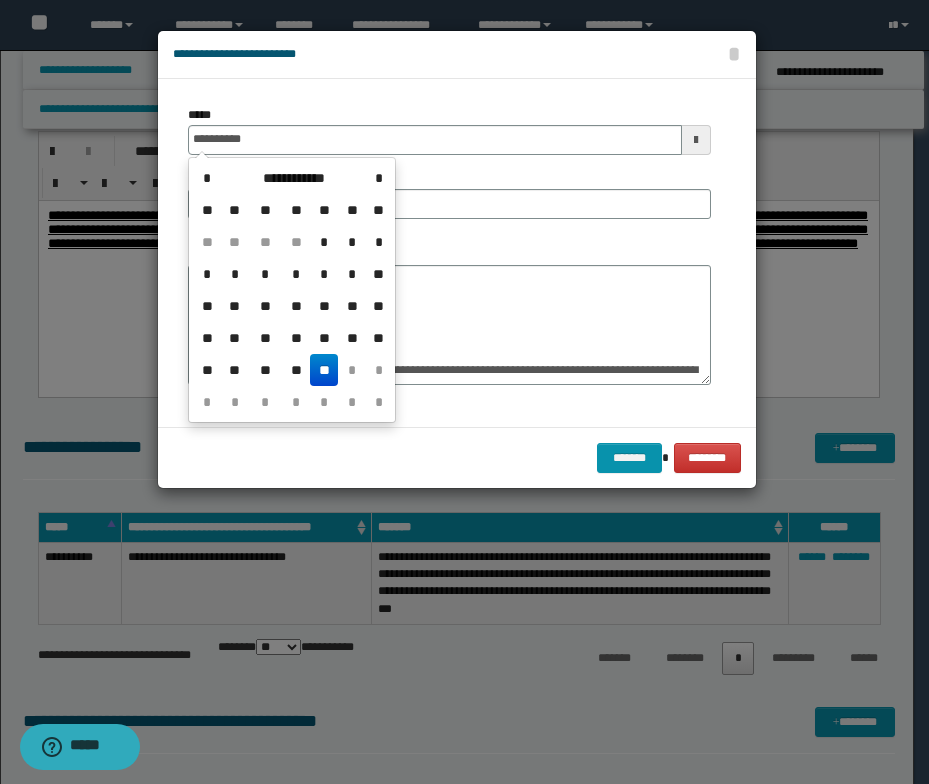 click on "**" at bounding box center [324, 370] 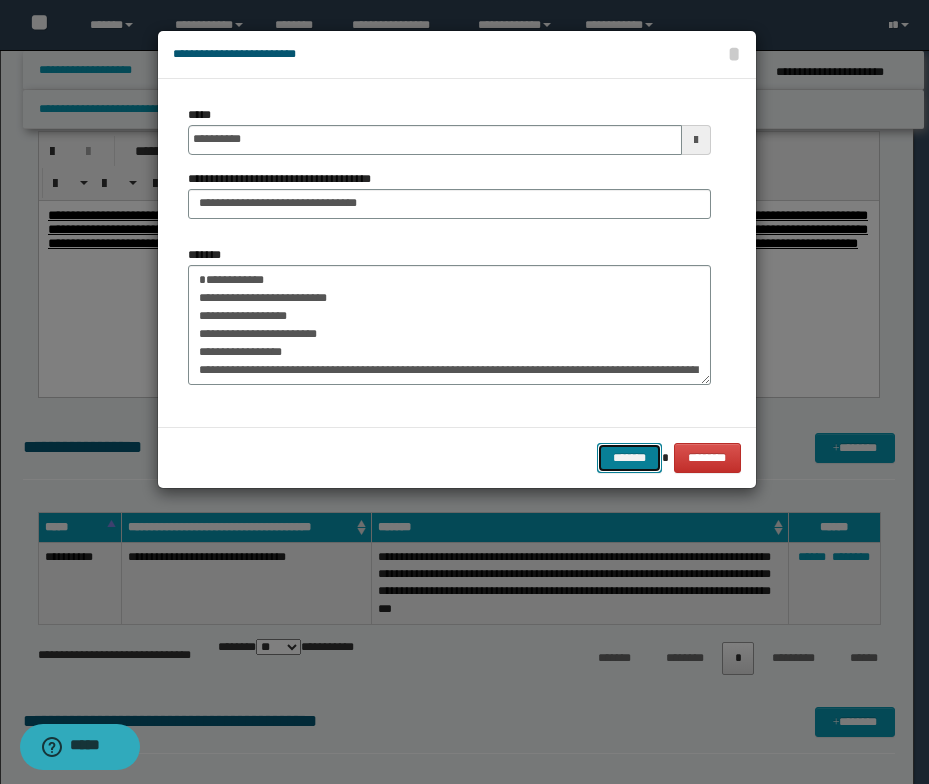 click on "*******" at bounding box center (629, 458) 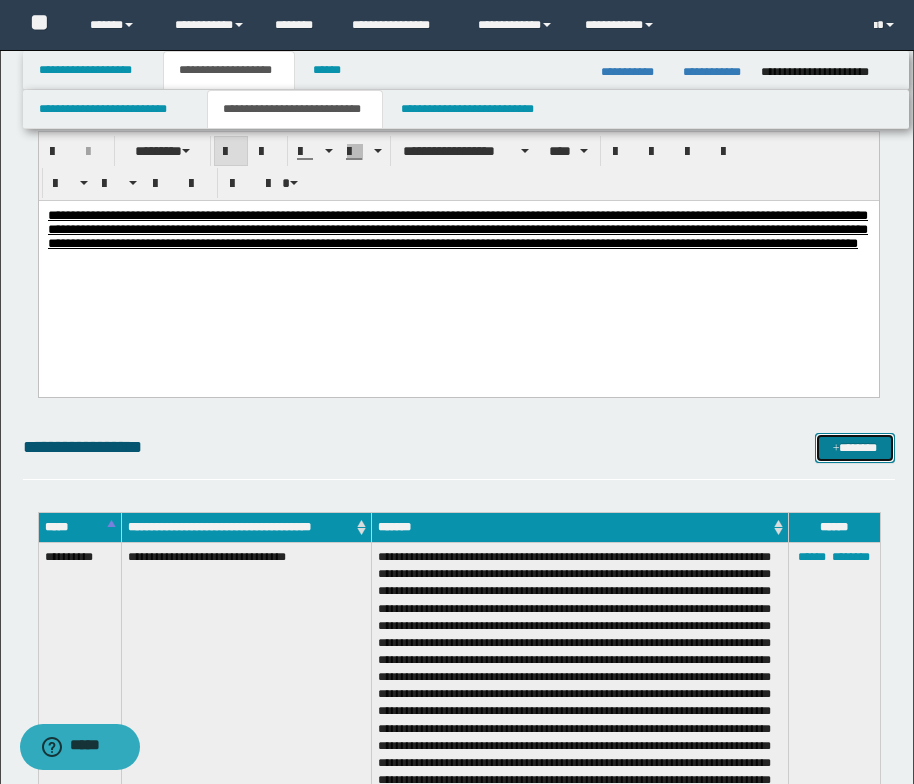 click on "*******" at bounding box center (855, 448) 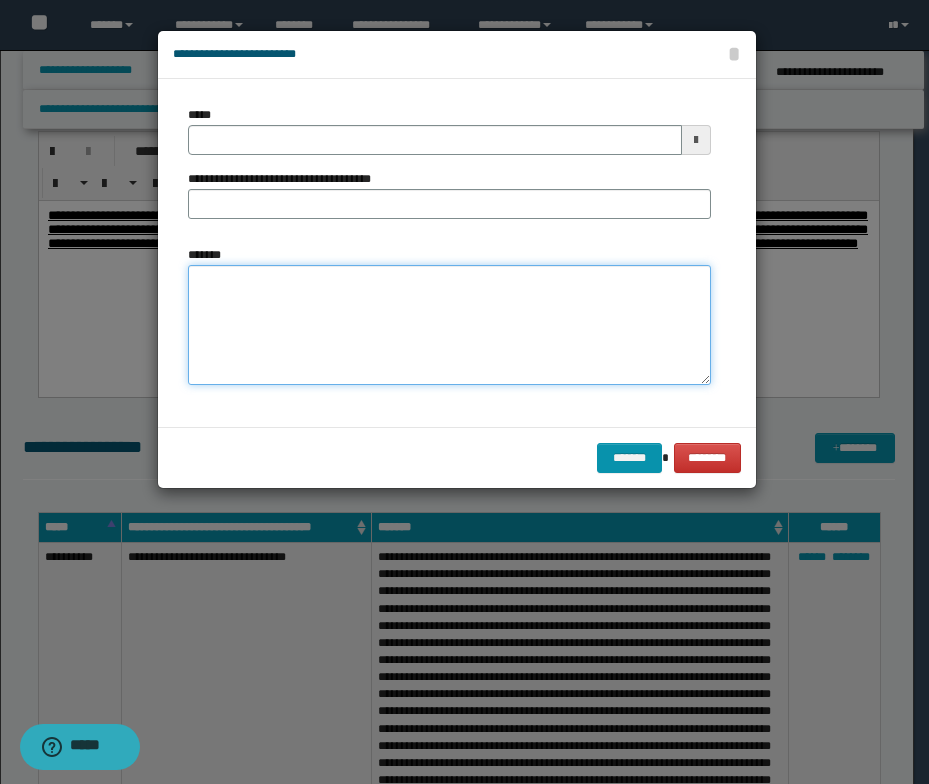 click on "*******" at bounding box center (449, 325) 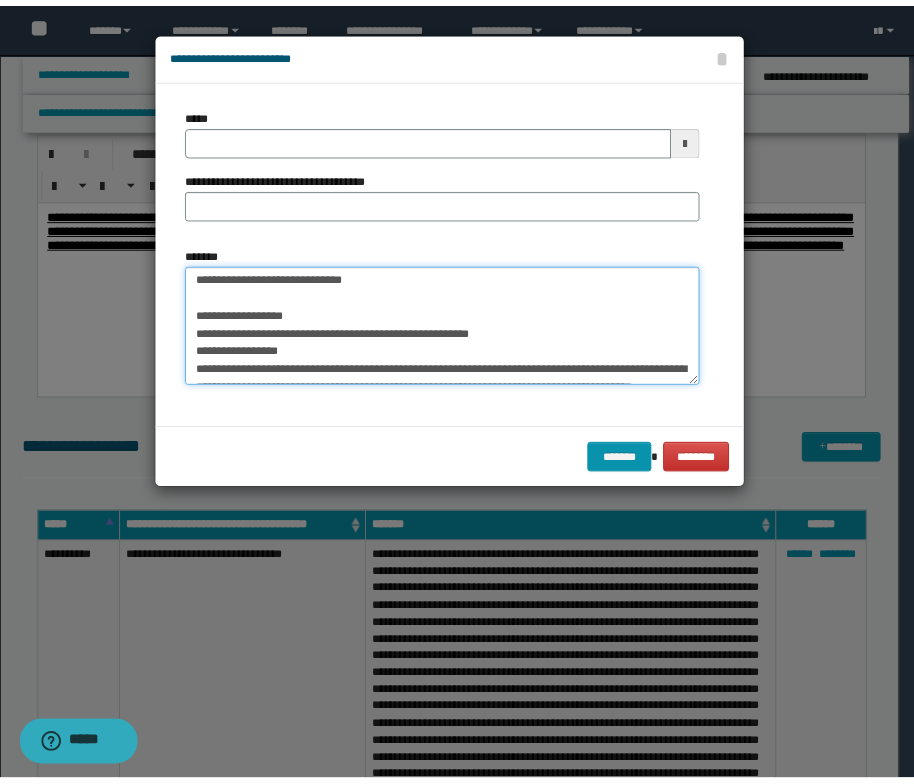 scroll, scrollTop: 0, scrollLeft: 0, axis: both 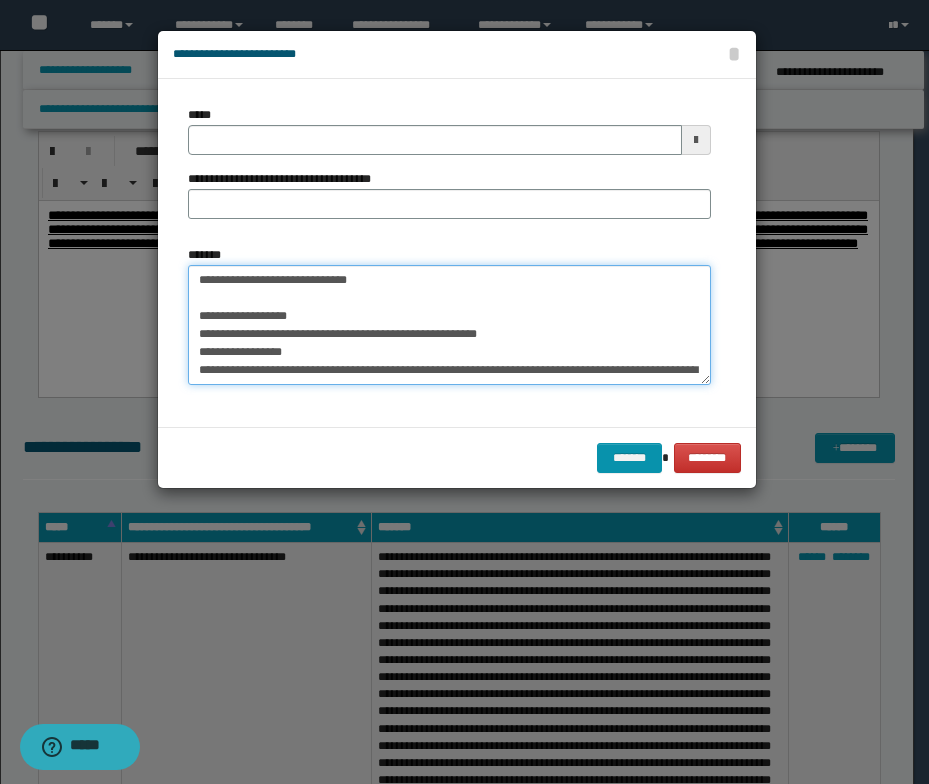 drag, startPoint x: 382, startPoint y: 278, endPoint x: 206, endPoint y: 281, distance: 176.02557 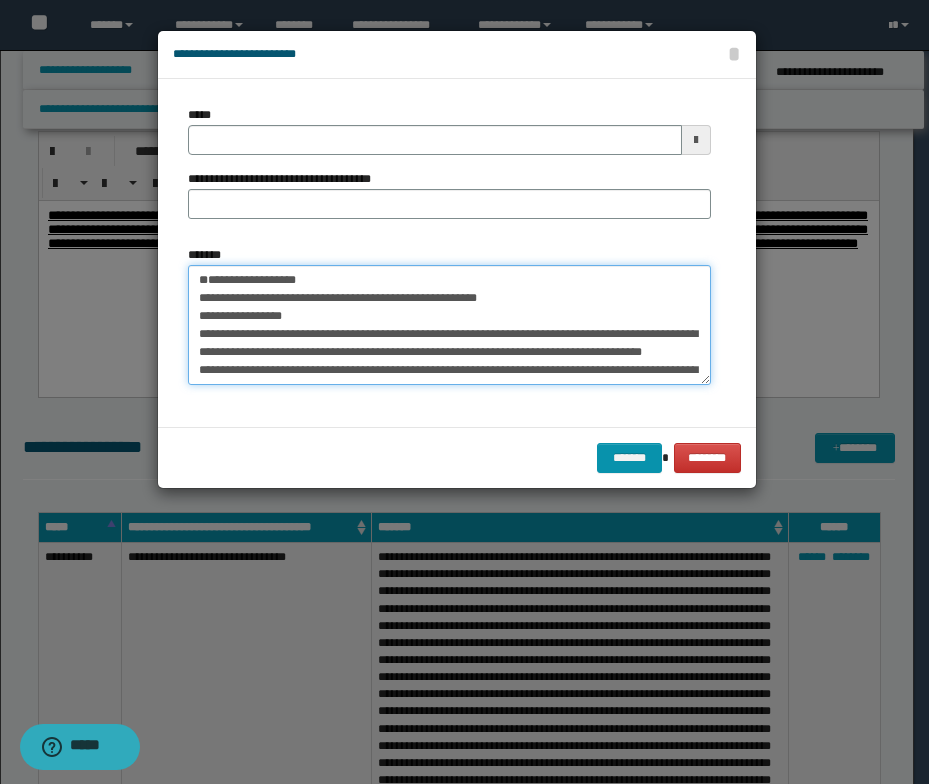 type on "**********" 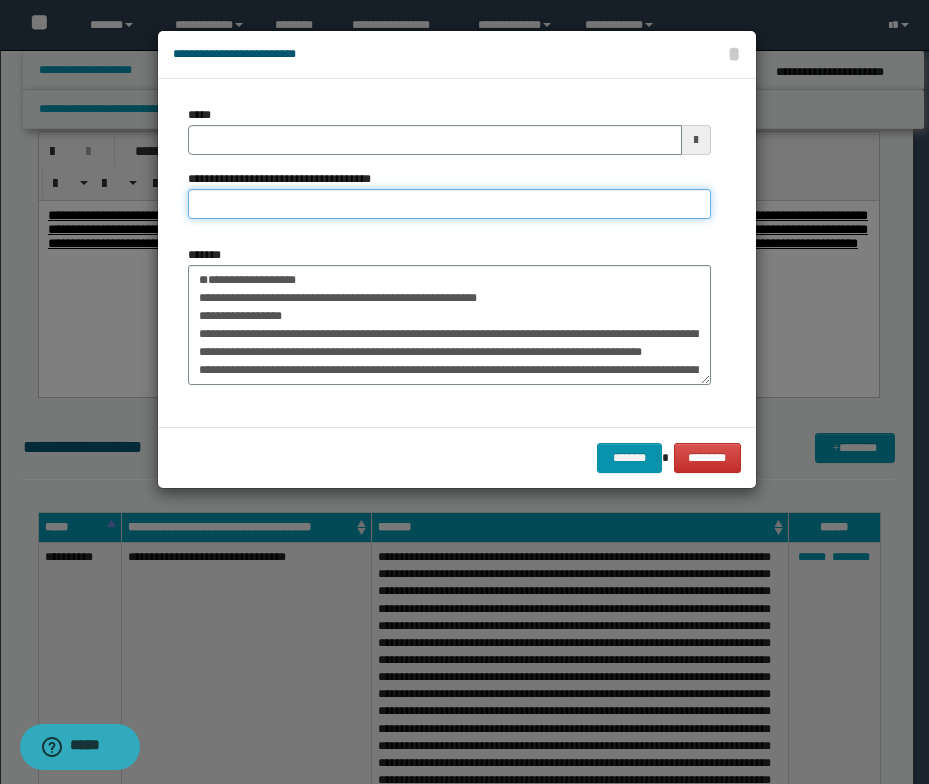 click on "**********" at bounding box center [449, 204] 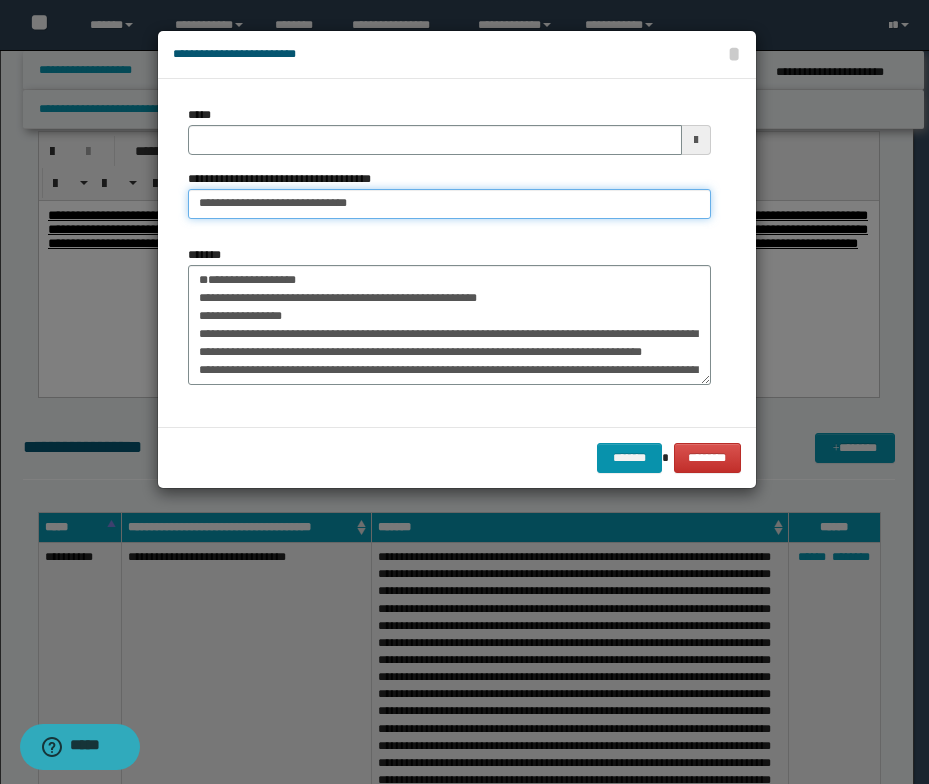 drag, startPoint x: 261, startPoint y: 202, endPoint x: 203, endPoint y: 199, distance: 58.077534 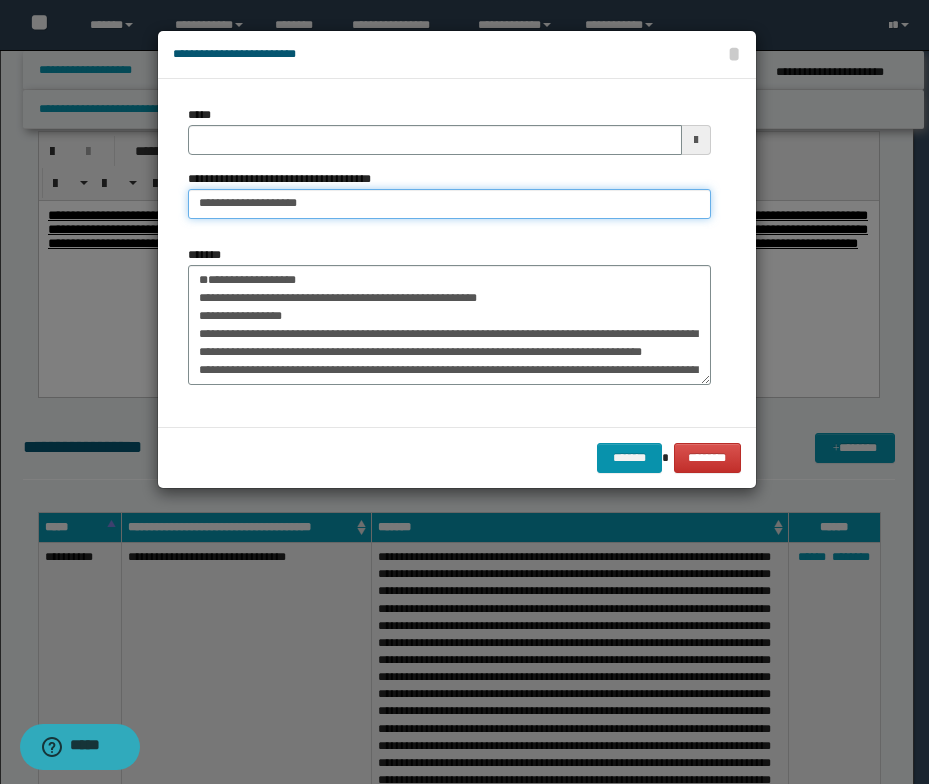 type 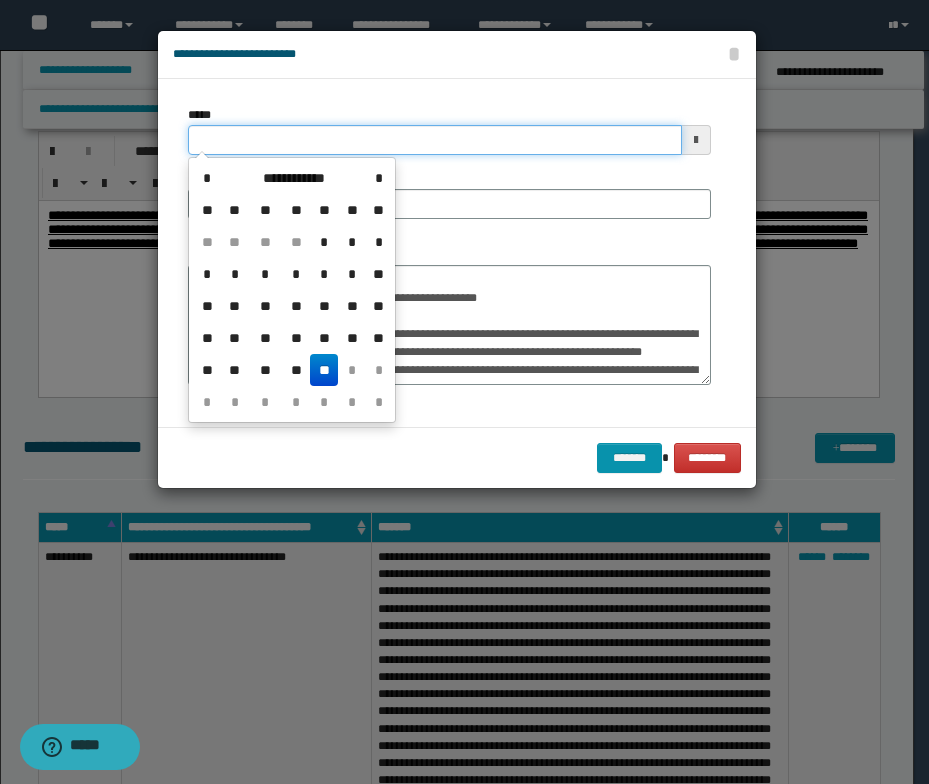 click on "*****" at bounding box center [435, 140] 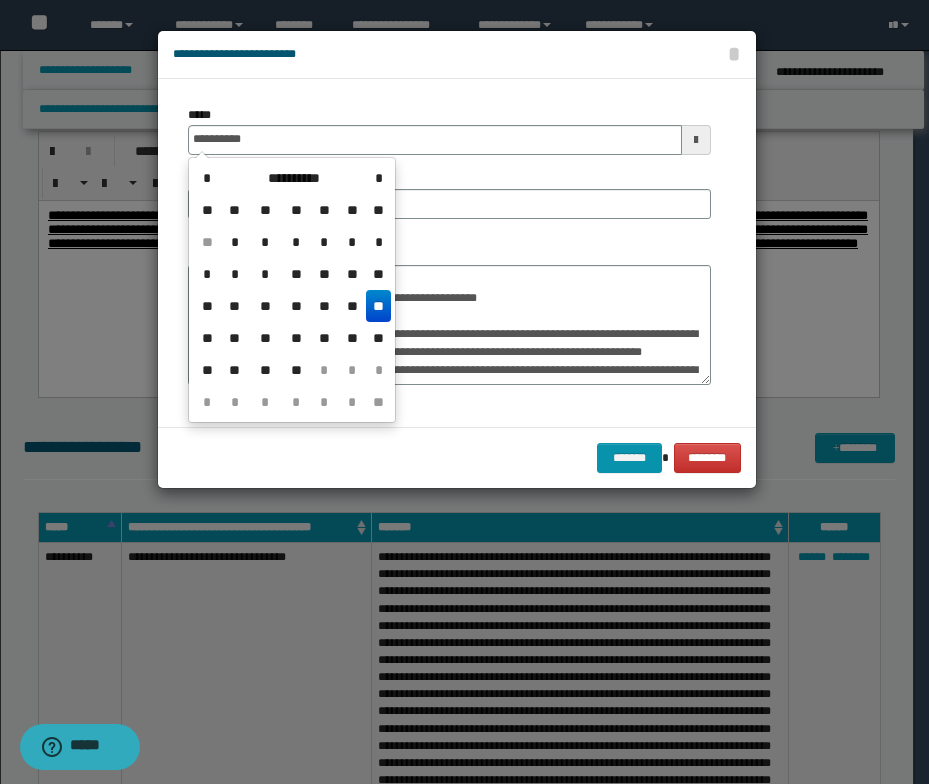 click on "**" at bounding box center [378, 306] 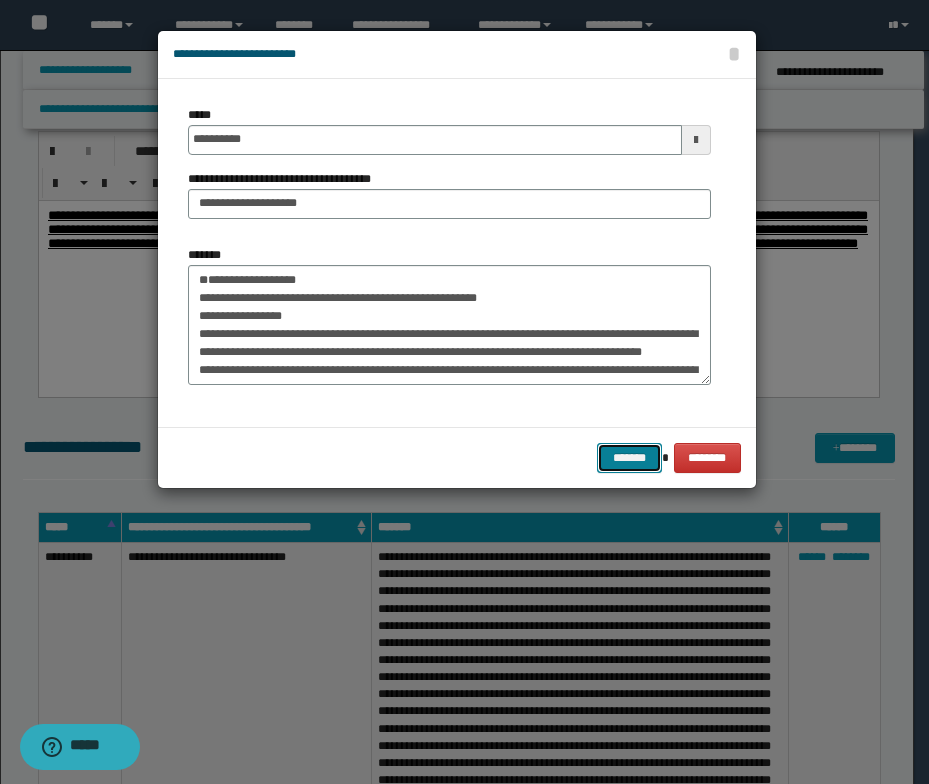 click on "*******" at bounding box center [629, 458] 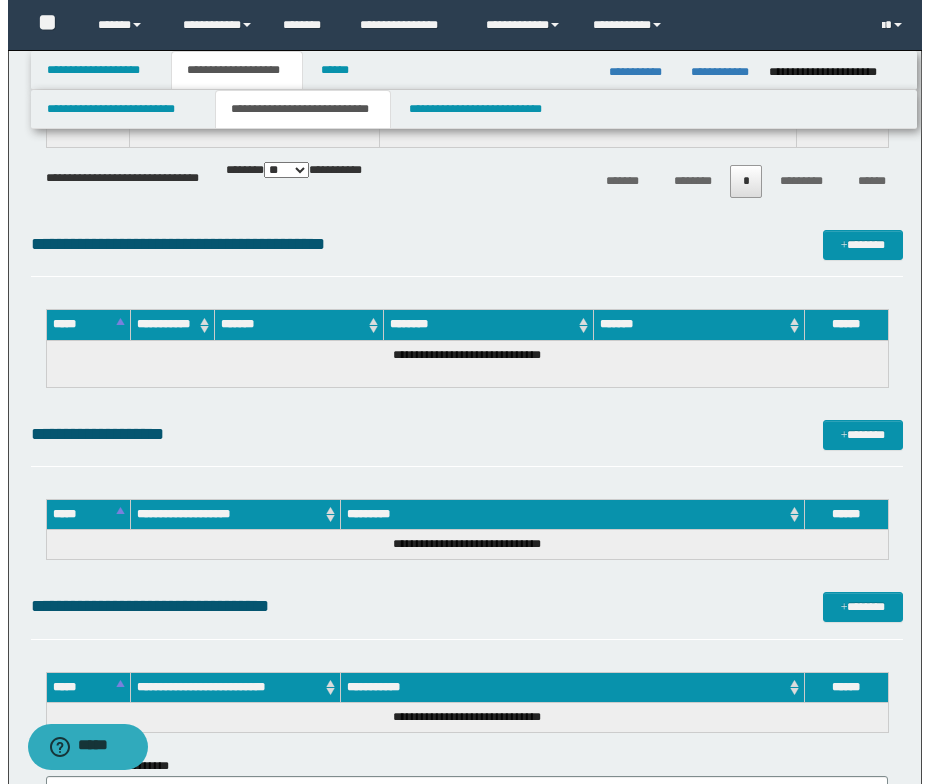 scroll, scrollTop: 4000, scrollLeft: 0, axis: vertical 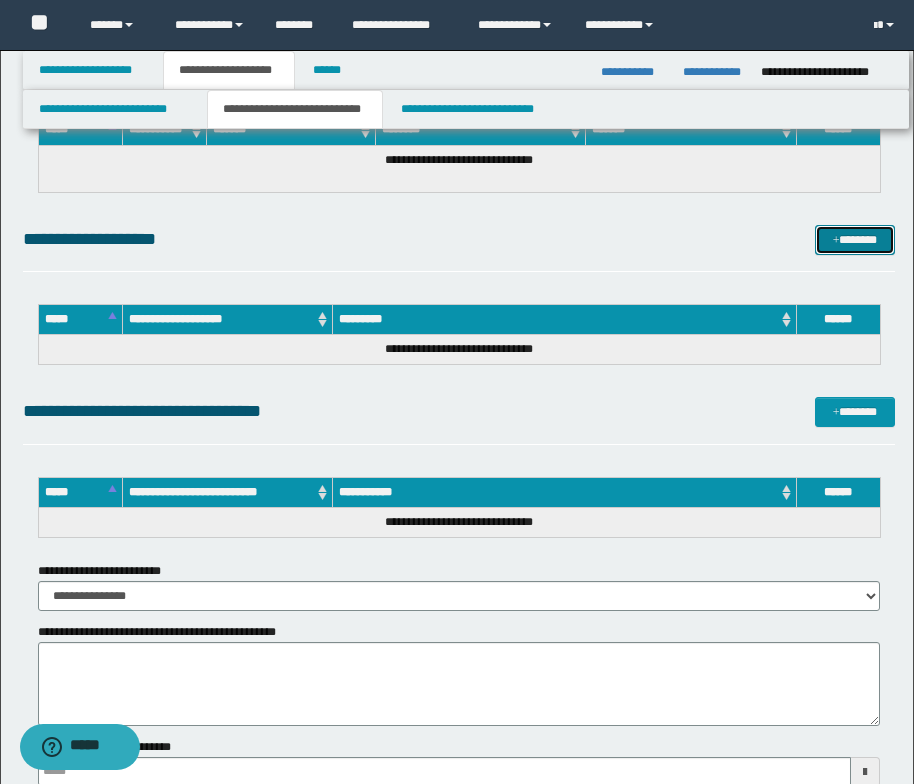 click at bounding box center [836, 241] 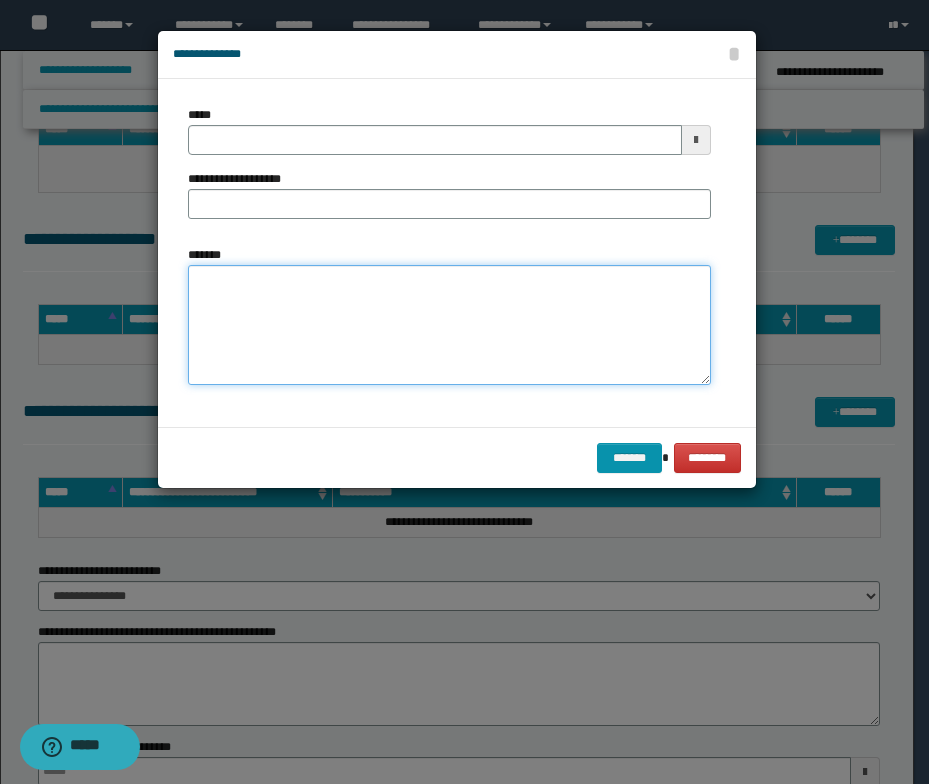 click on "*******" at bounding box center (449, 325) 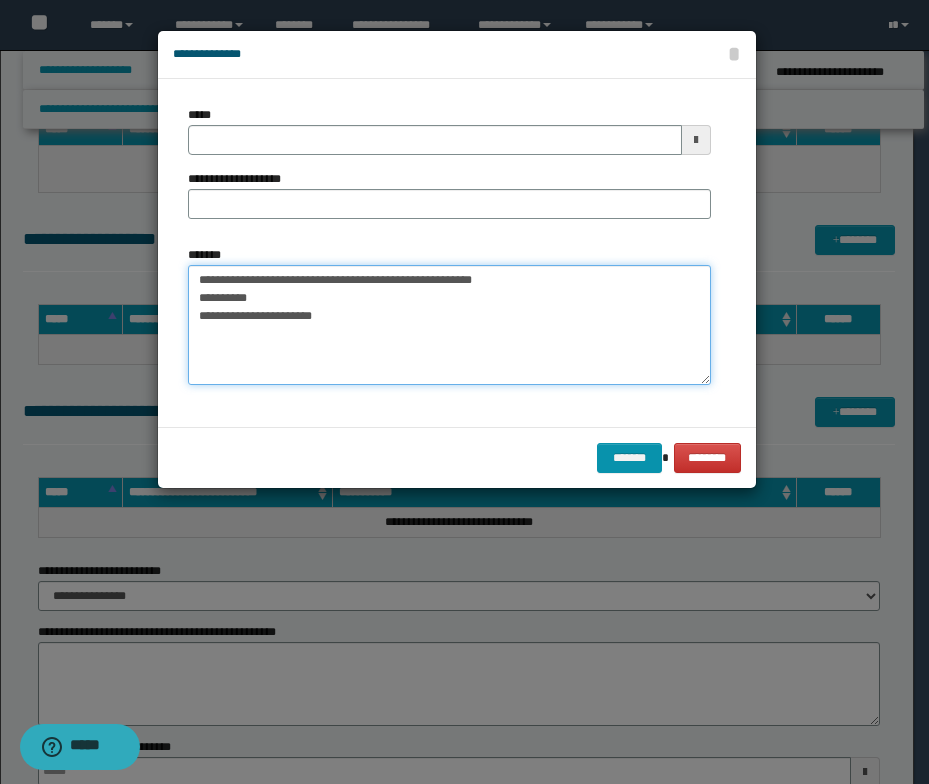 drag, startPoint x: 512, startPoint y: 278, endPoint x: 195, endPoint y: 275, distance: 317.0142 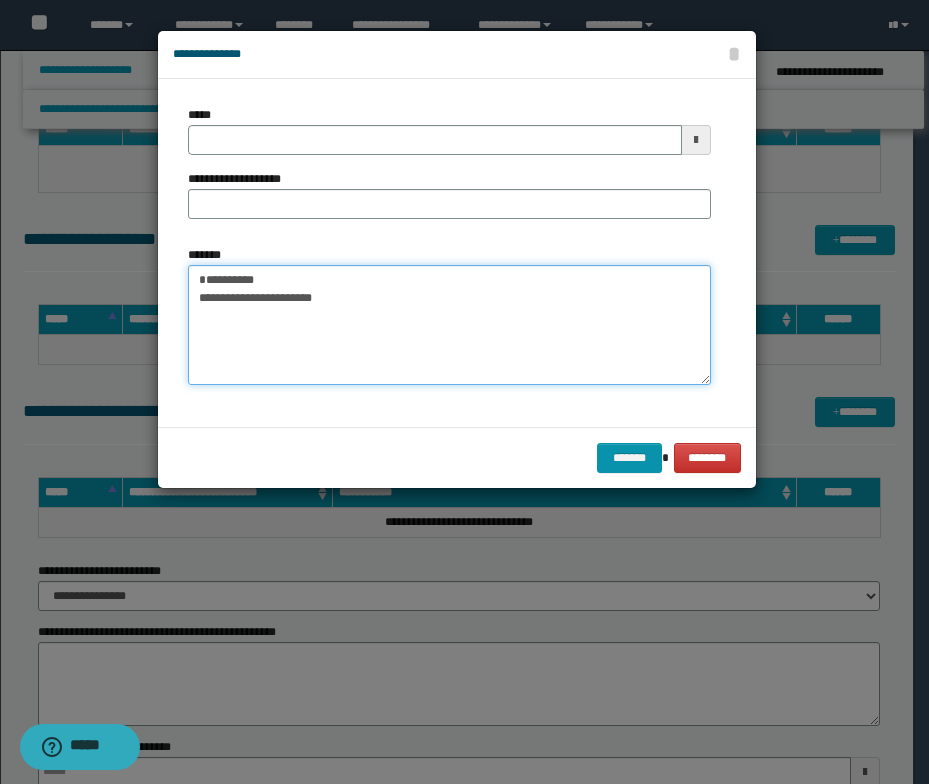 type on "**********" 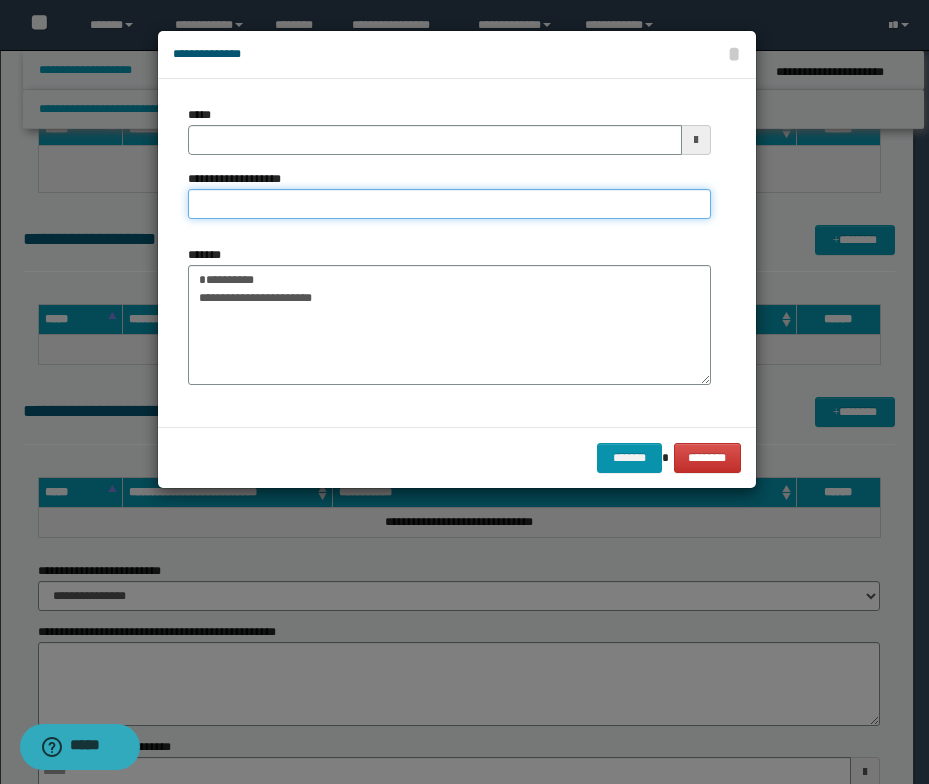 click on "**********" at bounding box center [449, 204] 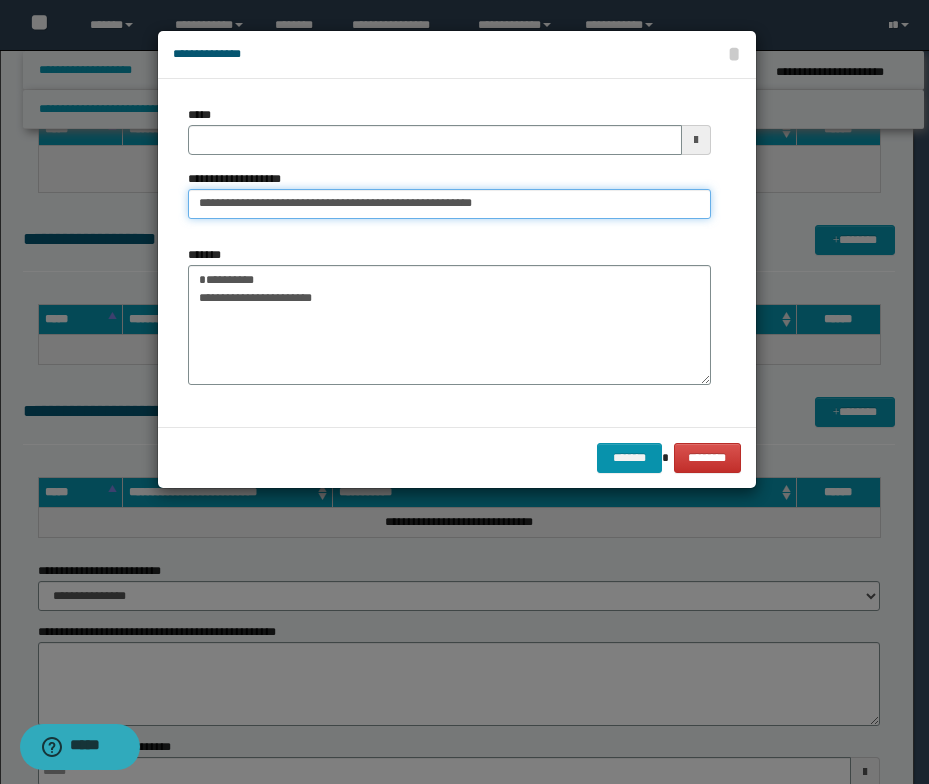 drag, startPoint x: 262, startPoint y: 205, endPoint x: 197, endPoint y: 205, distance: 65 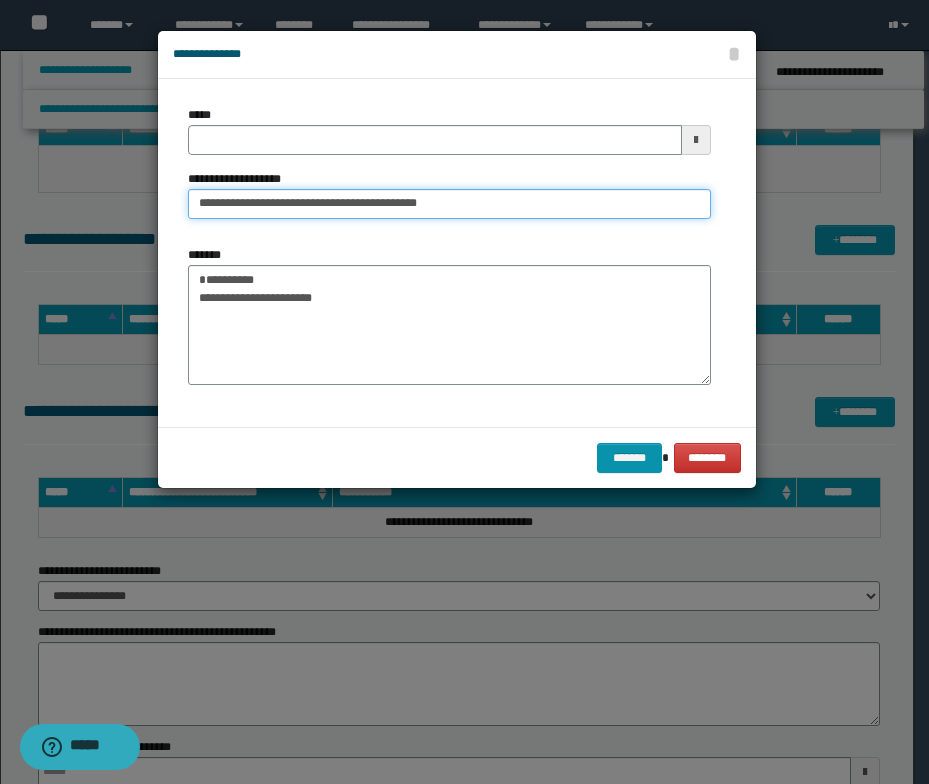 type 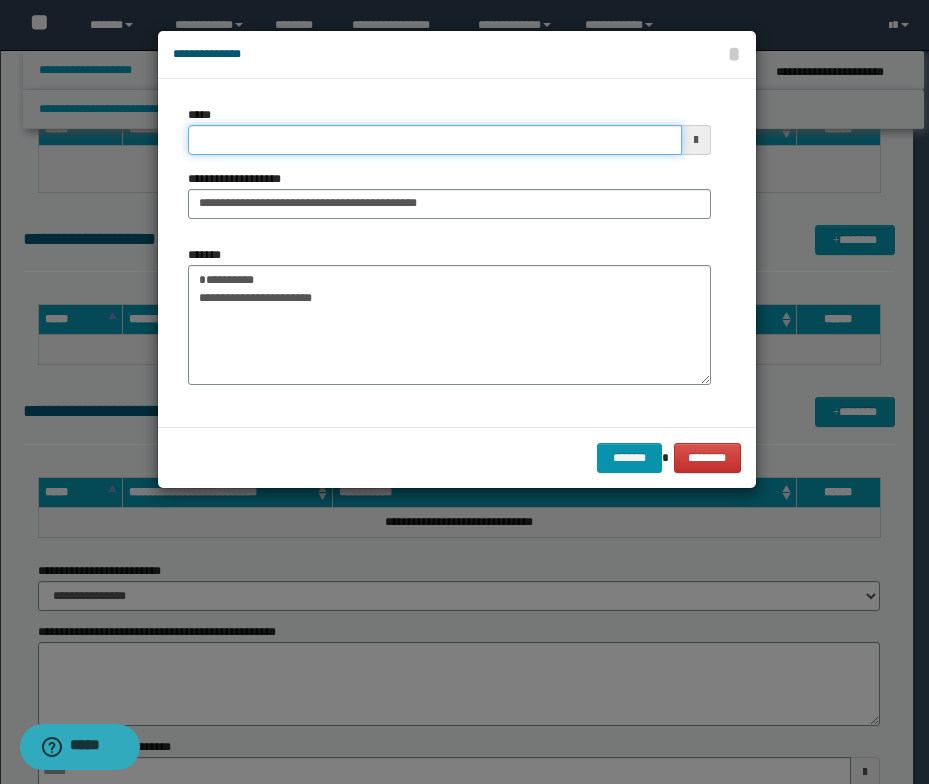 click on "*****" at bounding box center [435, 140] 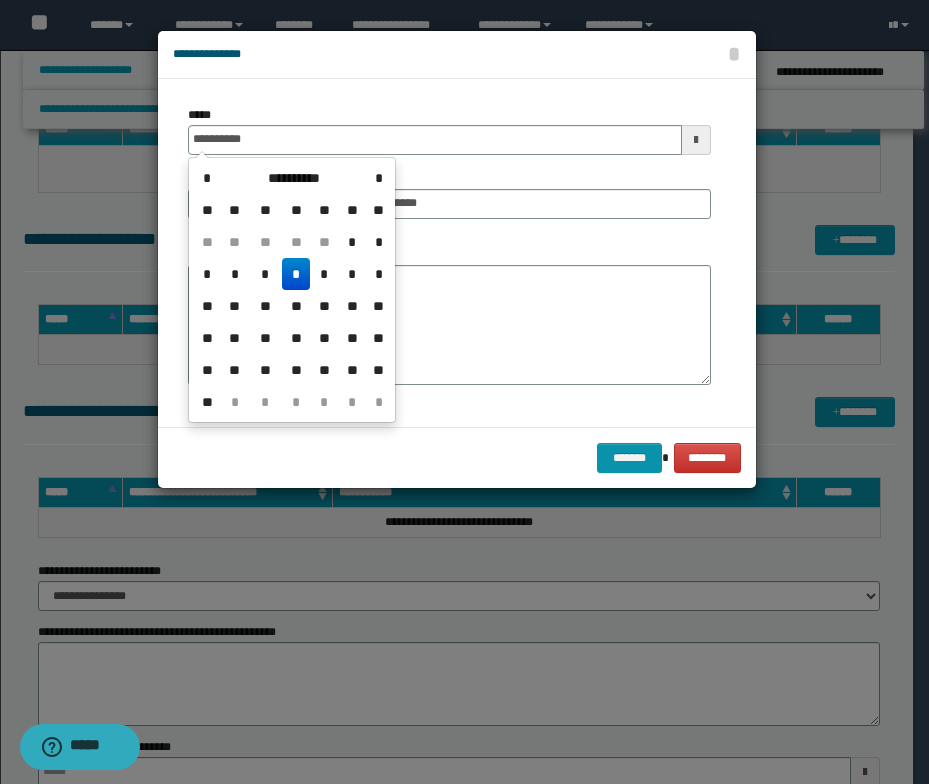 click on "*" at bounding box center (296, 274) 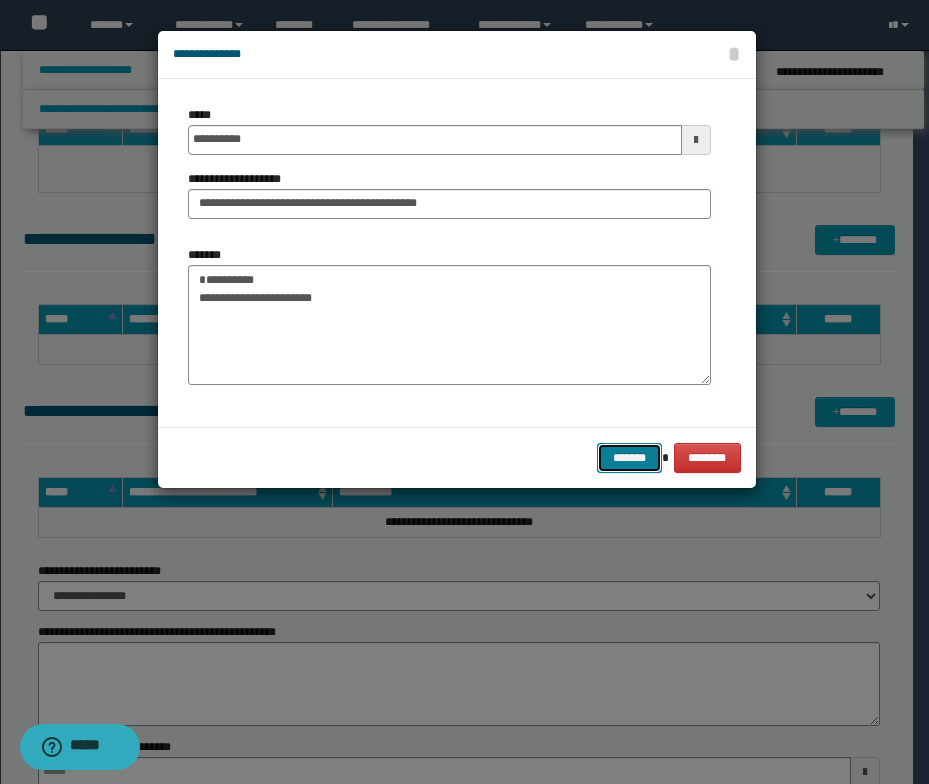click on "*******" at bounding box center (629, 458) 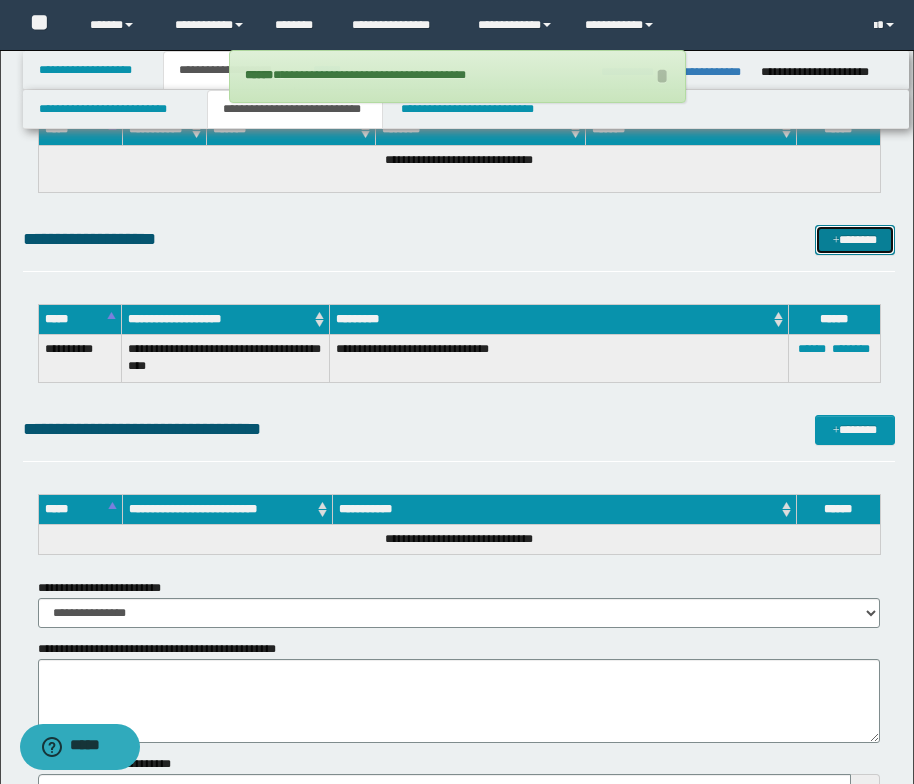 click at bounding box center [836, 241] 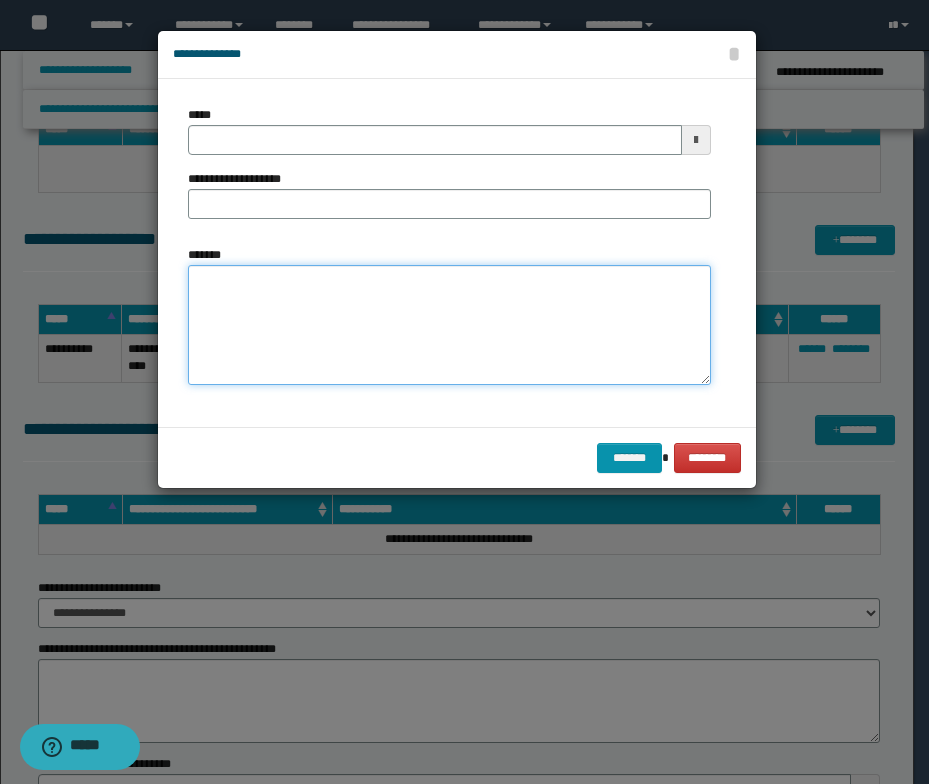 click on "*******" at bounding box center [449, 325] 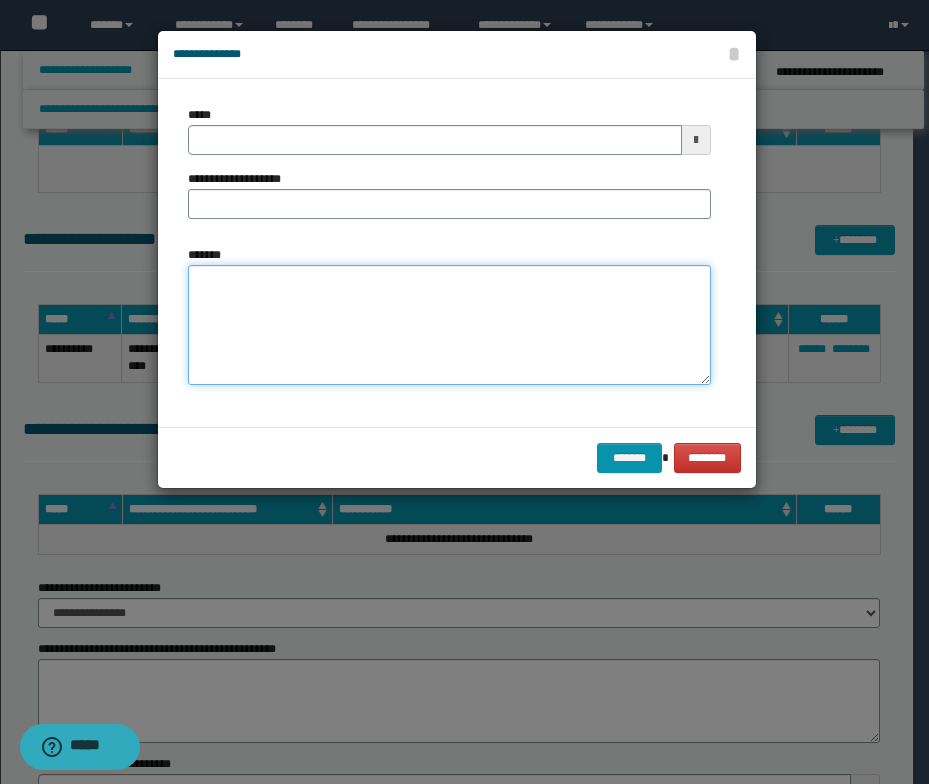 paste on "**********" 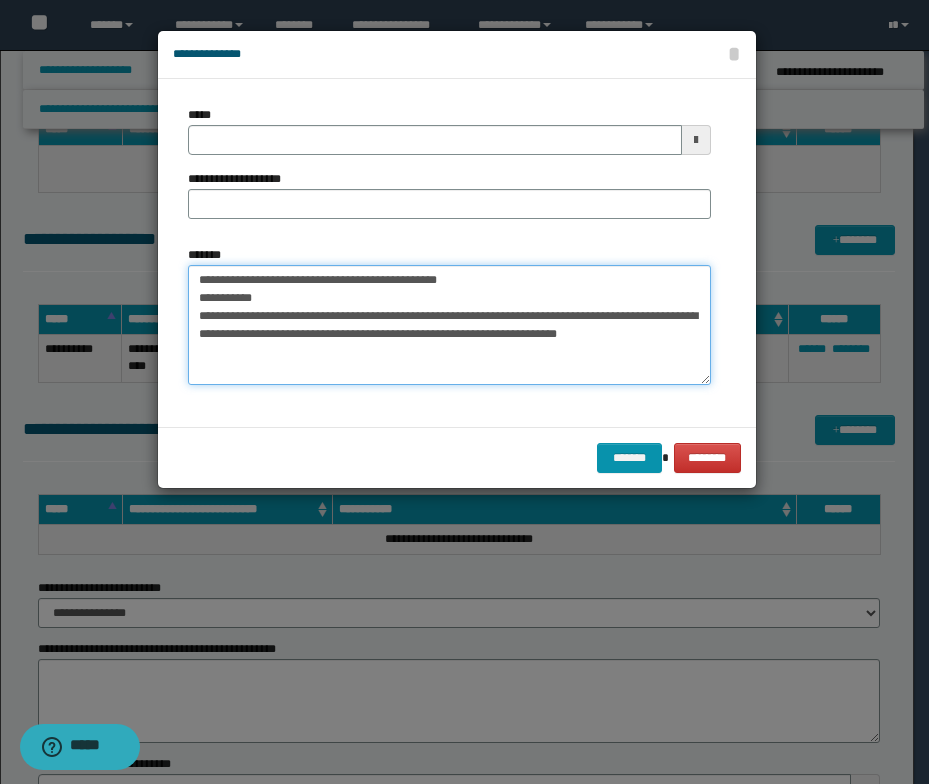 drag, startPoint x: 482, startPoint y: 278, endPoint x: 163, endPoint y: 280, distance: 319.00626 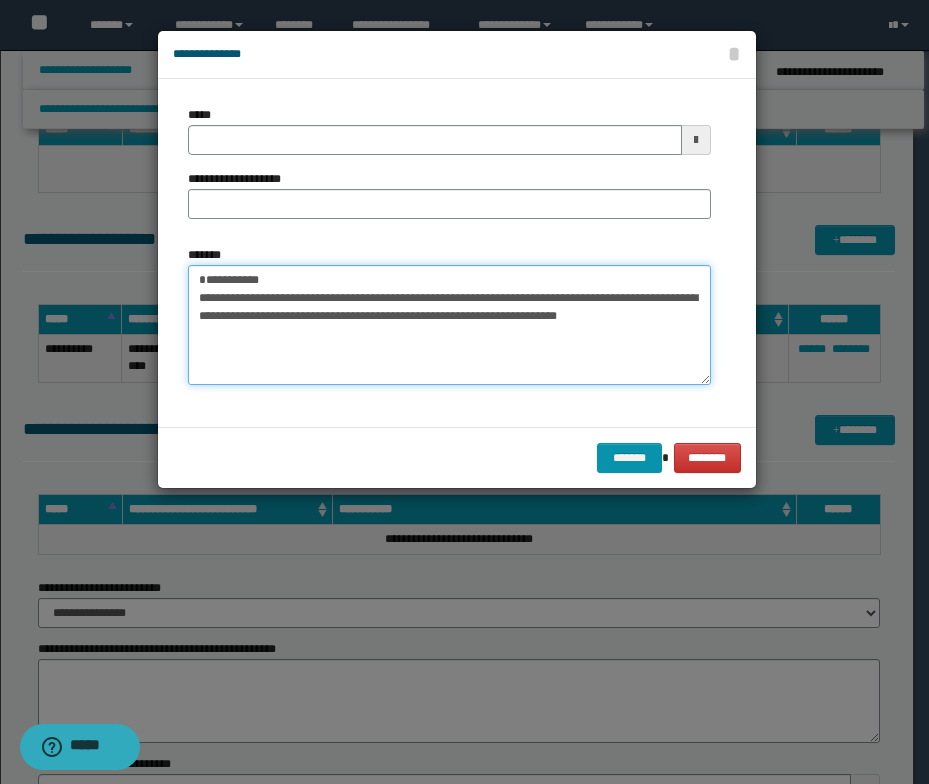 type on "**********" 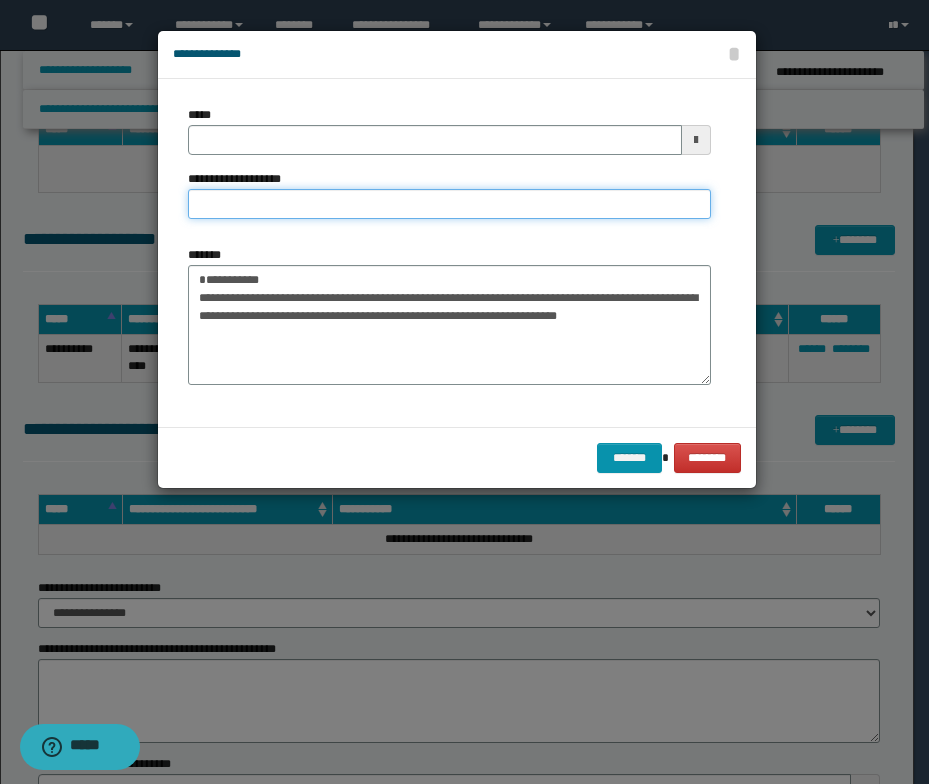 click on "**********" at bounding box center [449, 204] 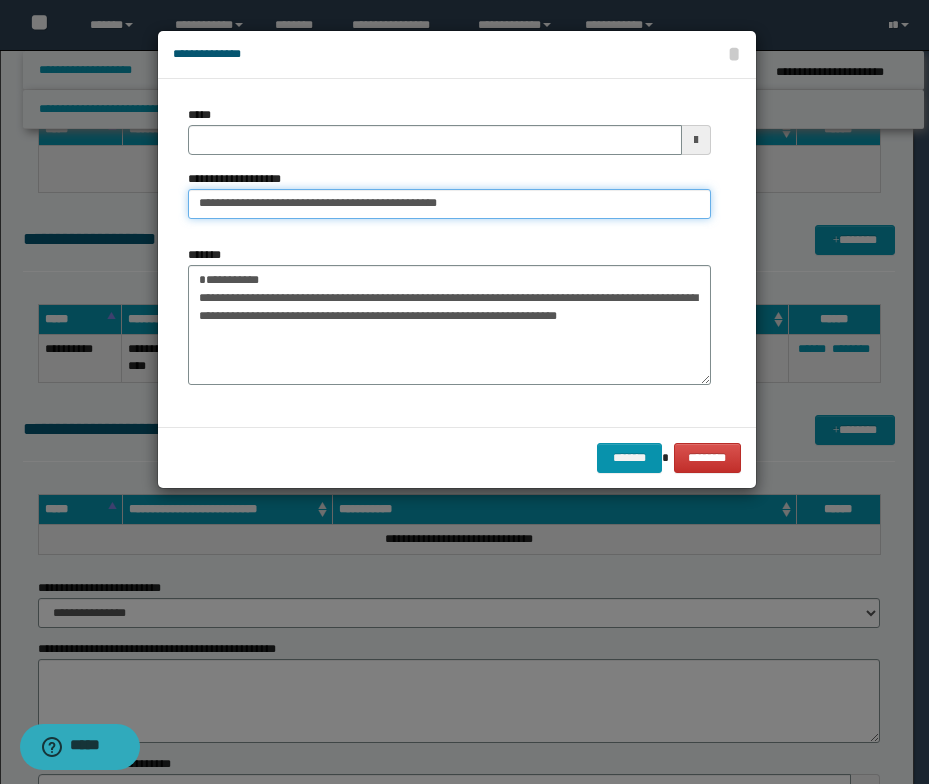 drag, startPoint x: 257, startPoint y: 203, endPoint x: 189, endPoint y: 198, distance: 68.18358 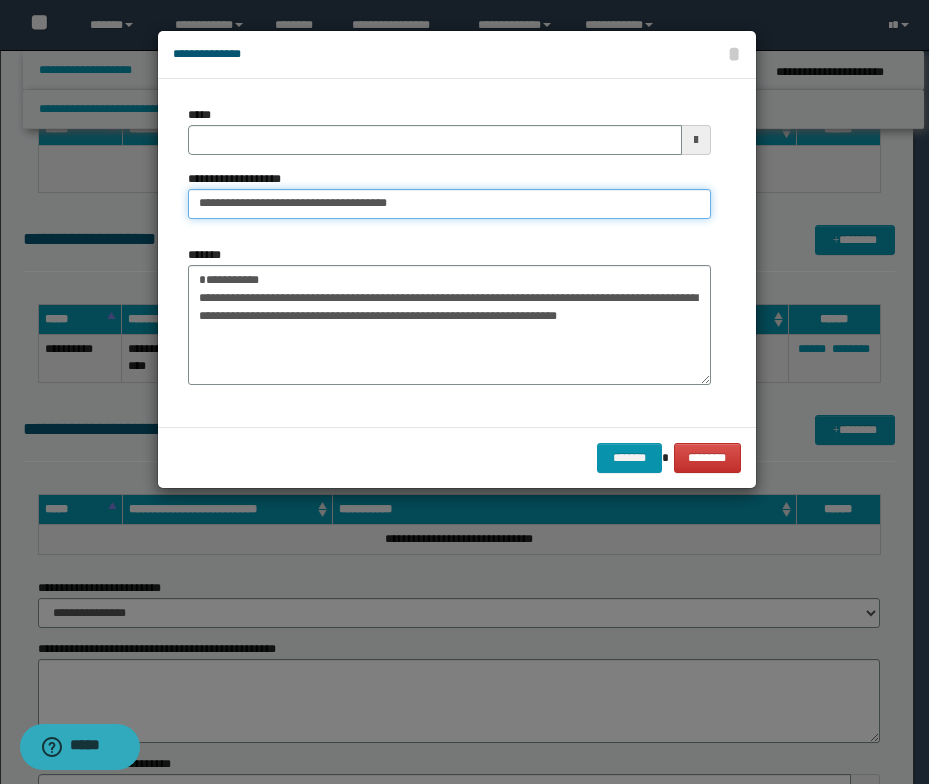 type 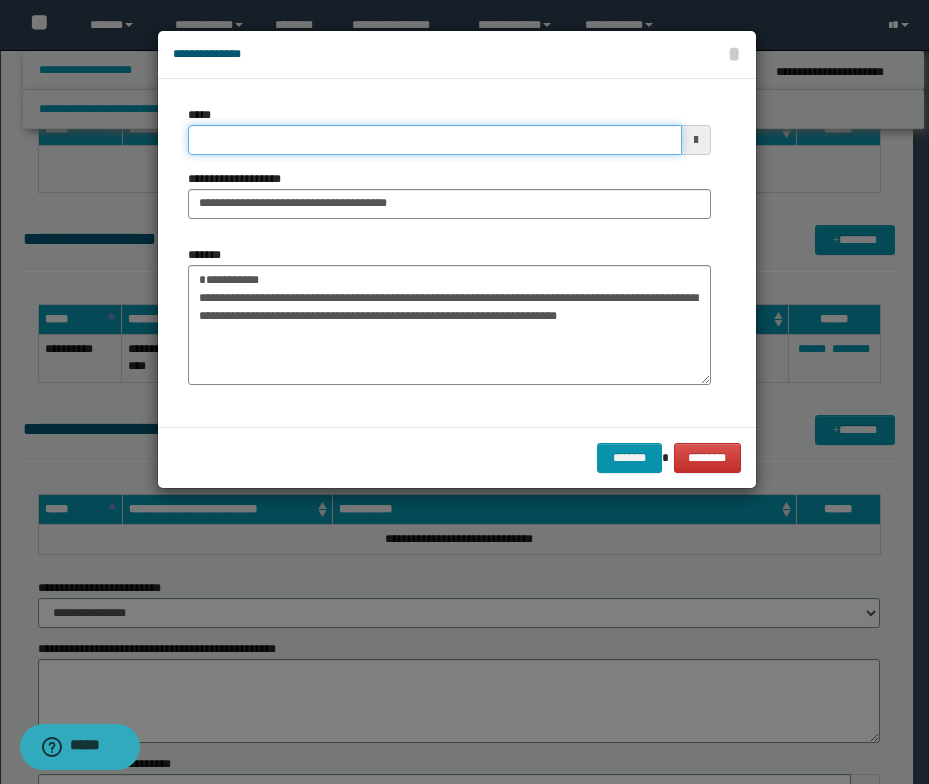 click on "*****" at bounding box center (435, 140) 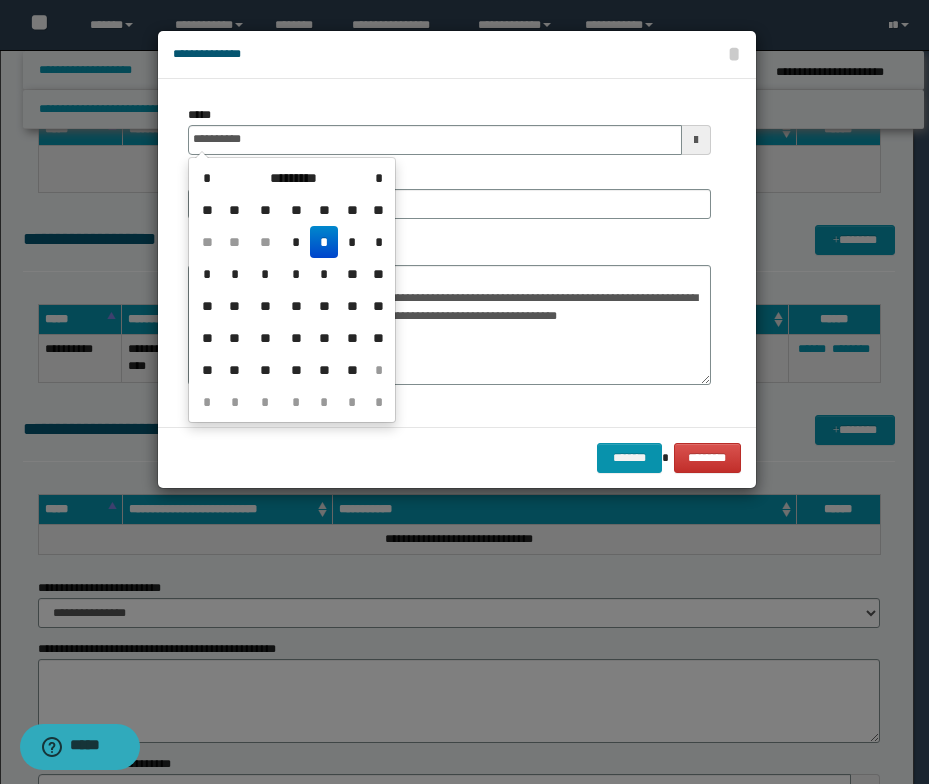 click on "*" at bounding box center [324, 242] 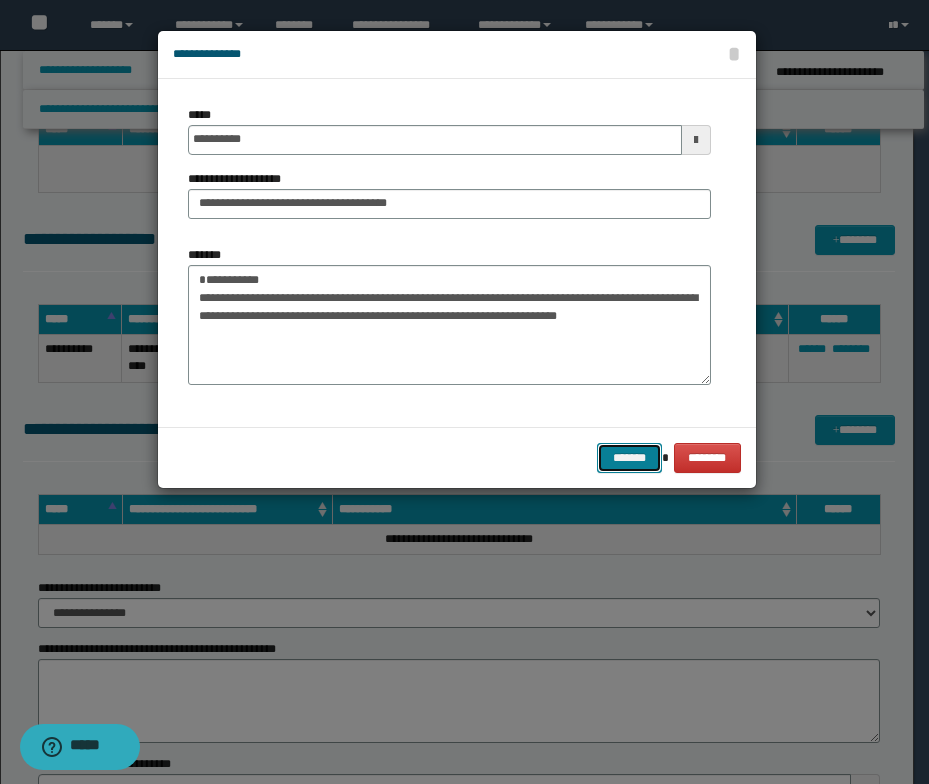 click on "*******" at bounding box center (629, 458) 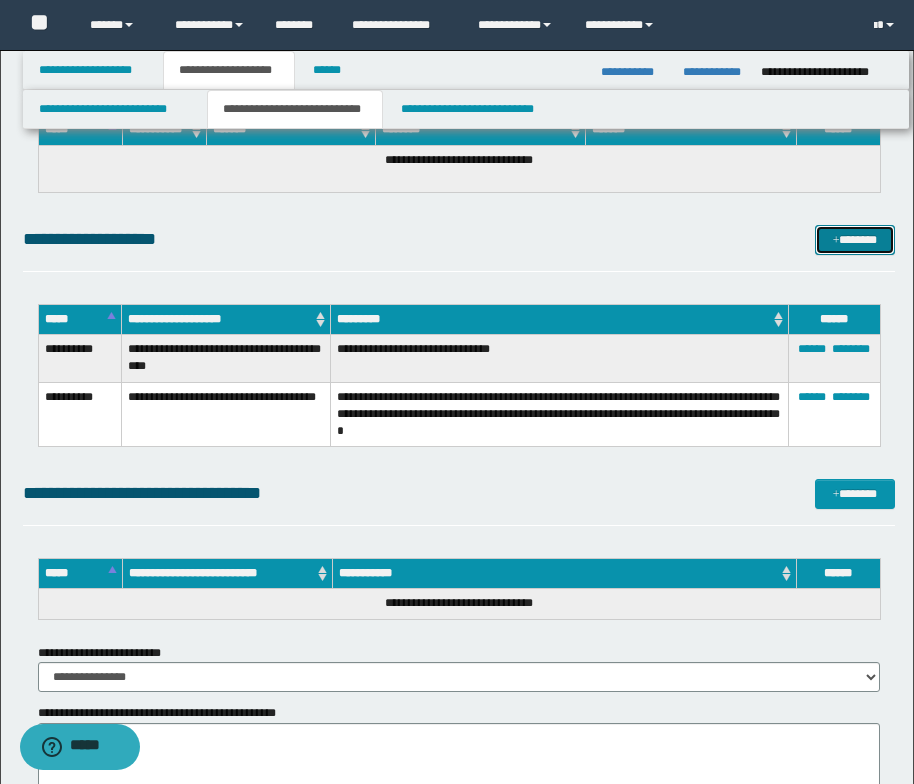 click on "*******" at bounding box center [855, 240] 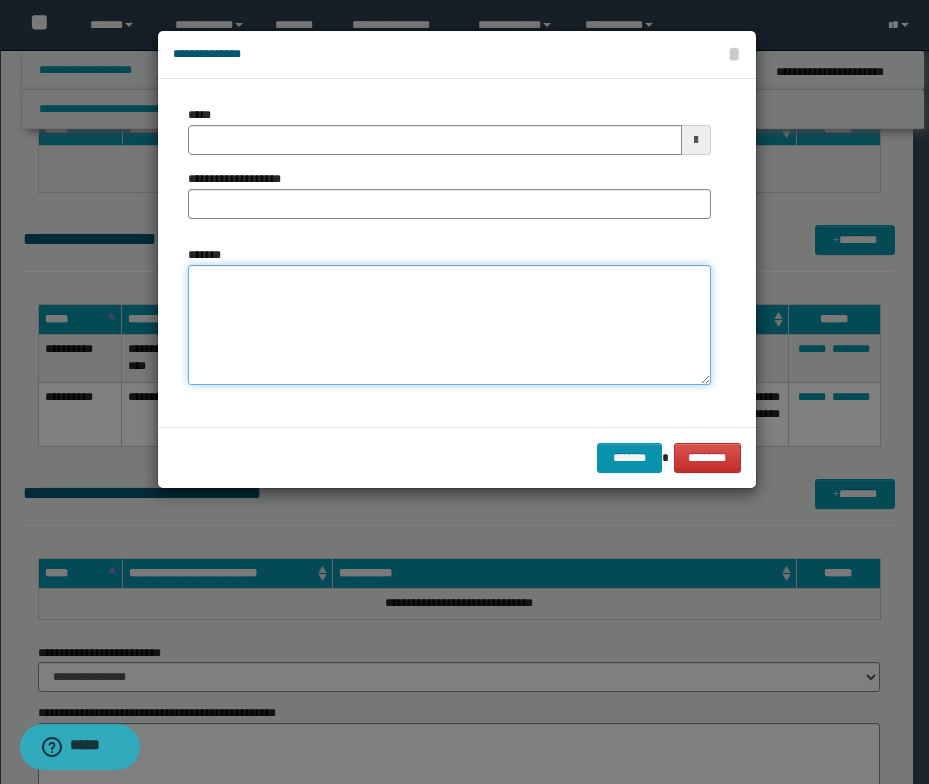click on "*******" at bounding box center (449, 325) 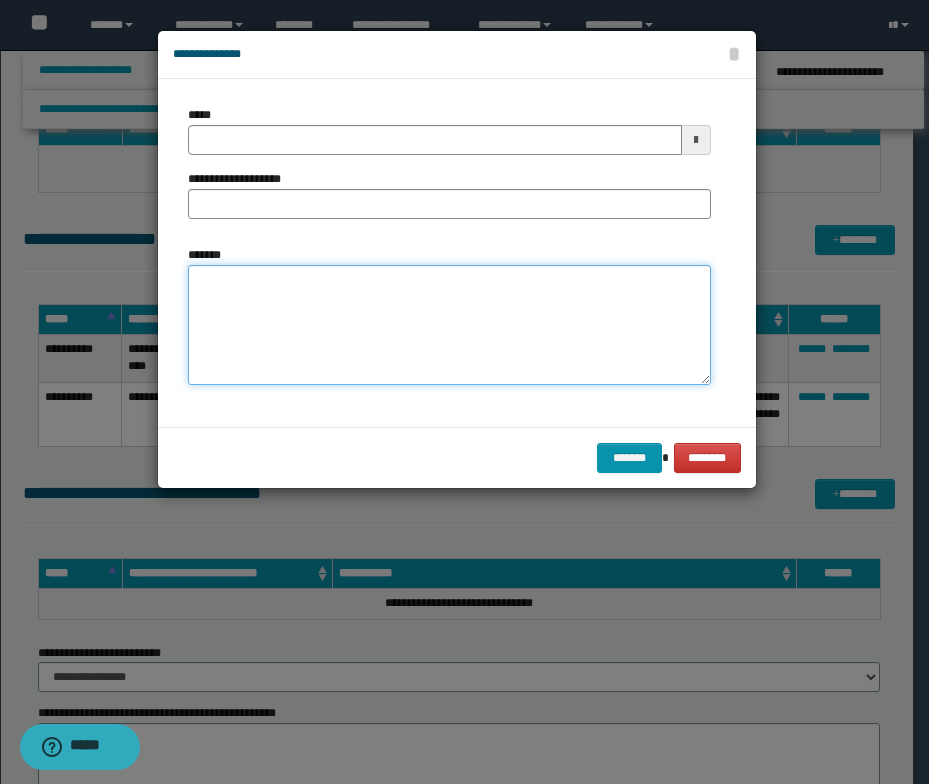 paste on "**********" 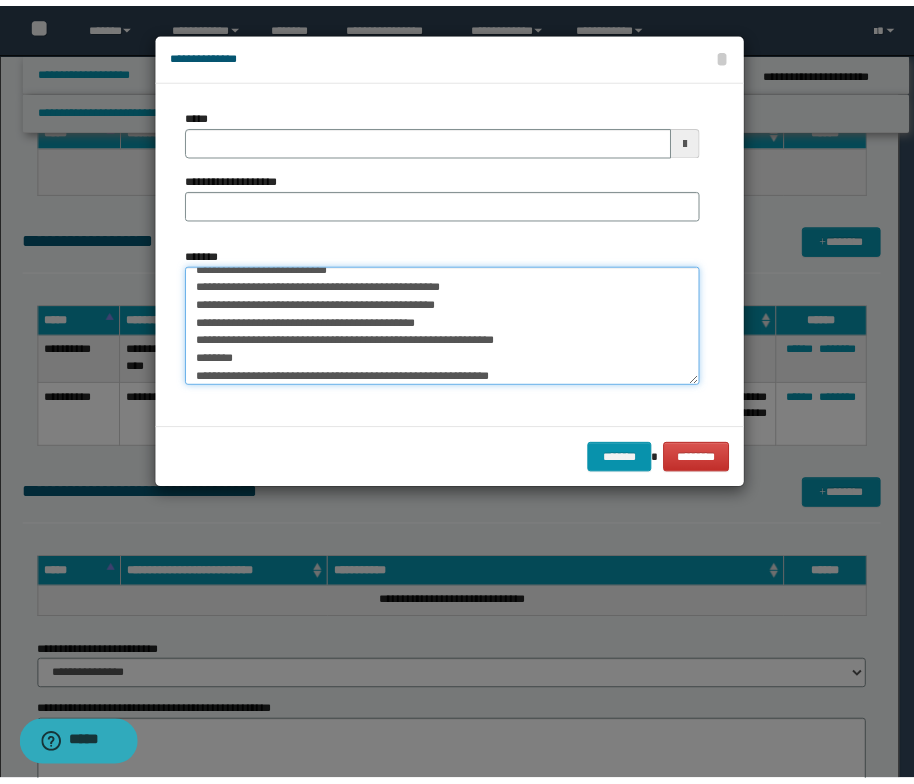 scroll, scrollTop: 0, scrollLeft: 0, axis: both 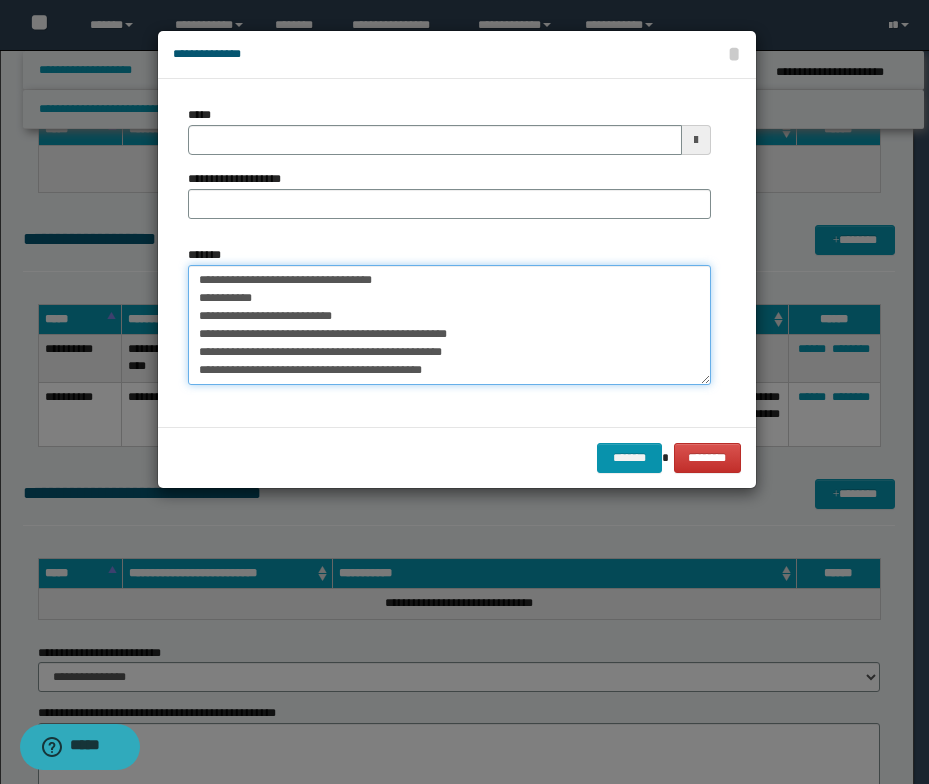 drag, startPoint x: 399, startPoint y: 281, endPoint x: 185, endPoint y: 279, distance: 214.00934 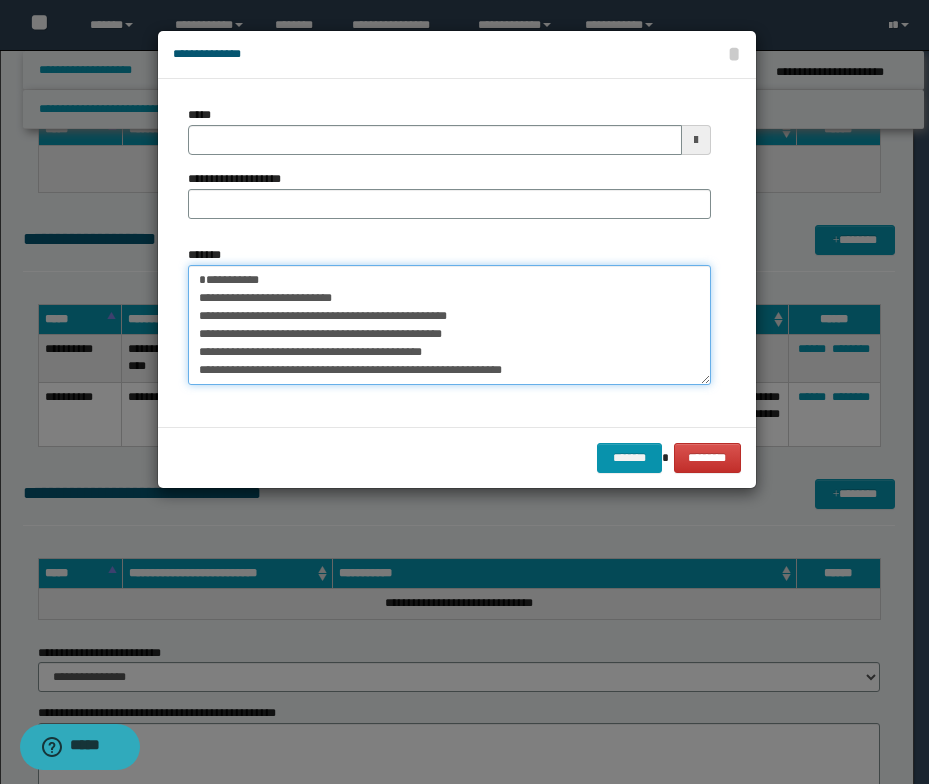 type on "**********" 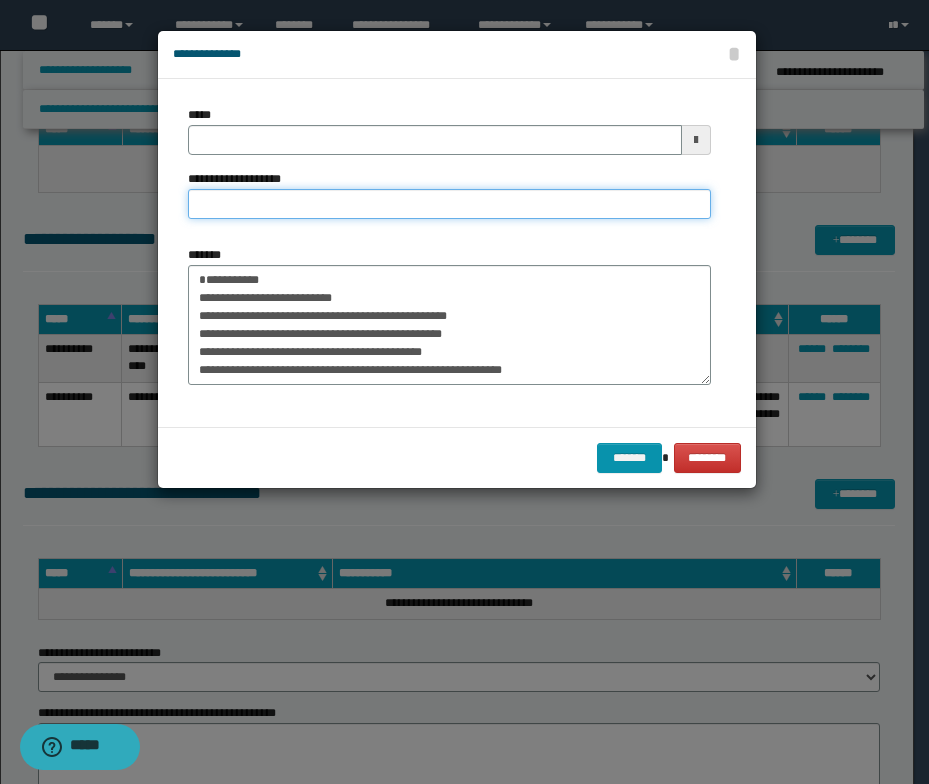 click on "**********" at bounding box center [449, 204] 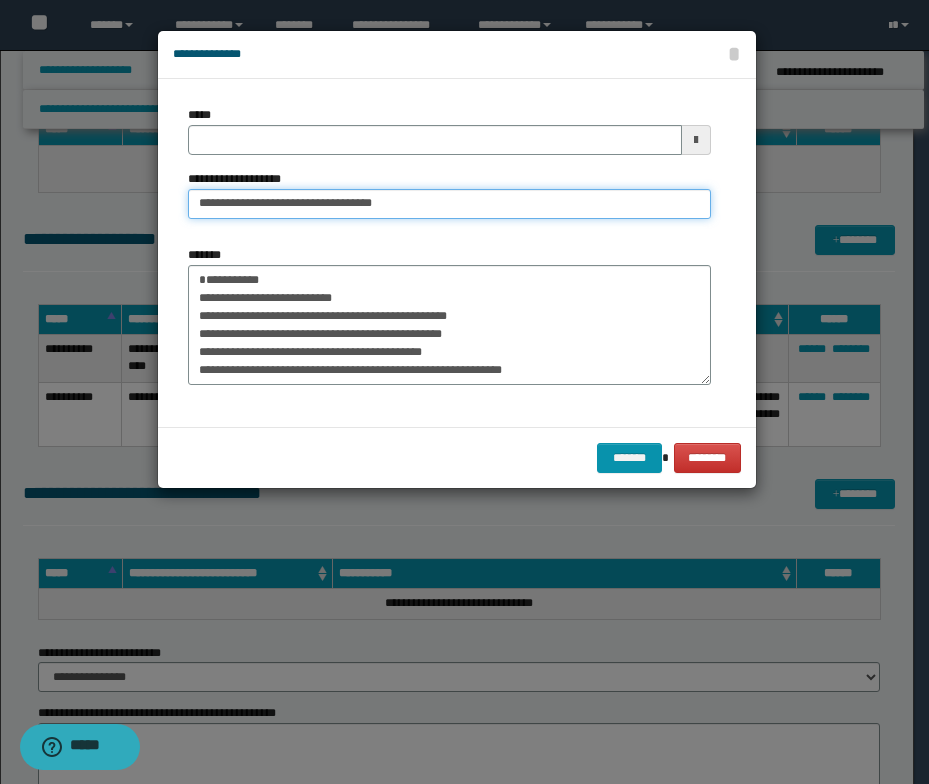 type 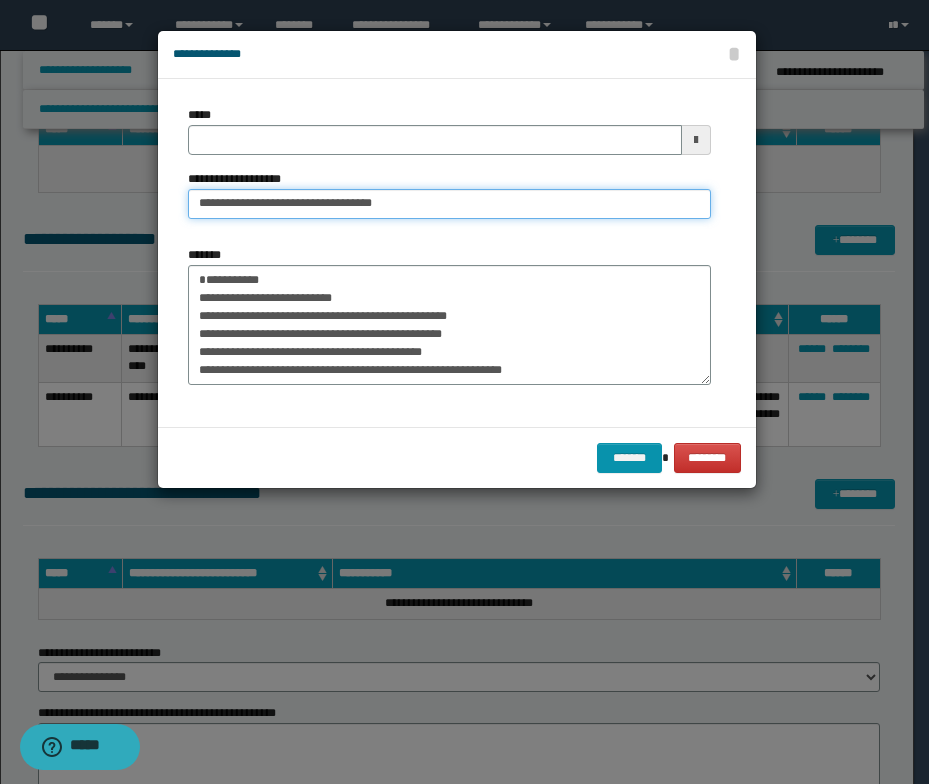 drag, startPoint x: 274, startPoint y: 201, endPoint x: 152, endPoint y: 194, distance: 122.20065 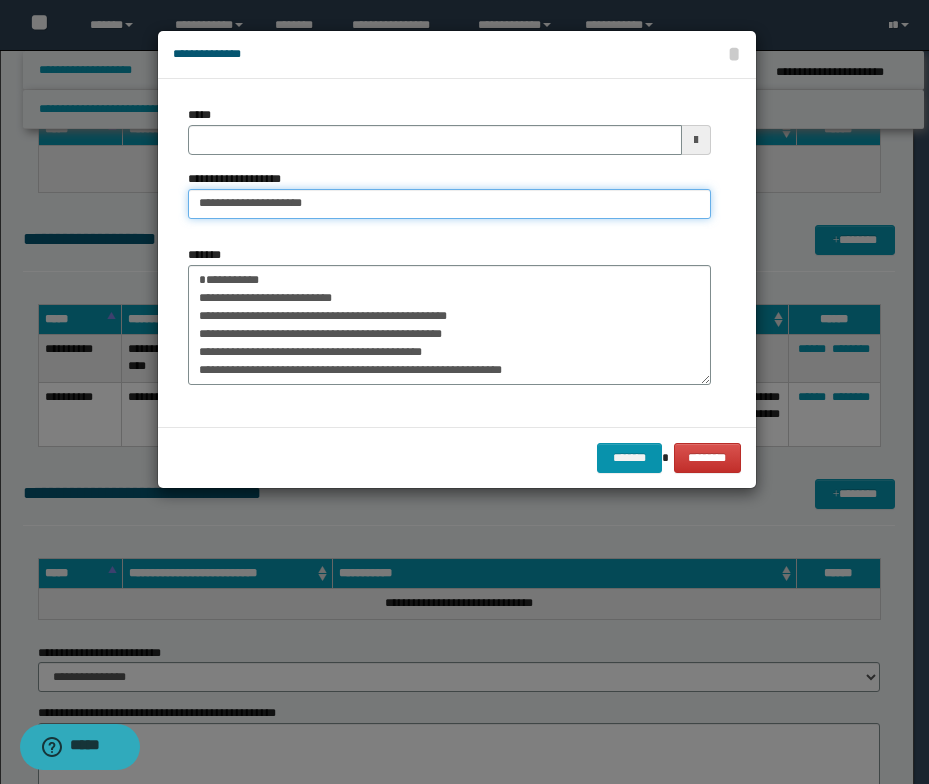 type 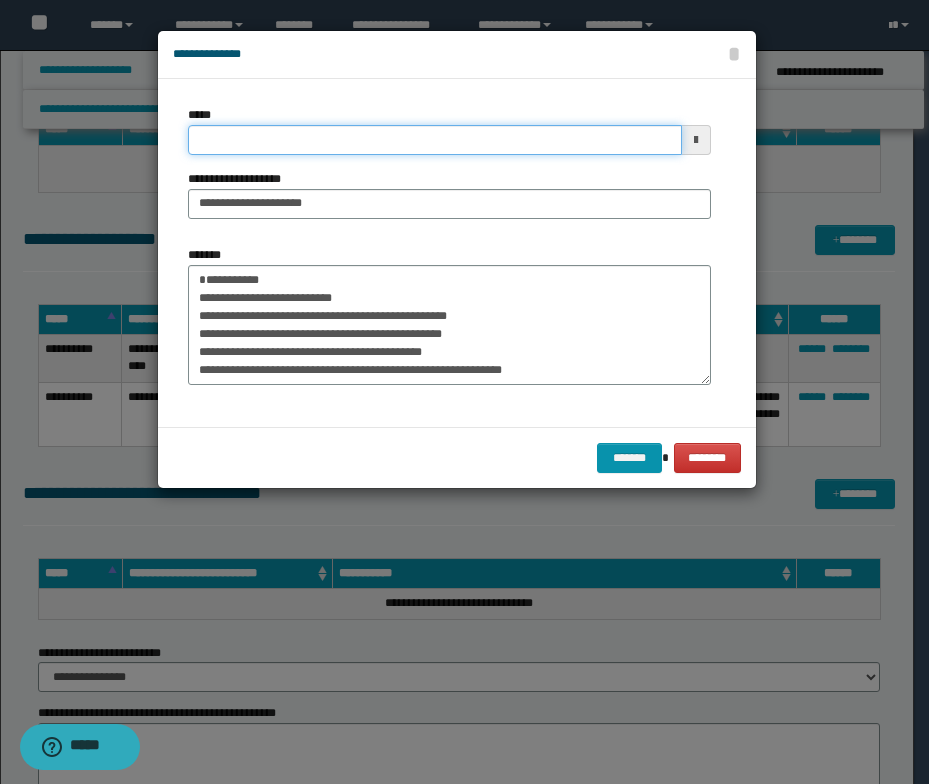 click on "*****" at bounding box center (435, 140) 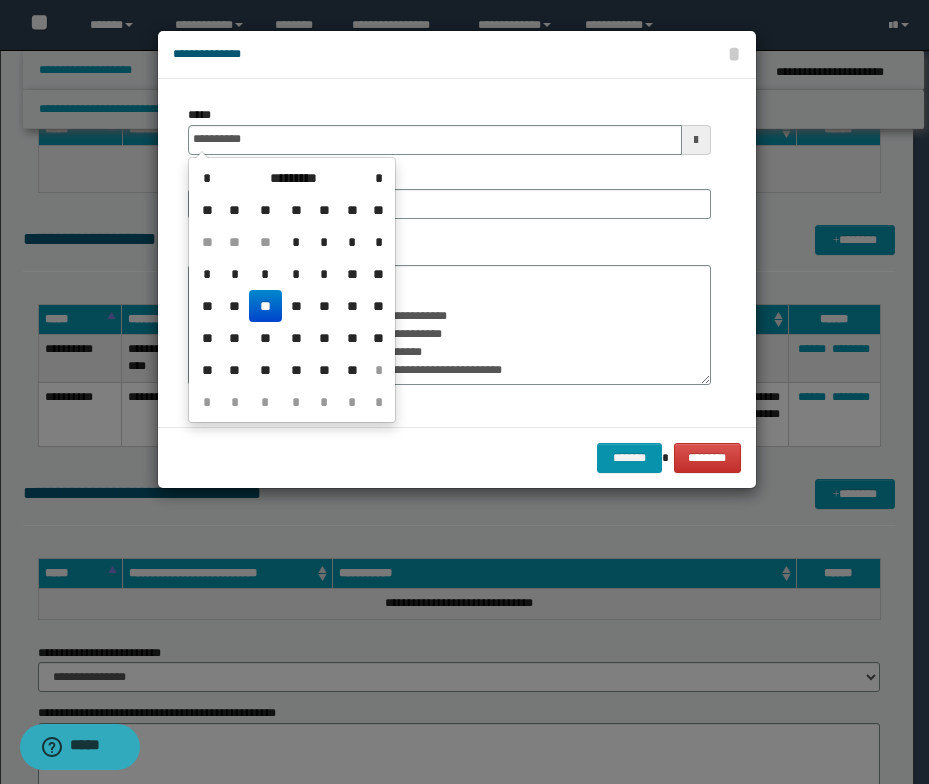 click on "**" at bounding box center [265, 306] 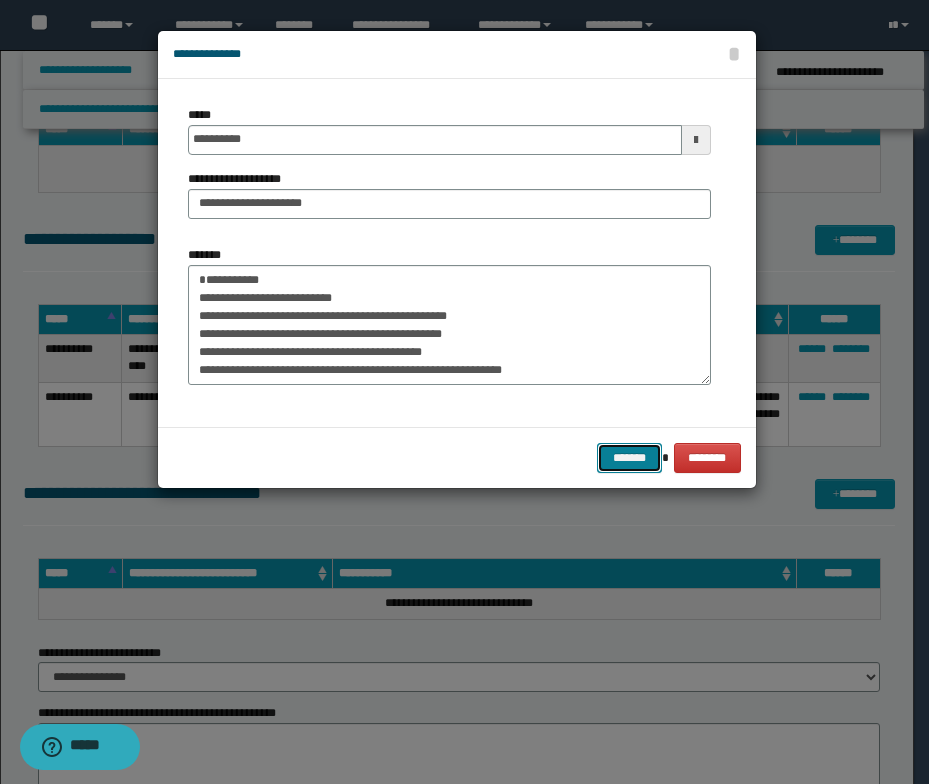 click on "*******" at bounding box center [629, 458] 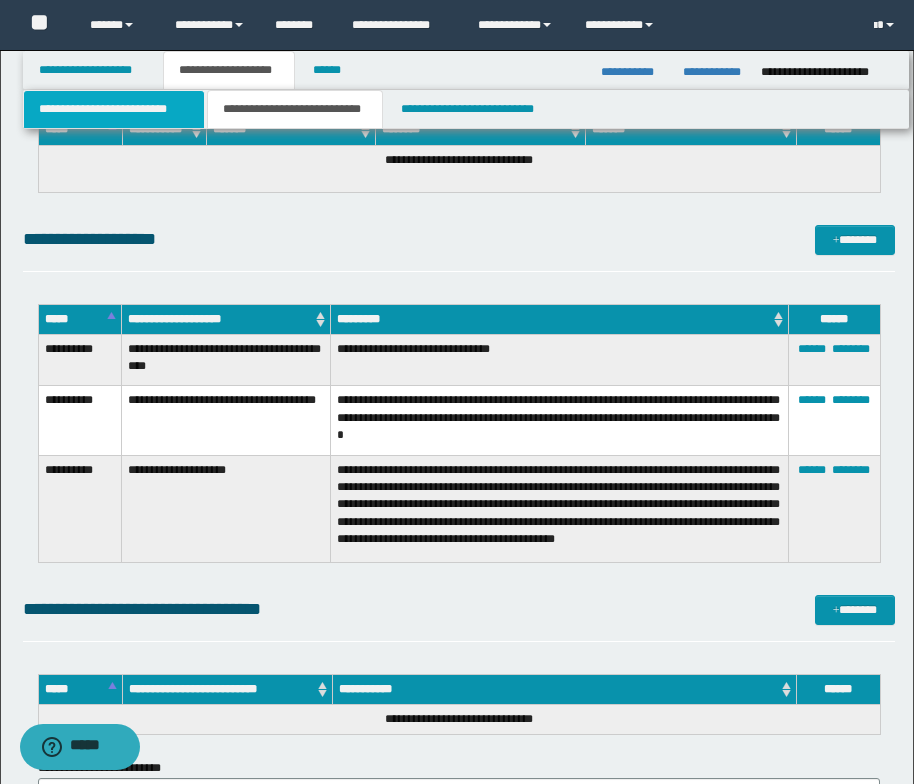 click on "**********" at bounding box center (114, 109) 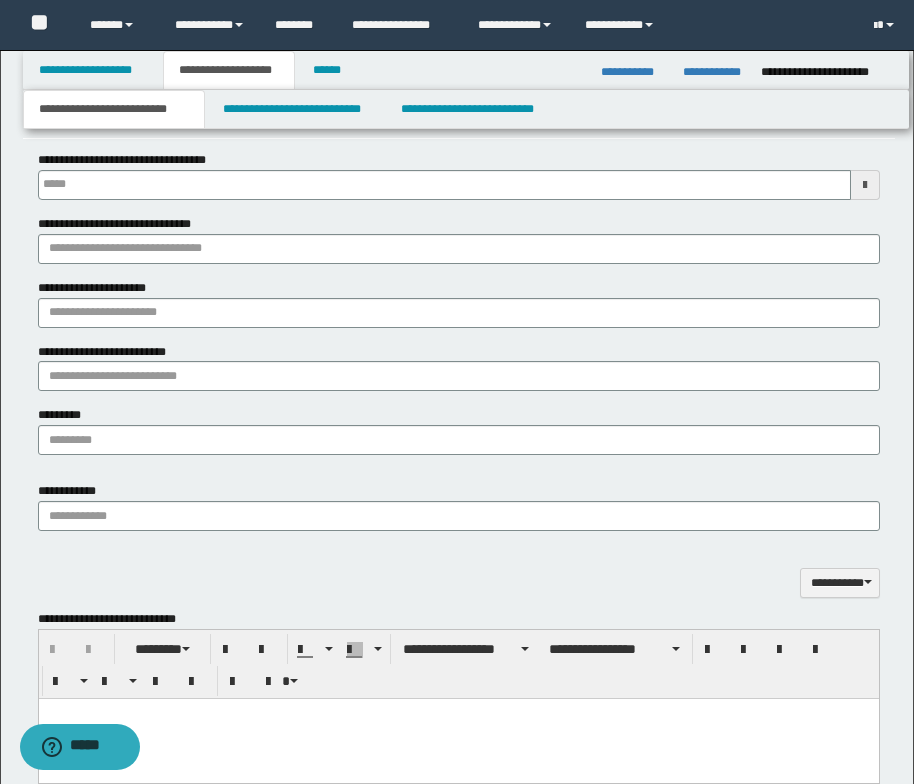 scroll, scrollTop: 282, scrollLeft: 0, axis: vertical 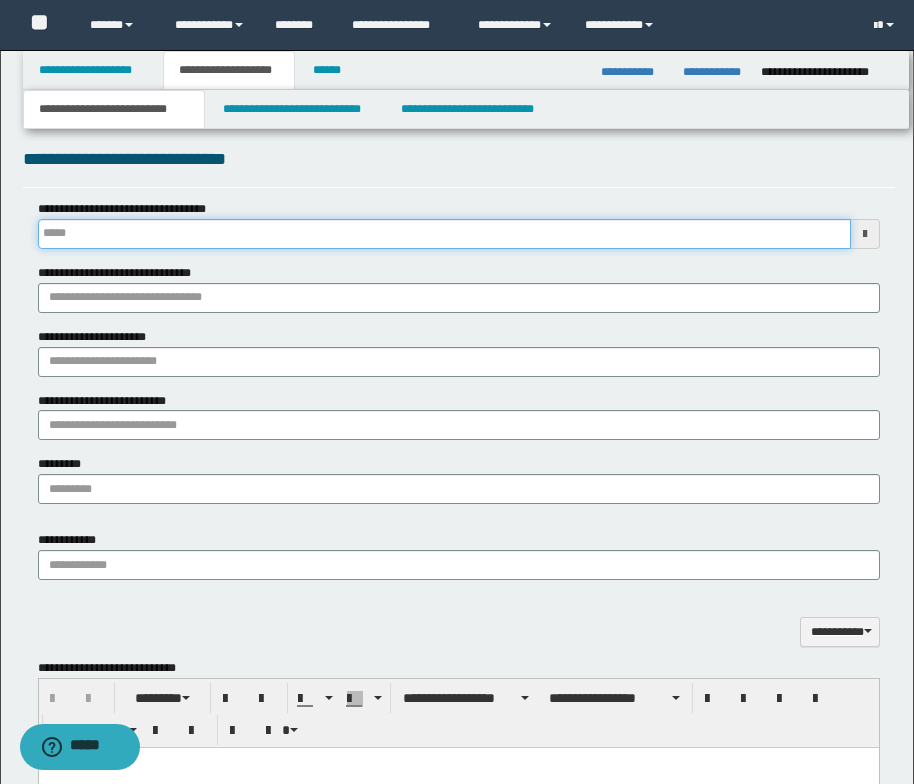 click on "**********" at bounding box center [444, 234] 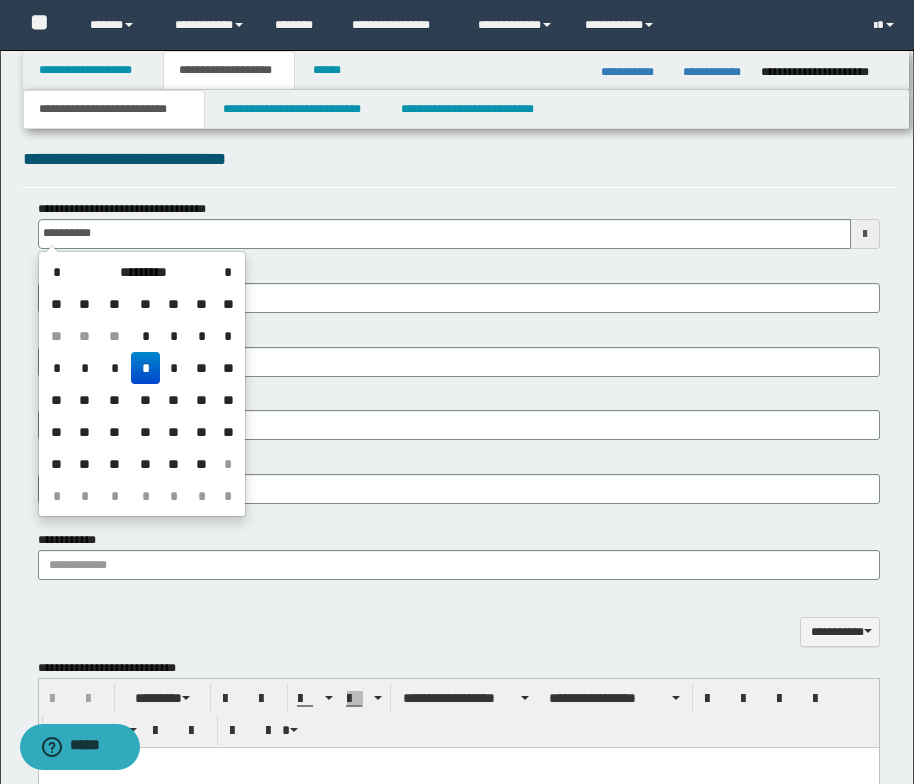 click on "*" at bounding box center [145, 368] 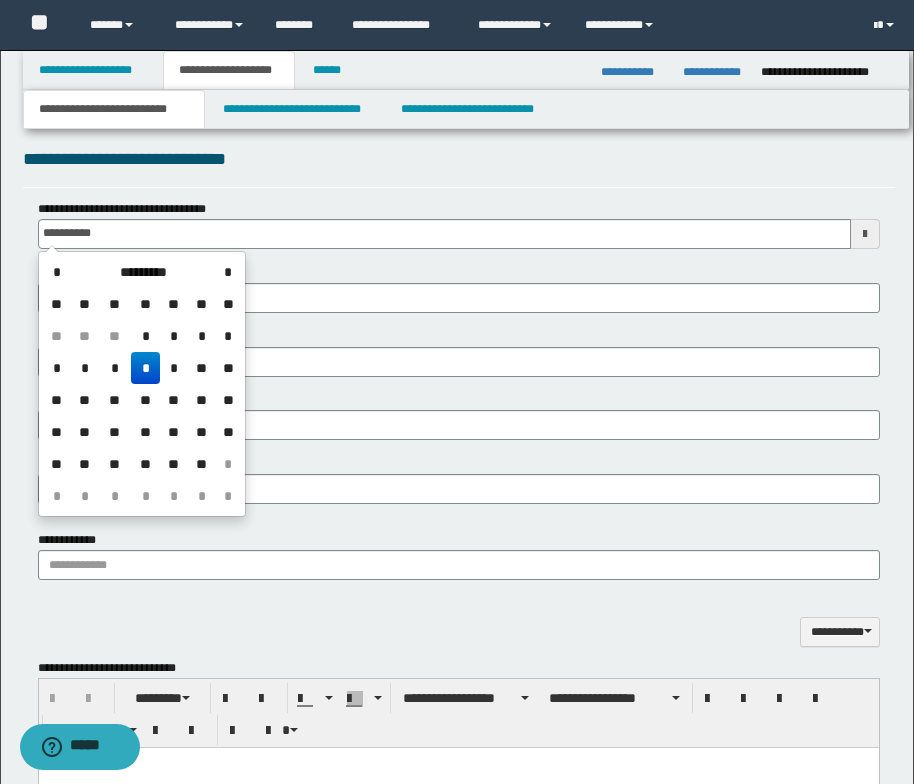 type on "**********" 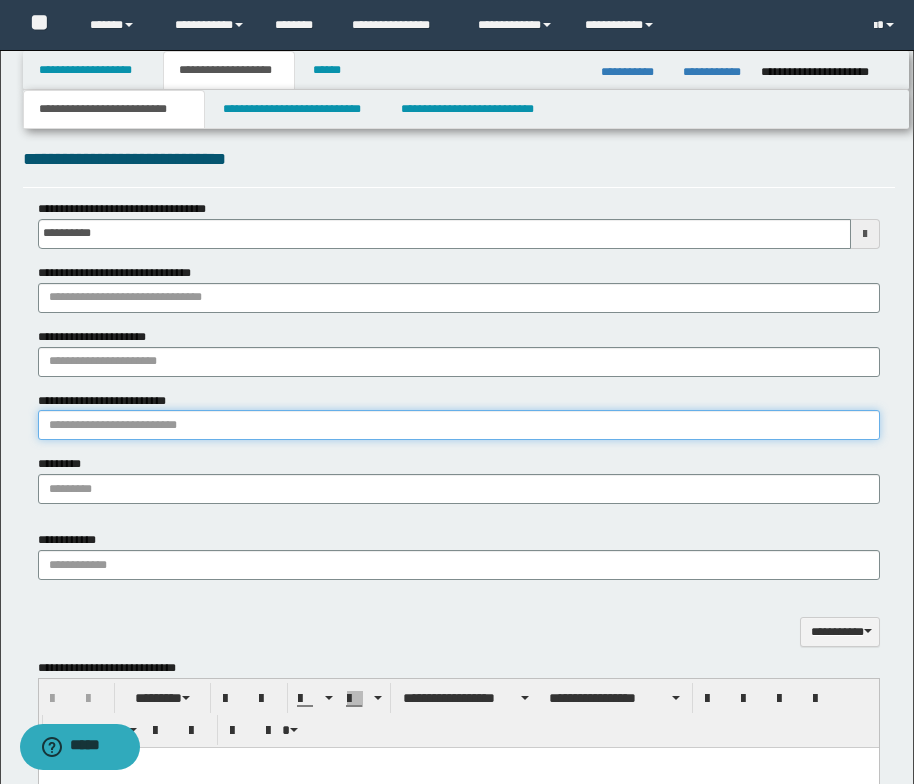 click on "**********" at bounding box center (459, 425) 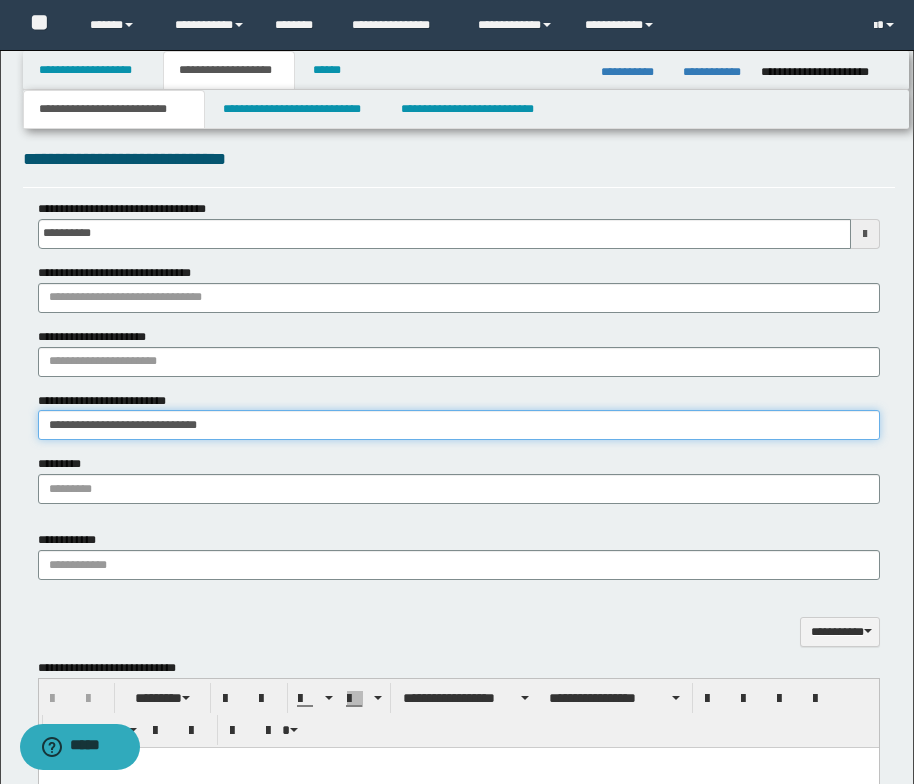 type on "**********" 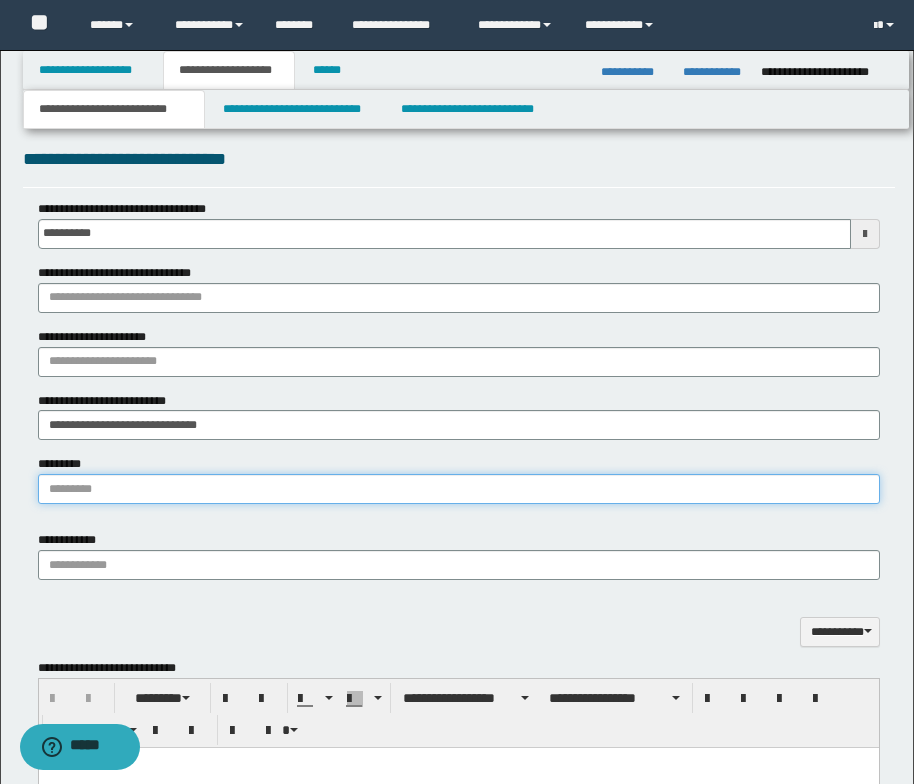 click on "*********" at bounding box center (459, 489) 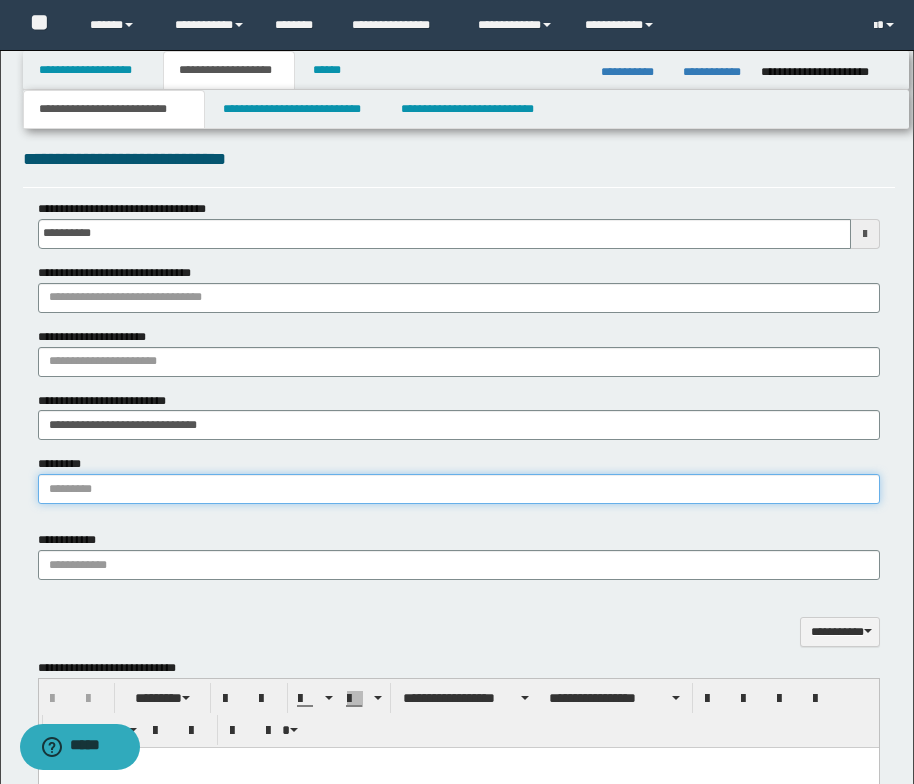 paste on "**********" 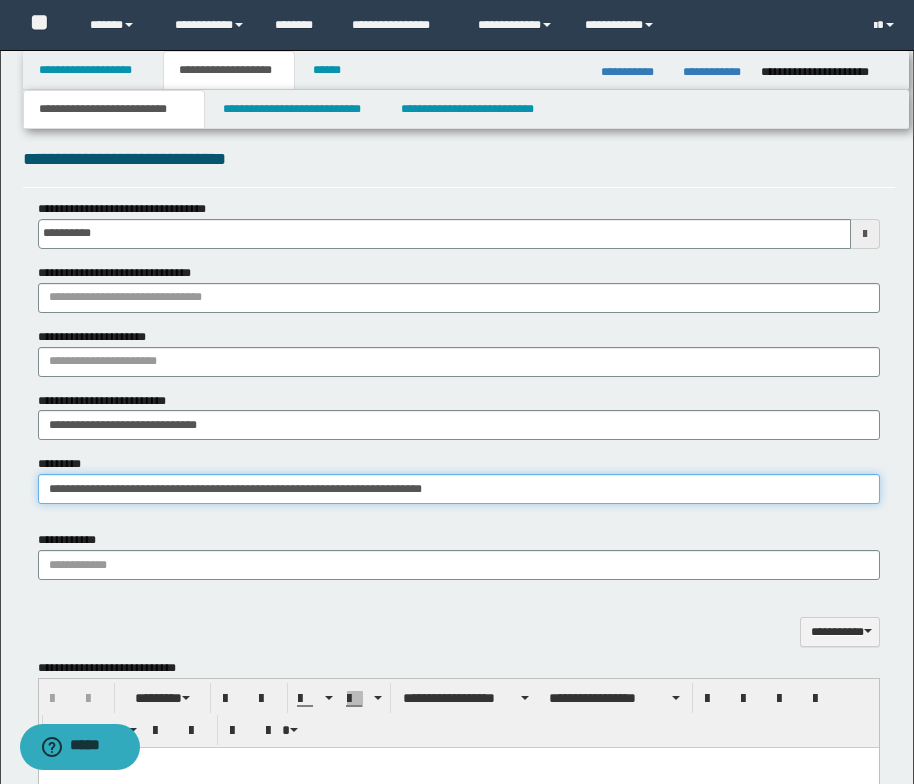 type on "**********" 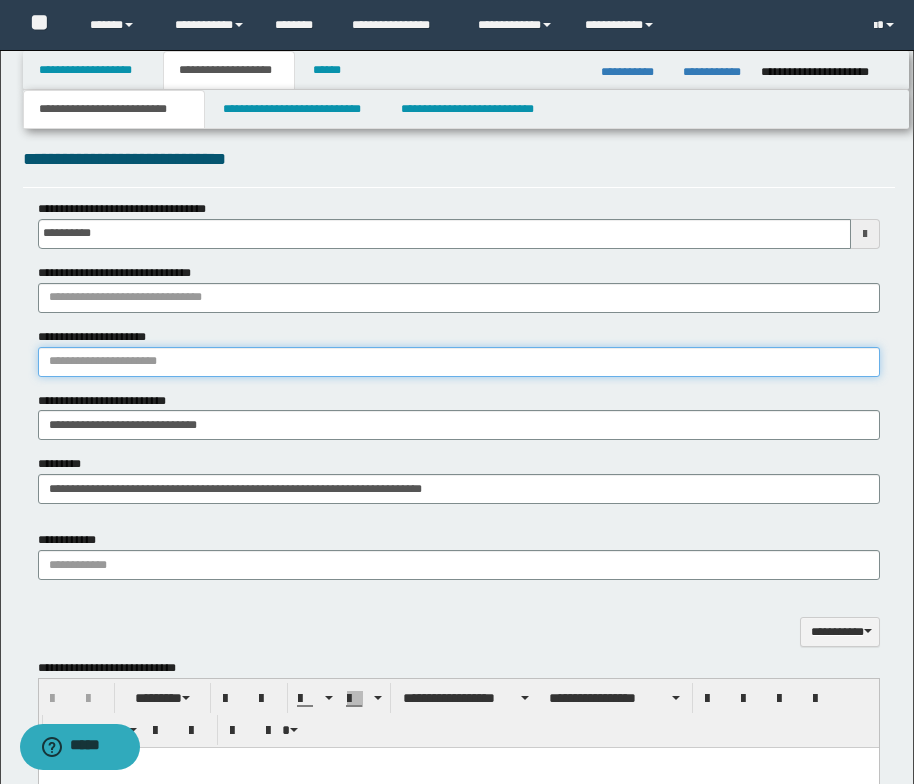click on "**********" at bounding box center [459, 362] 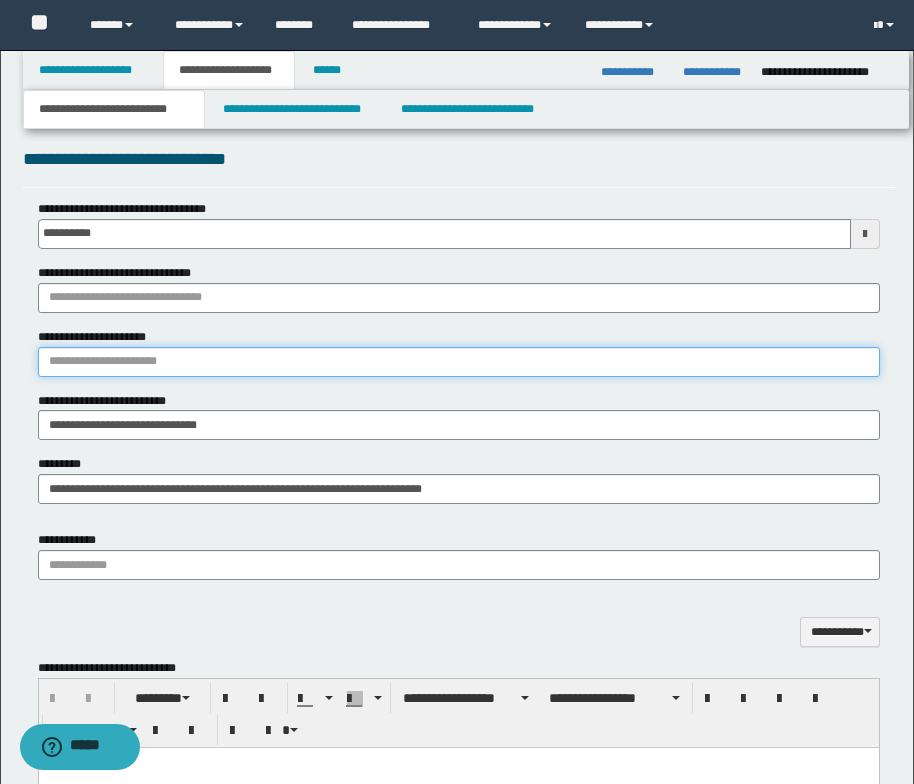 paste on "**********" 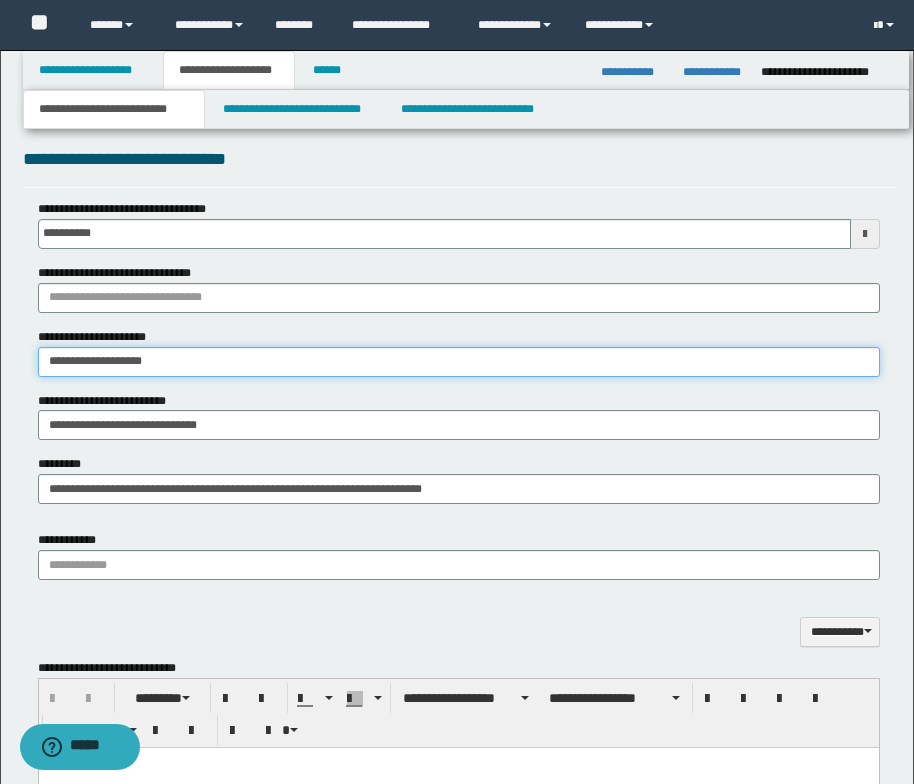 type on "**********" 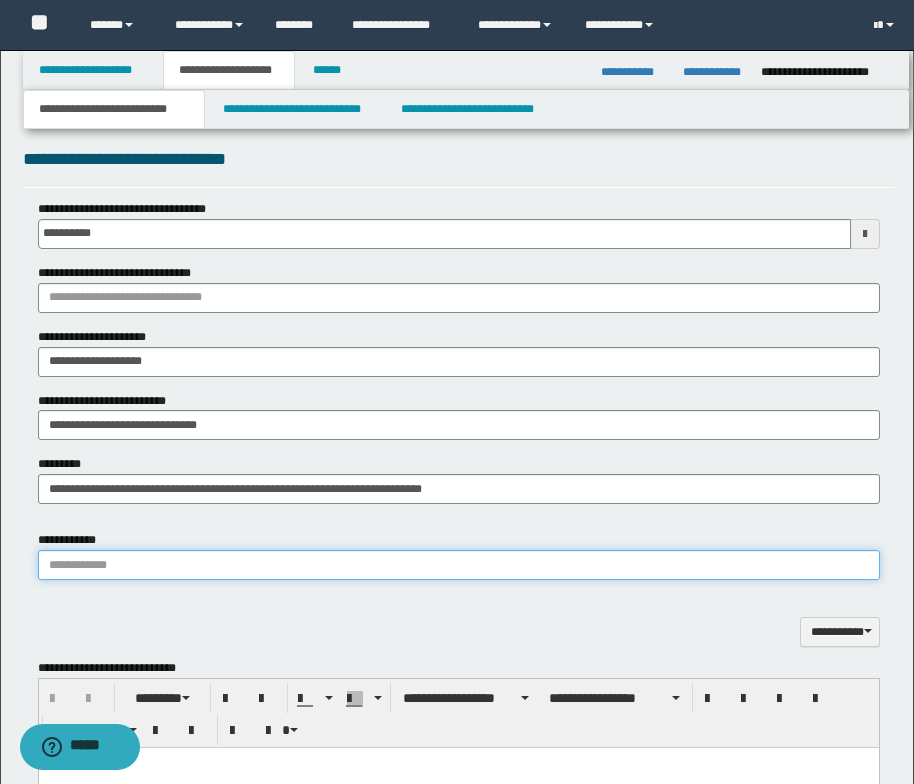 click on "**********" at bounding box center (459, 565) 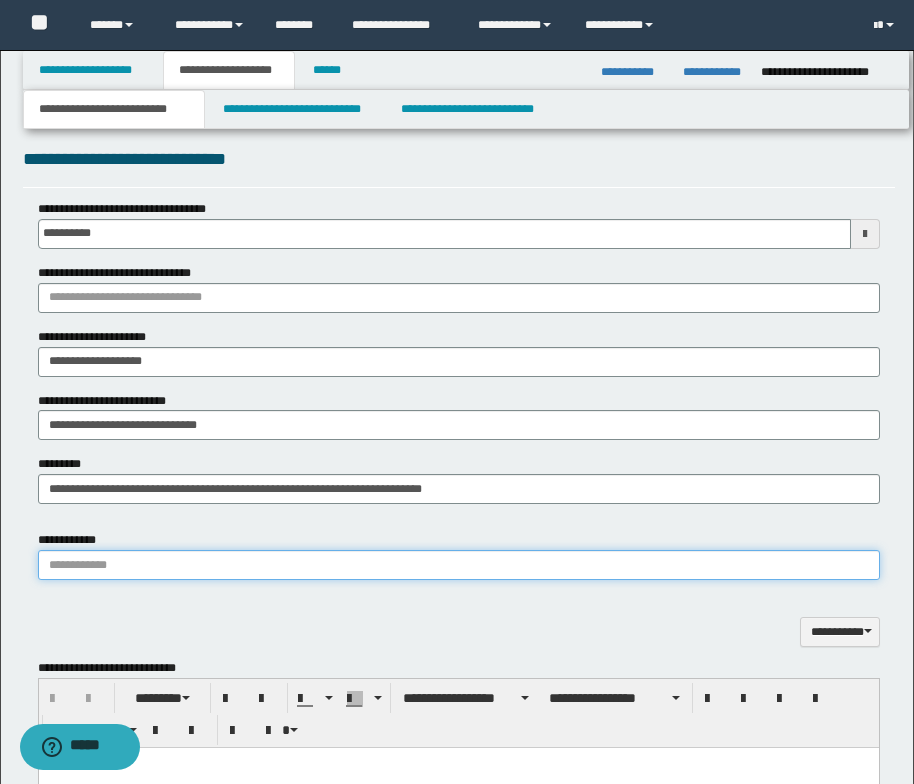 paste on "**********" 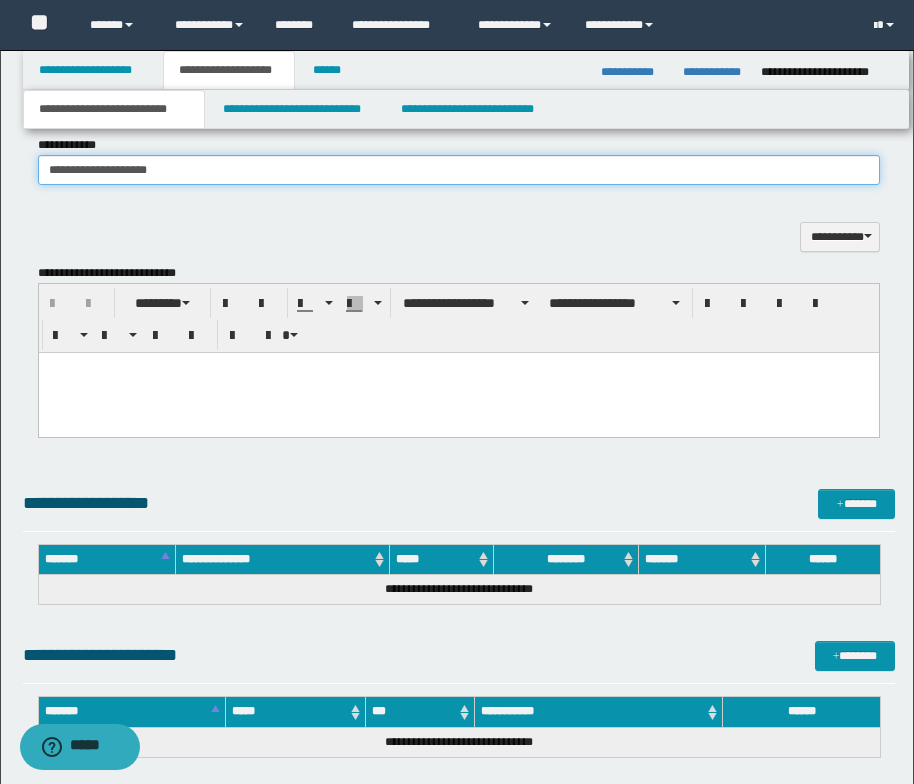 scroll, scrollTop: 682, scrollLeft: 0, axis: vertical 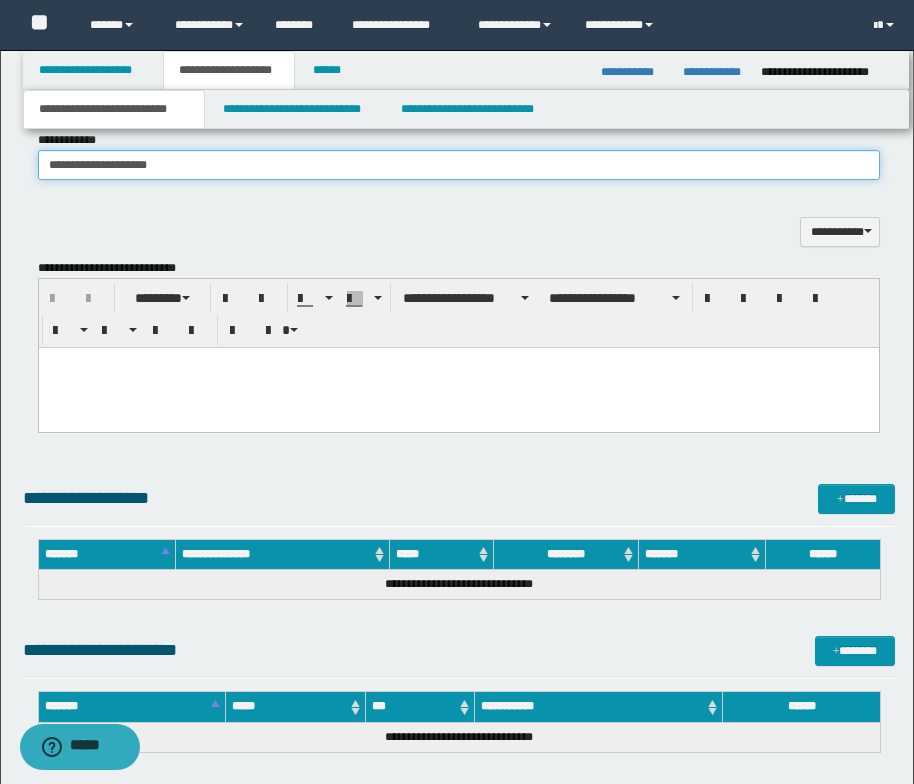 type on "**********" 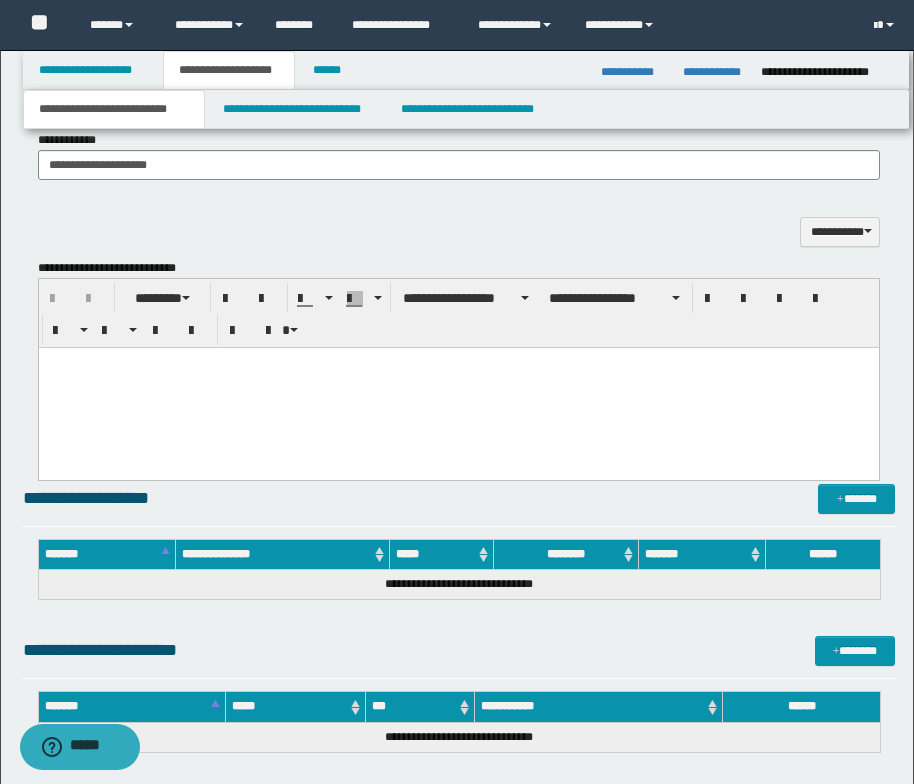 click at bounding box center (458, 362) 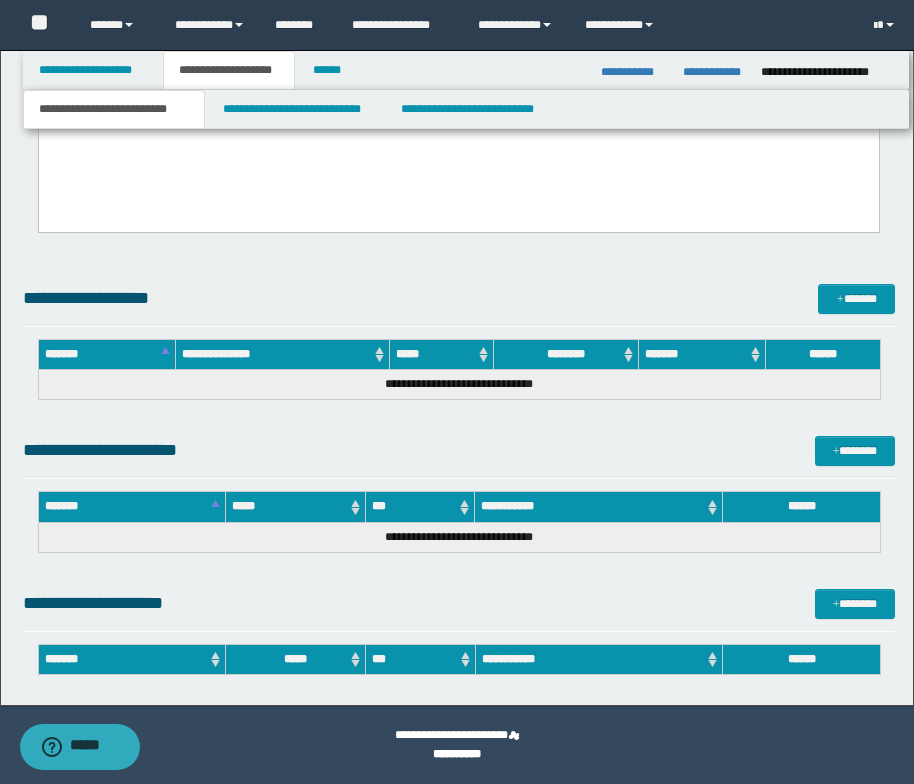 drag, startPoint x: 46, startPoint y: -1867, endPoint x: 377, endPoint y: 455, distance: 2345.4734 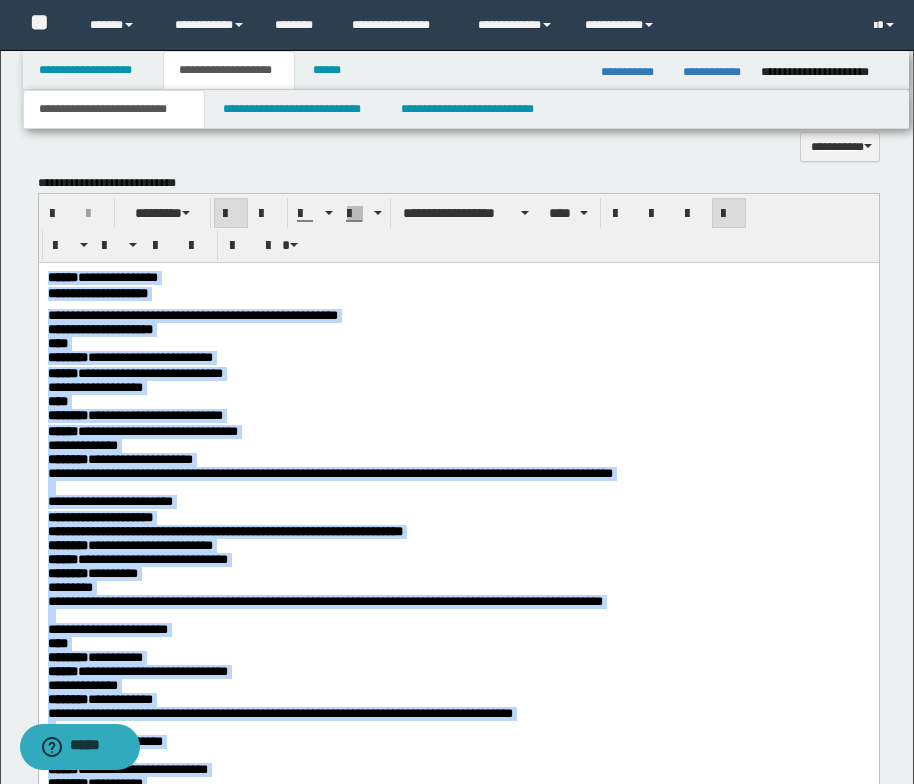 scroll, scrollTop: 800, scrollLeft: 0, axis: vertical 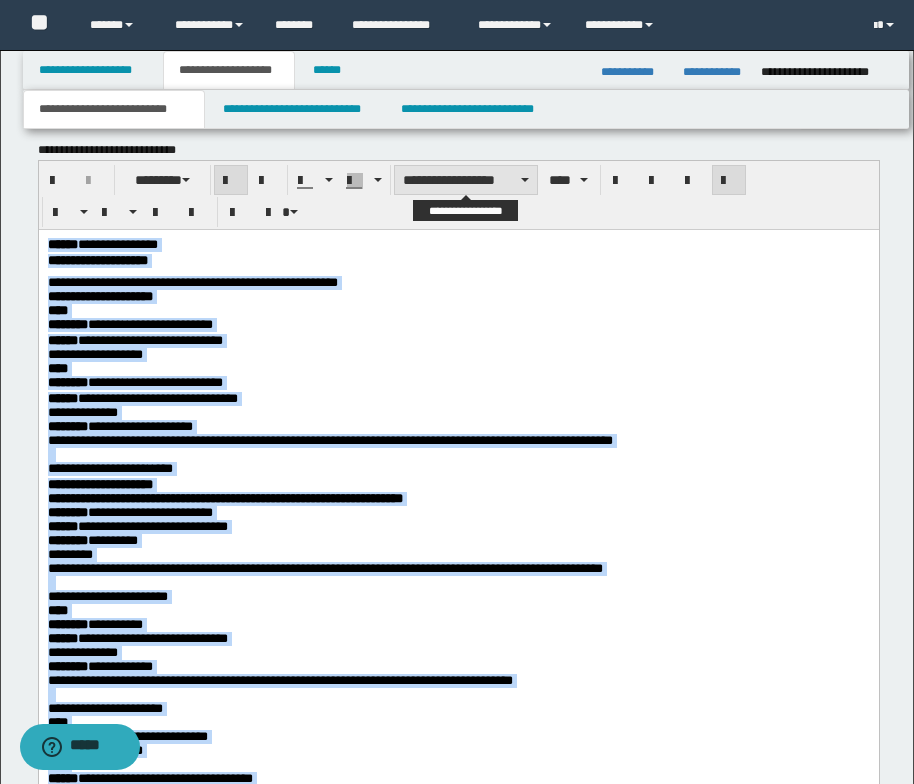 click on "**********" at bounding box center (466, 180) 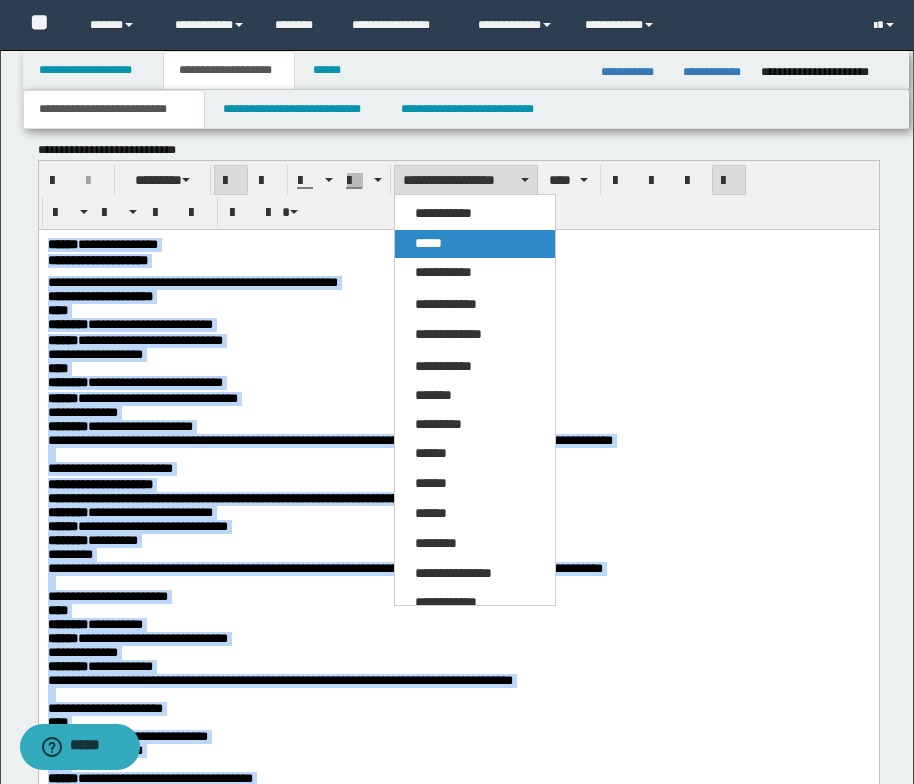 click on "*****" at bounding box center [475, 244] 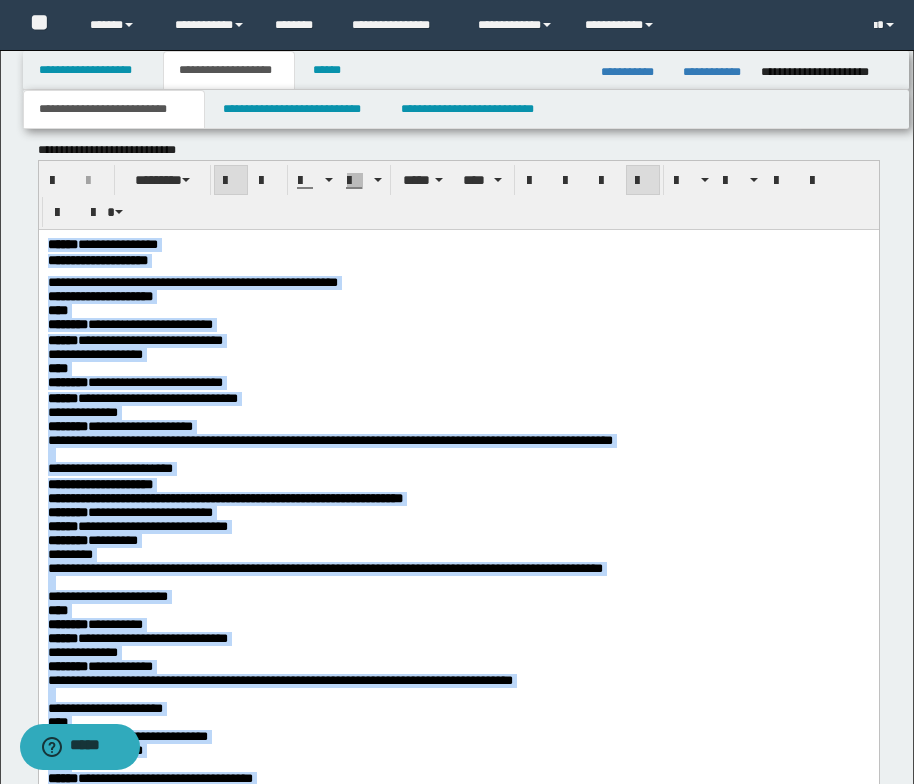 click on "**********" at bounding box center [458, 325] 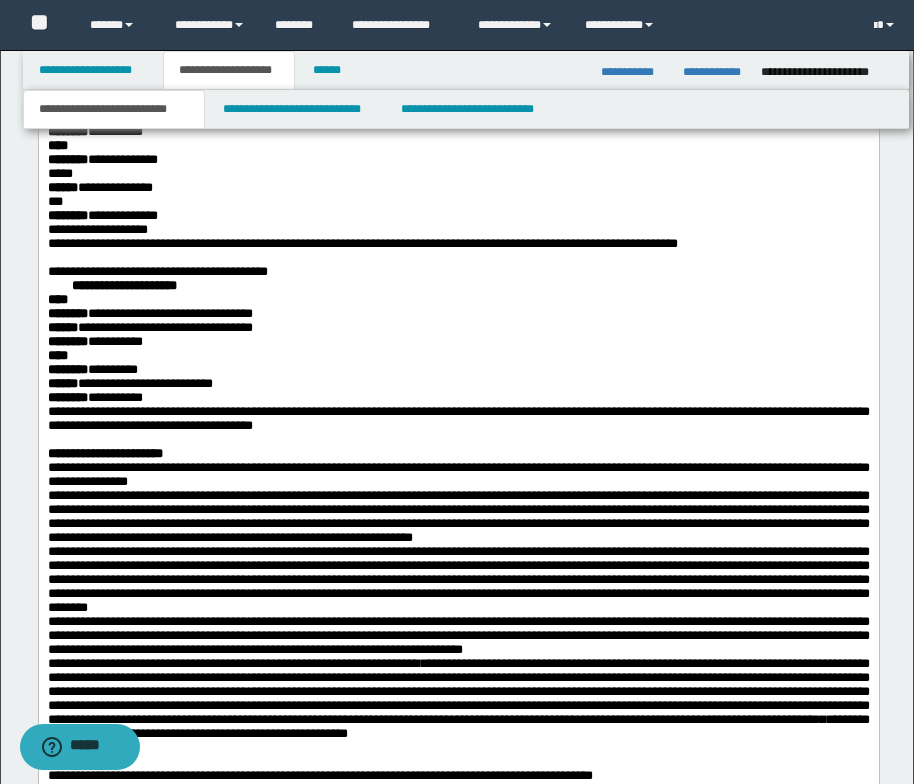 scroll, scrollTop: 1700, scrollLeft: 0, axis: vertical 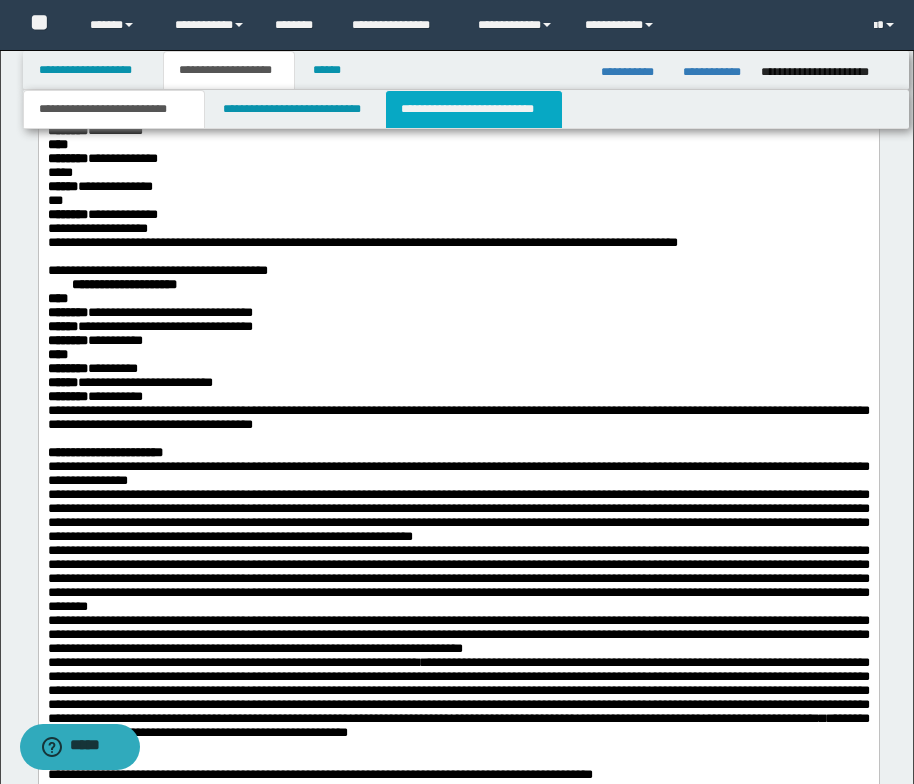 click on "**********" at bounding box center (474, 109) 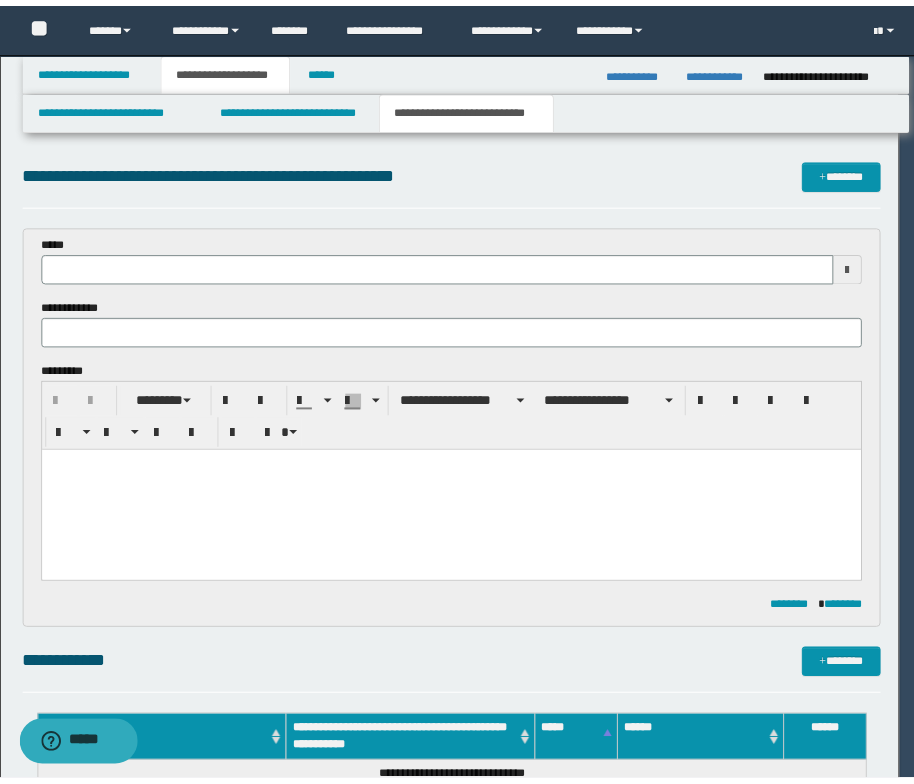 scroll, scrollTop: 0, scrollLeft: 0, axis: both 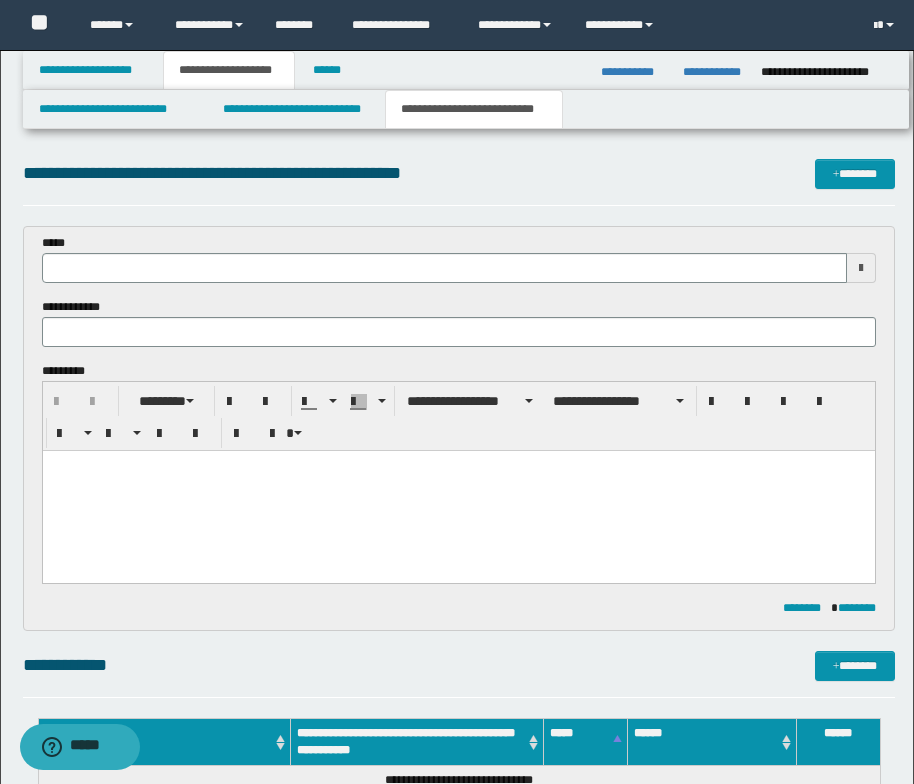 click at bounding box center [458, 466] 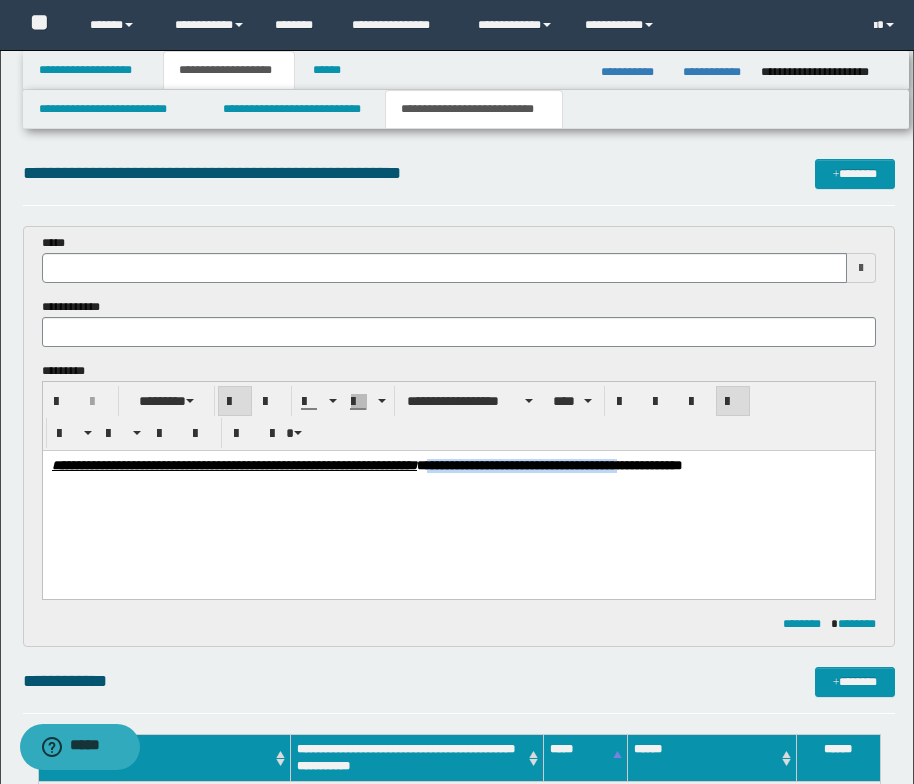 drag, startPoint x: 636, startPoint y: 467, endPoint x: 899, endPoint y: 456, distance: 263.22995 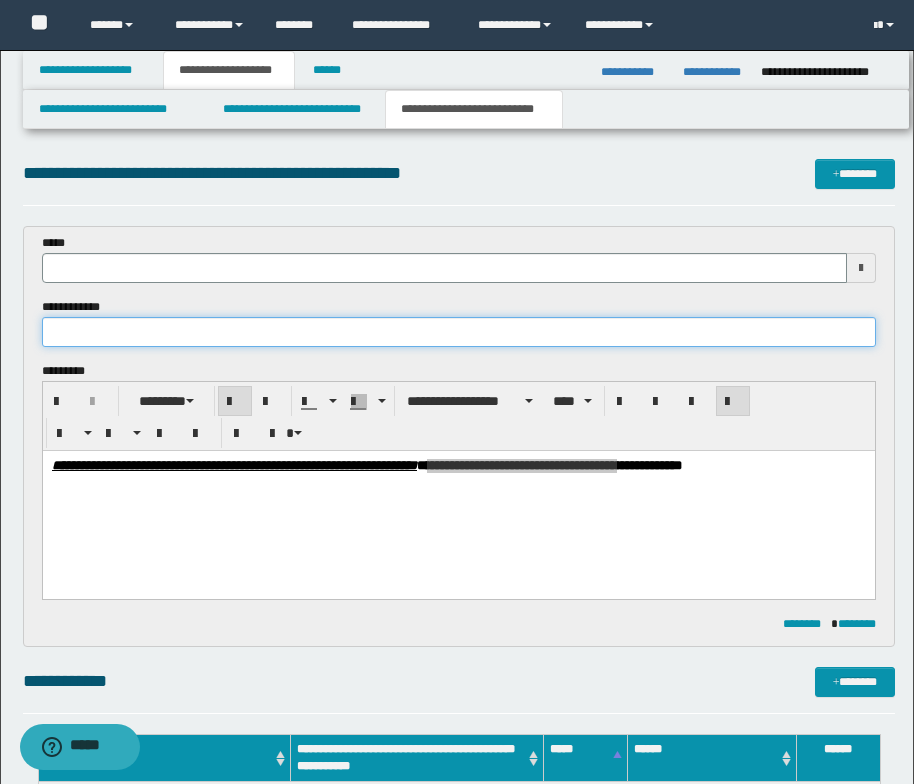 click at bounding box center [459, 332] 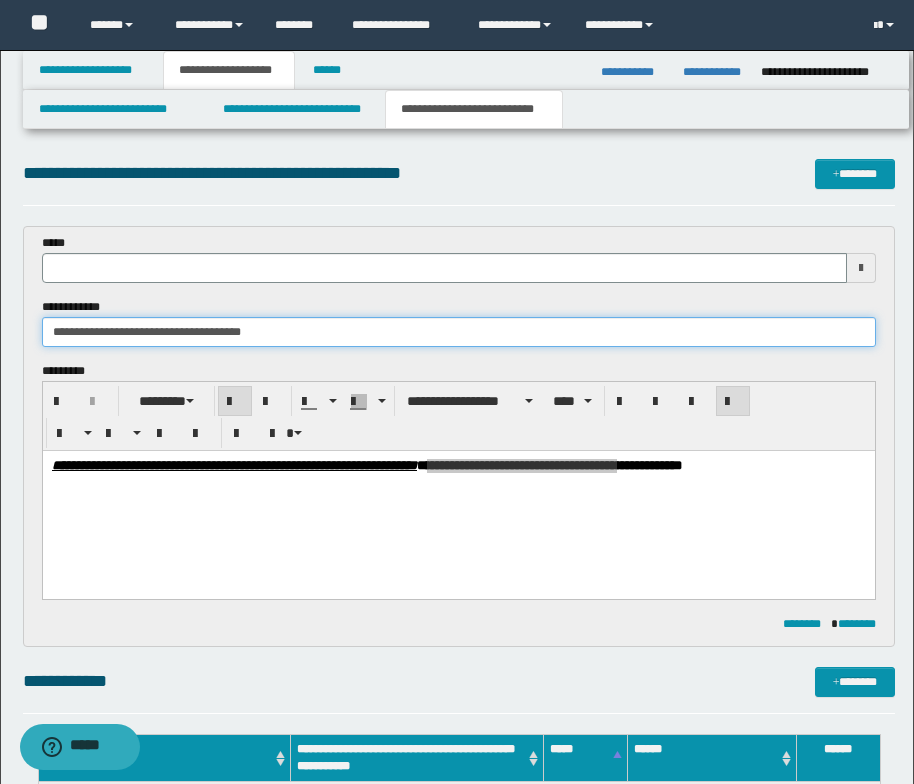 type 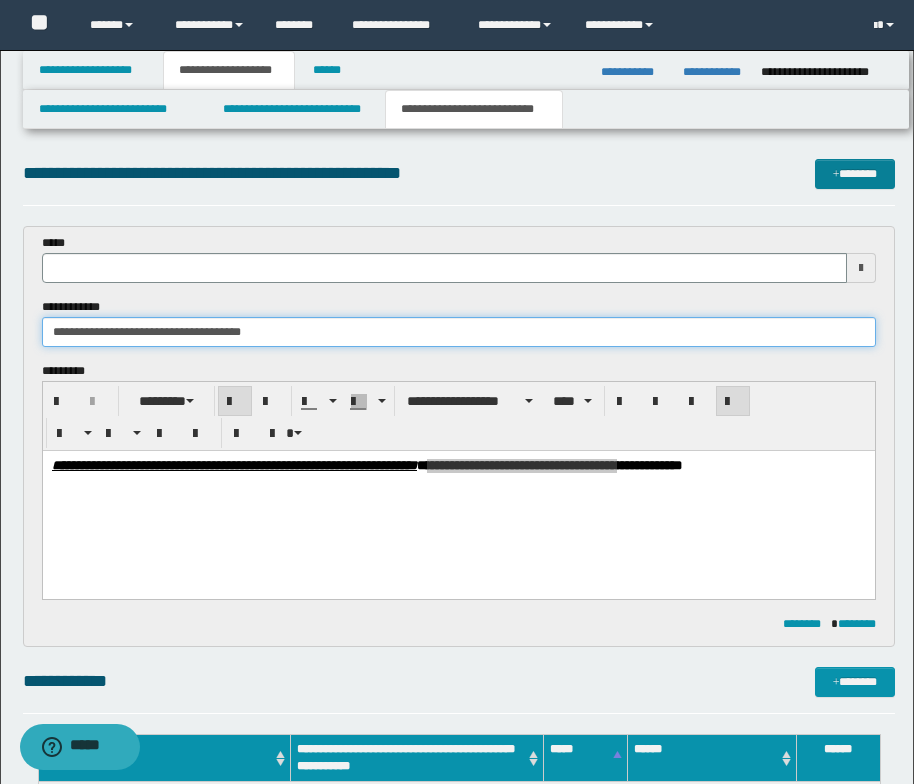 type on "**********" 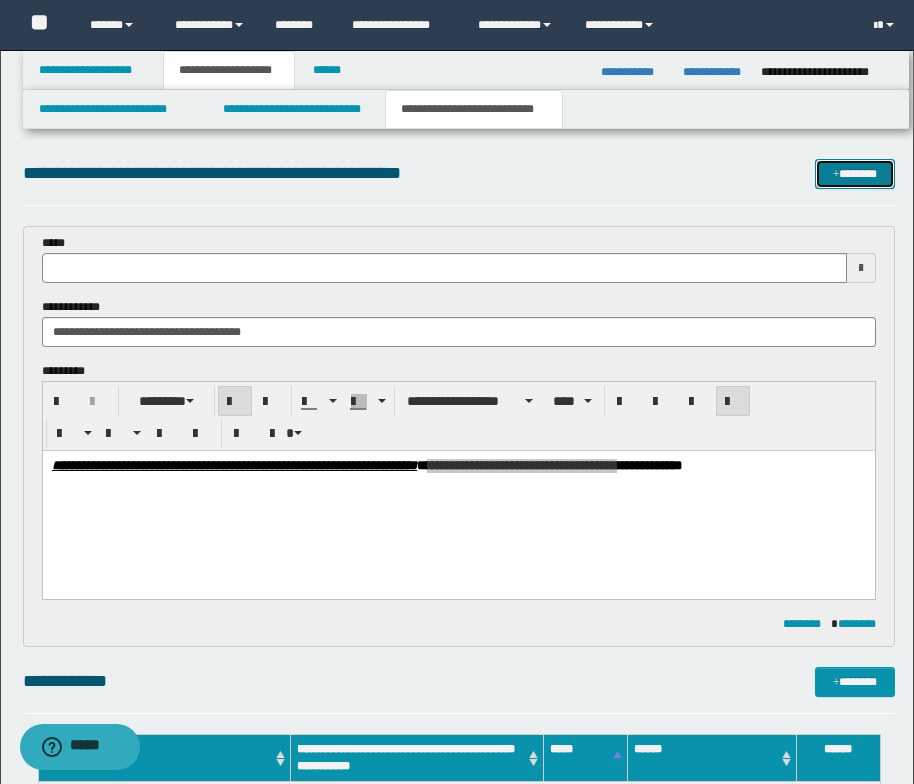 click at bounding box center (836, 175) 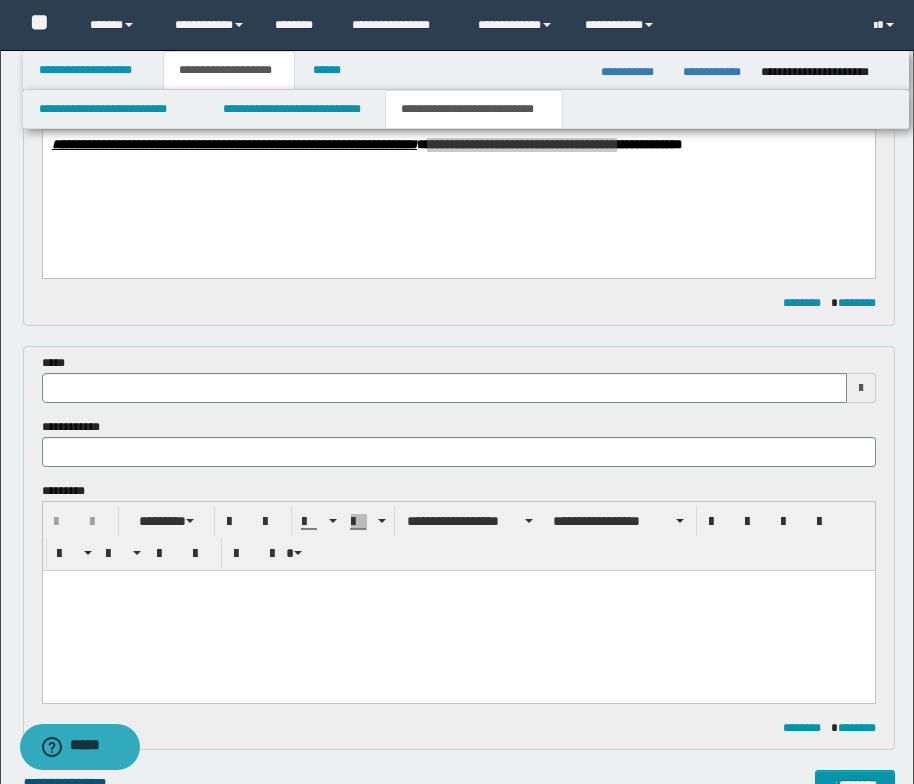 scroll, scrollTop: 294, scrollLeft: 0, axis: vertical 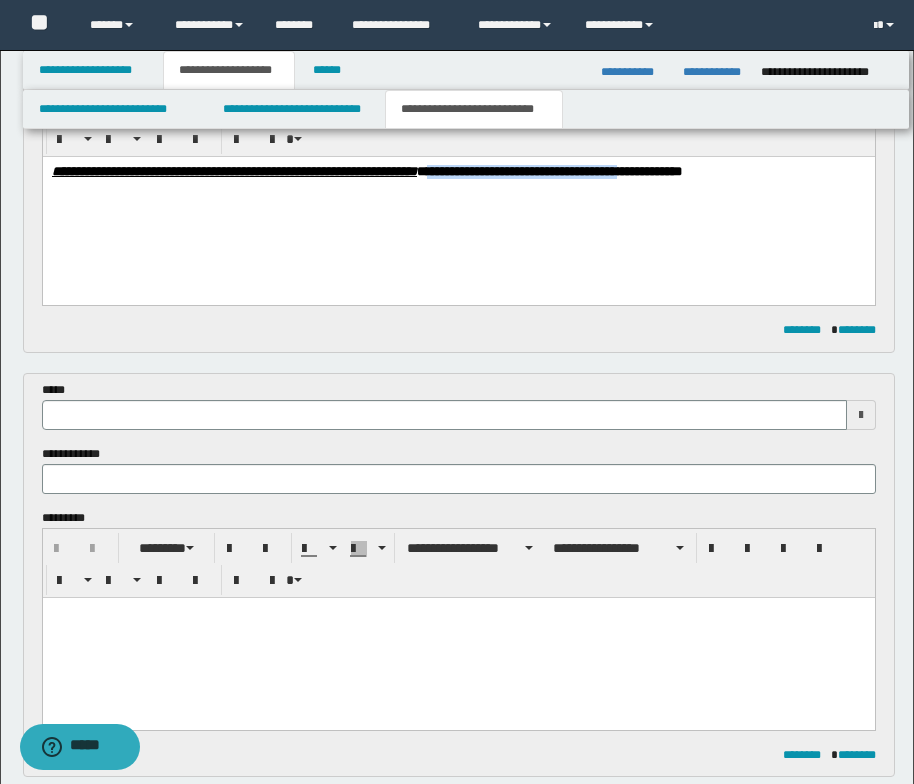 click on "**********" at bounding box center (458, 172) 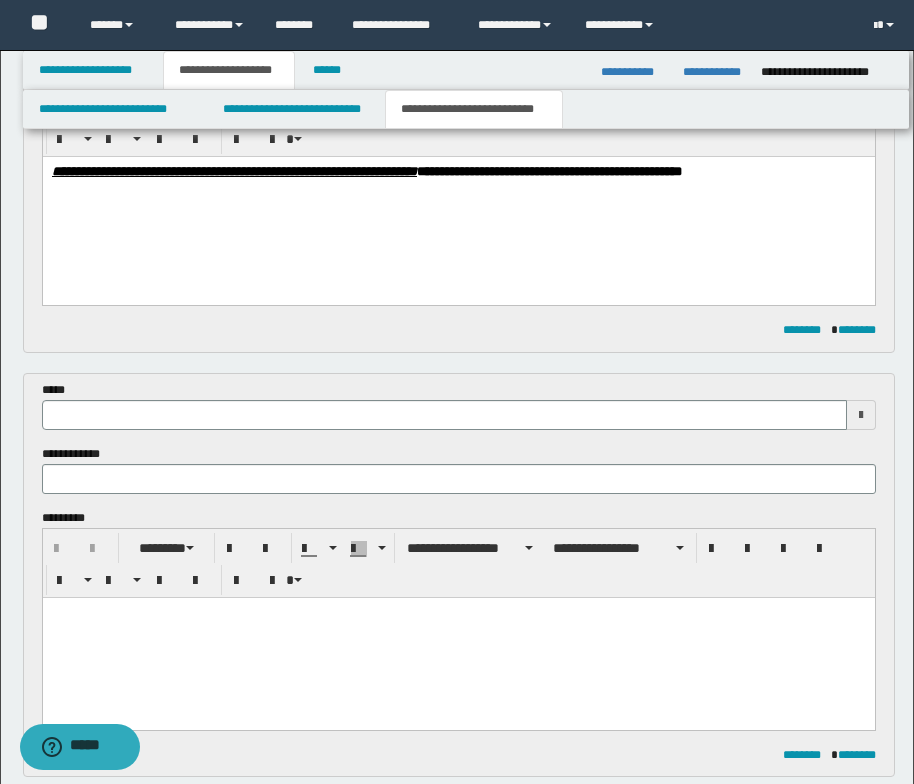 click on "**********" at bounding box center [458, 172] 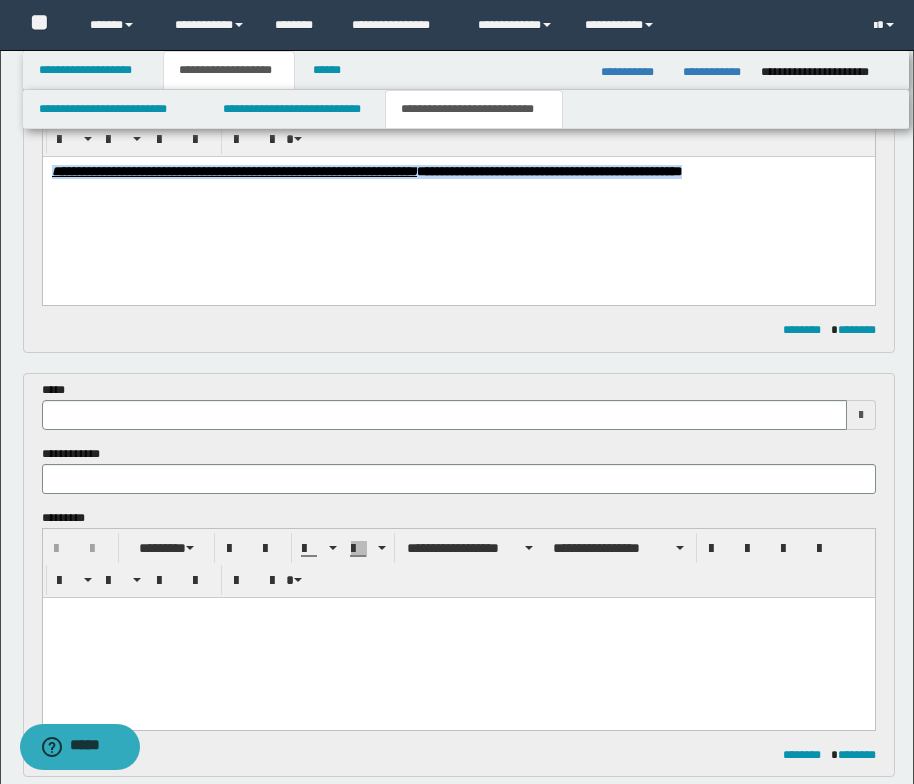 drag, startPoint x: 153, startPoint y: 195, endPoint x: 53, endPoint y: 176, distance: 101.788994 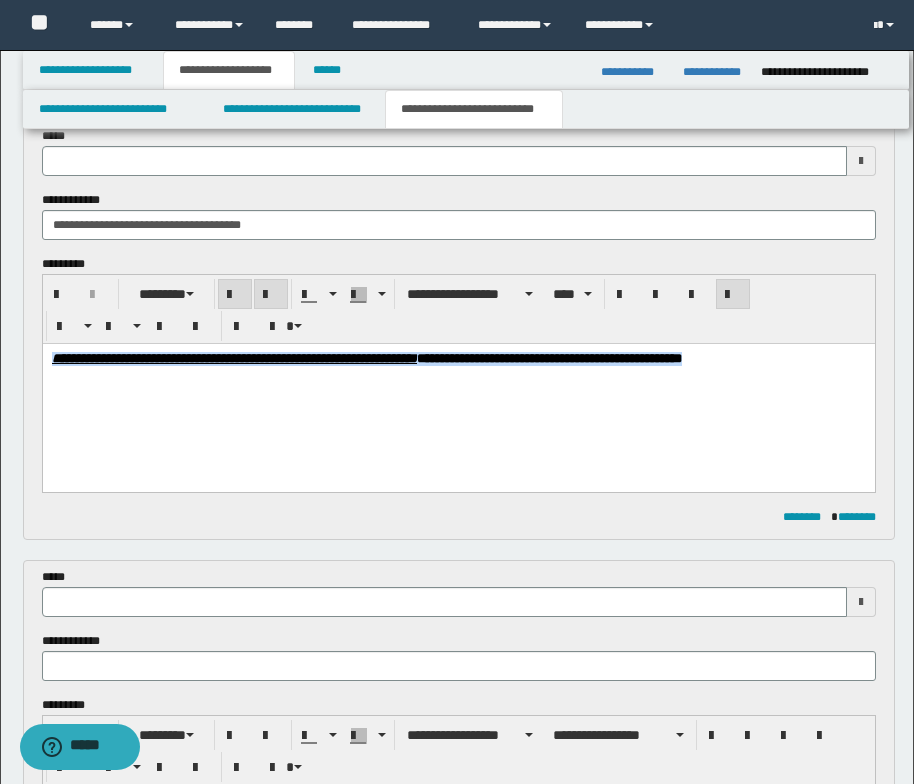 scroll, scrollTop: 0, scrollLeft: 0, axis: both 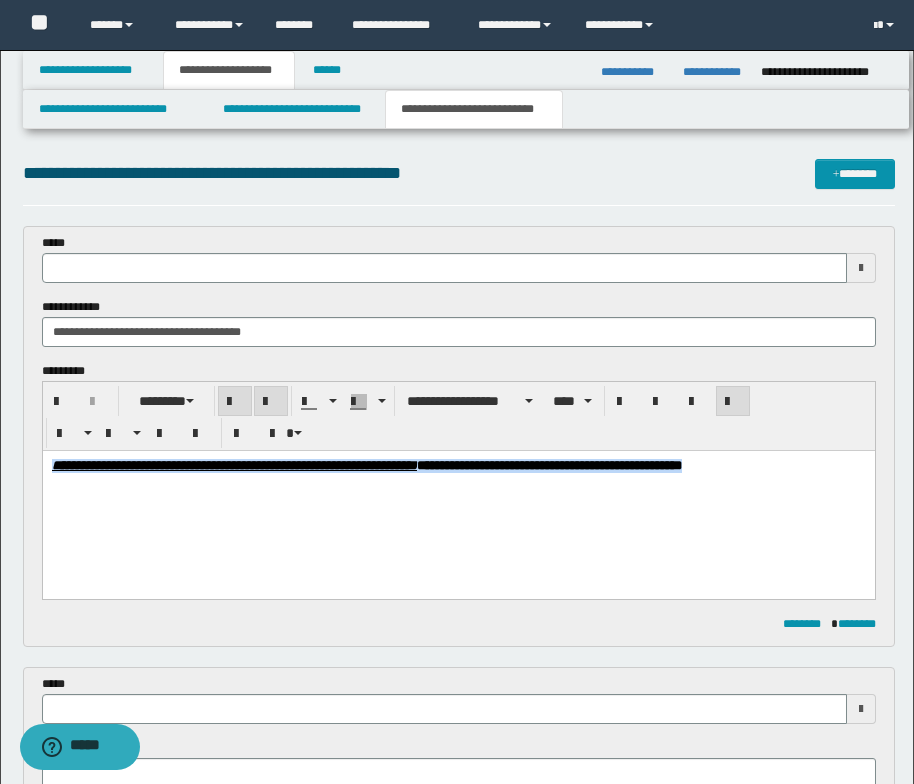 type 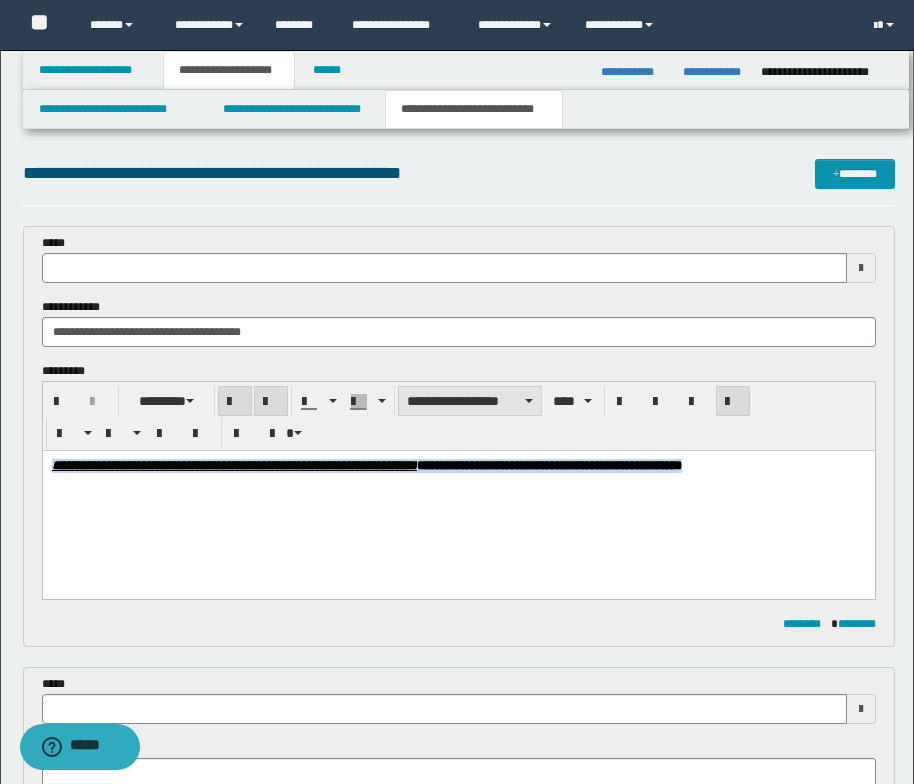 click on "**********" at bounding box center (470, 401) 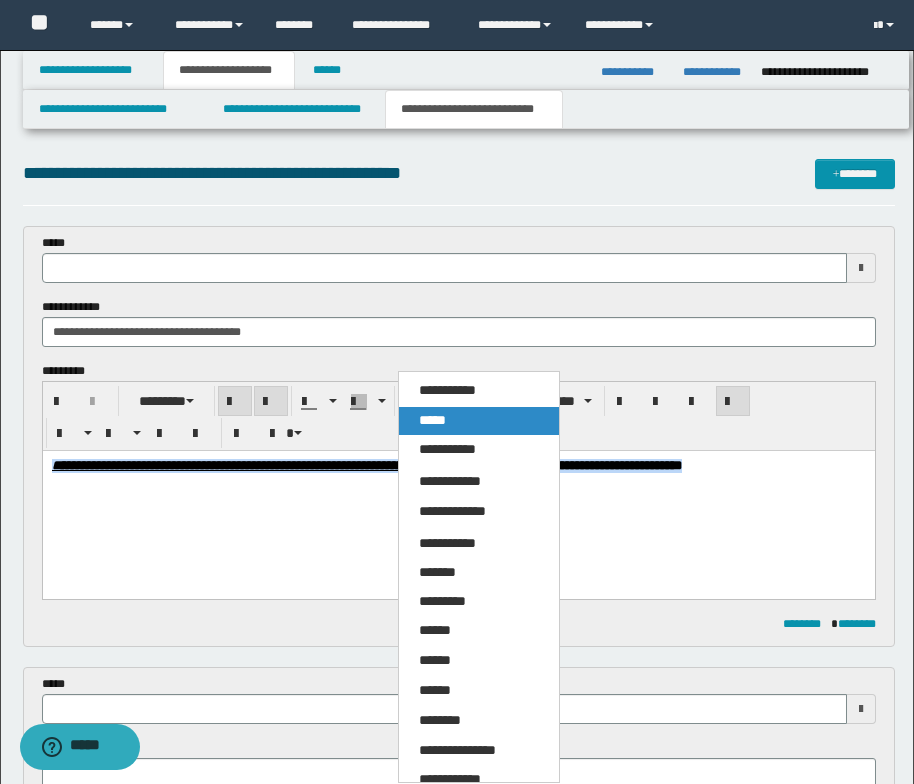 click on "*****" at bounding box center [479, 421] 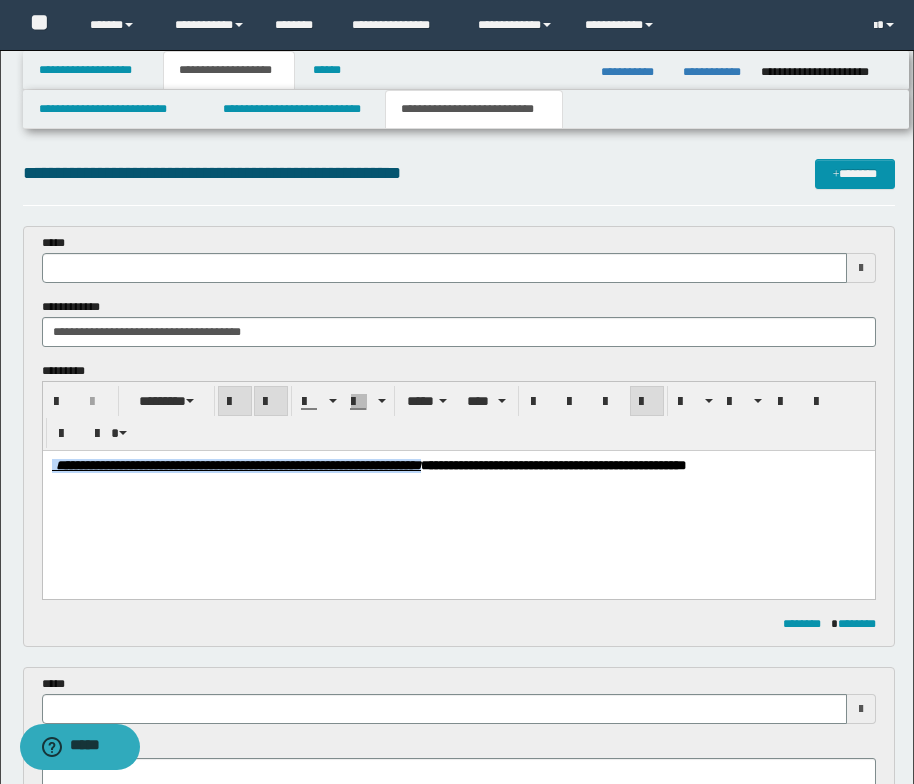 click on "**********" at bounding box center (458, 491) 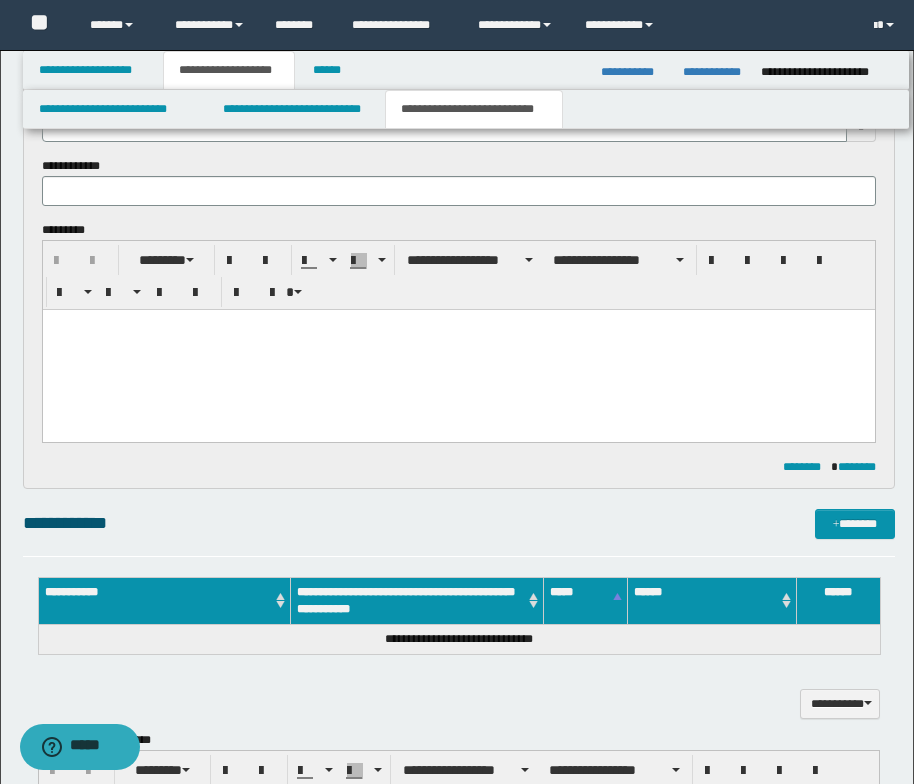 scroll, scrollTop: 600, scrollLeft: 0, axis: vertical 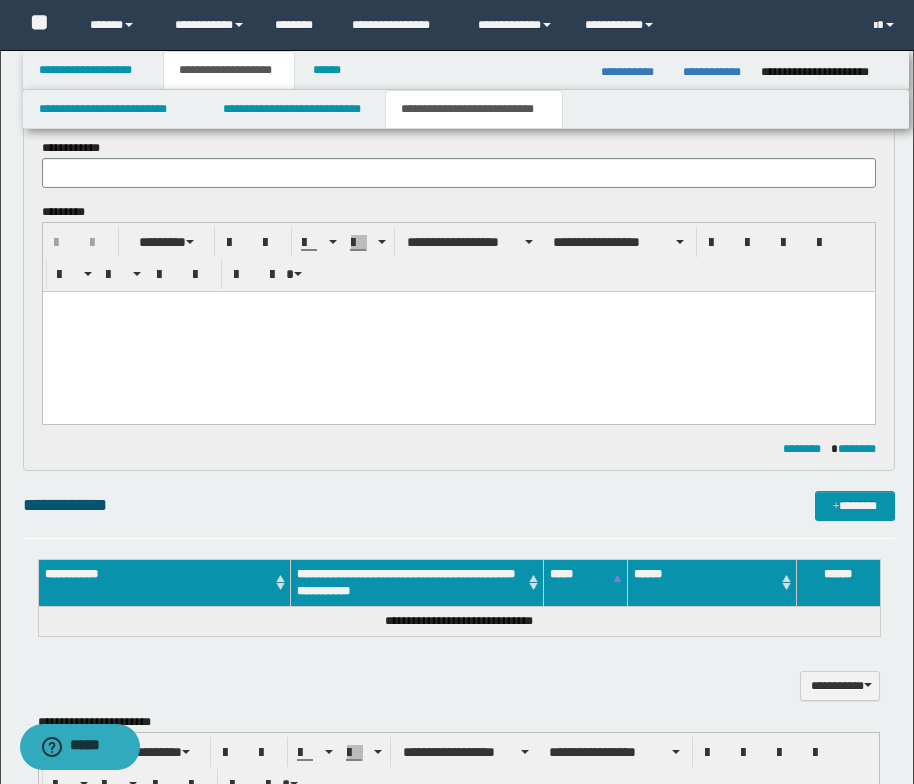 click at bounding box center (458, 306) 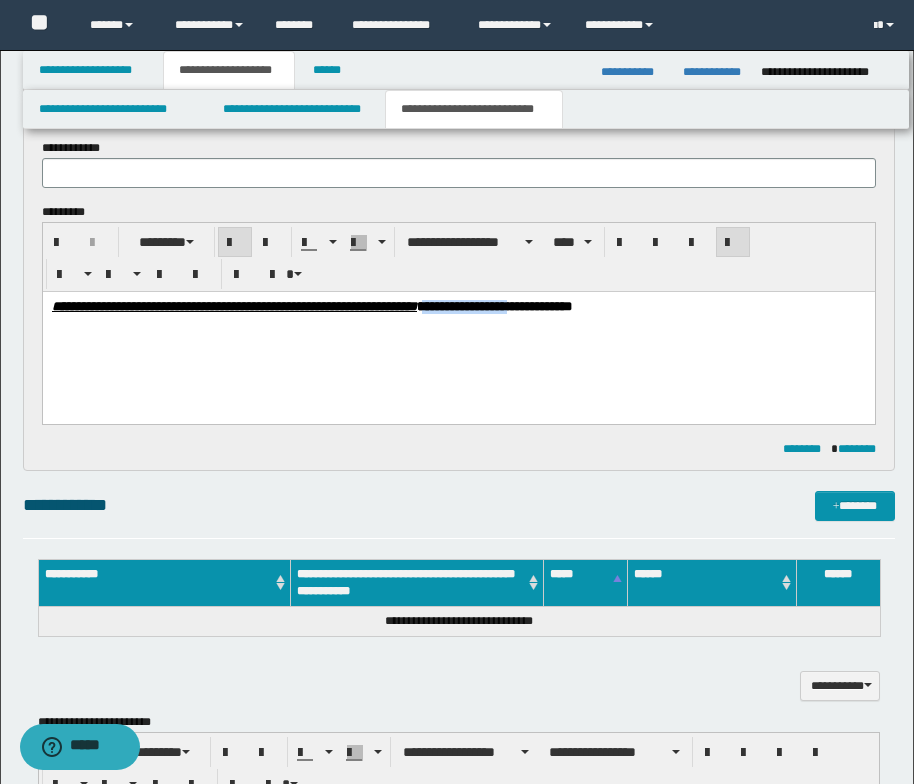 drag, startPoint x: 724, startPoint y: 306, endPoint x: 618, endPoint y: 317, distance: 106.56923 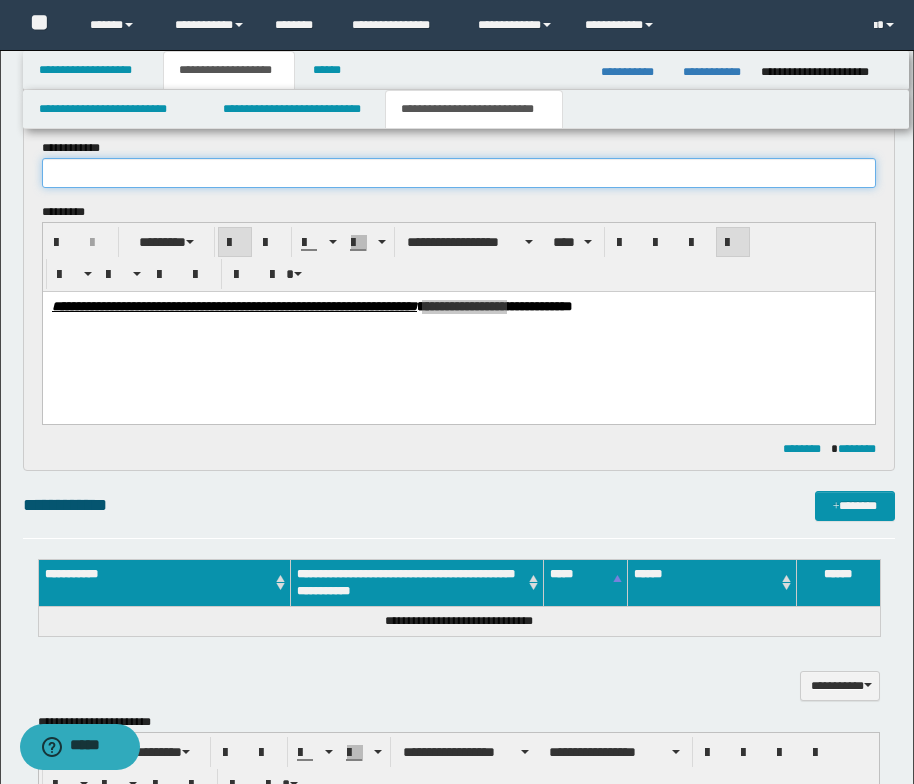 click at bounding box center [459, 173] 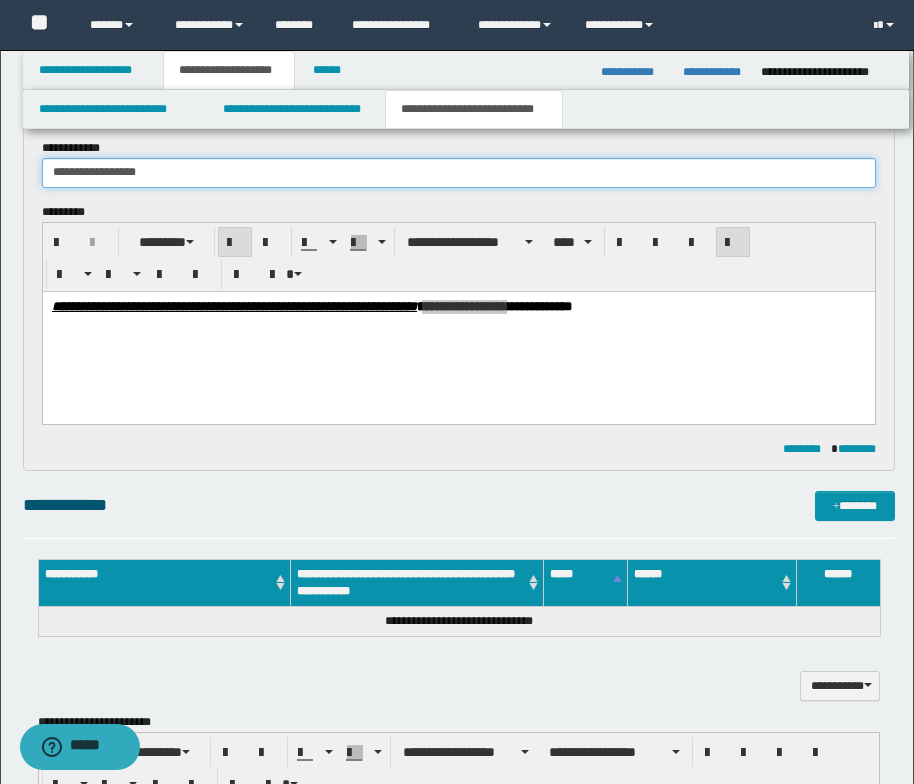 type on "**********" 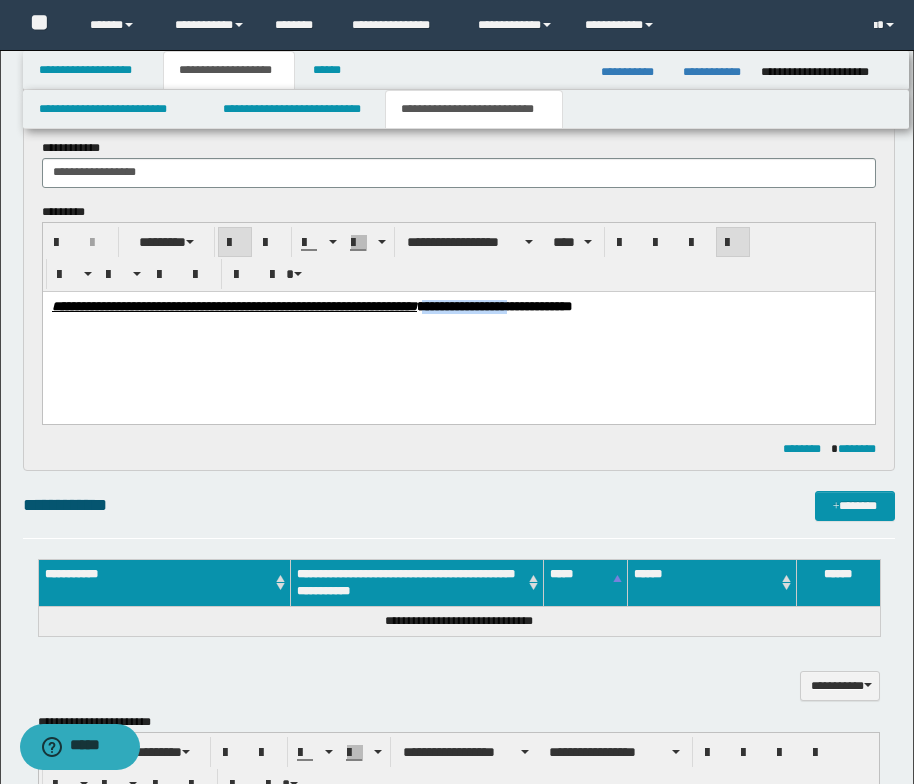 click on "**********" at bounding box center (458, 331) 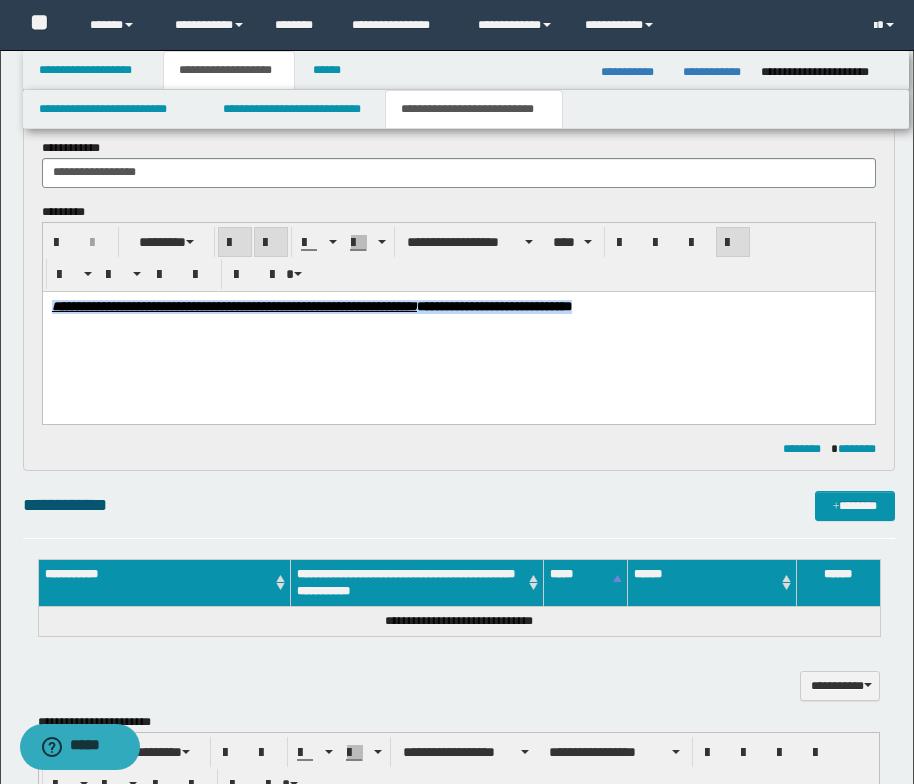 drag, startPoint x: 806, startPoint y: 298, endPoint x: -2, endPoint y: 289, distance: 808.0501 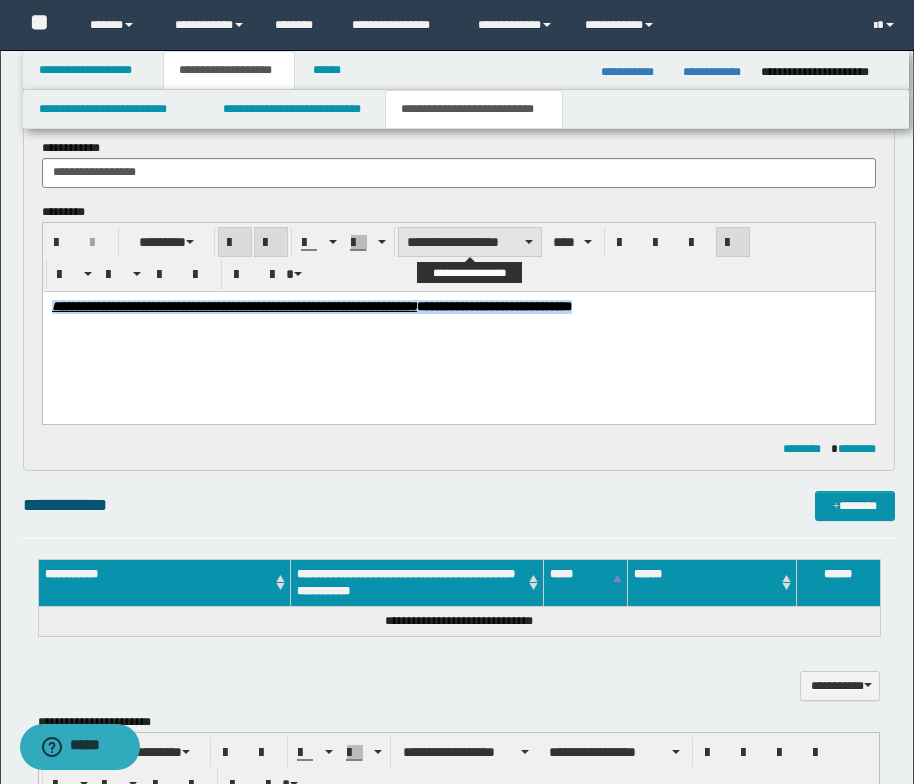 click on "**********" at bounding box center (470, 242) 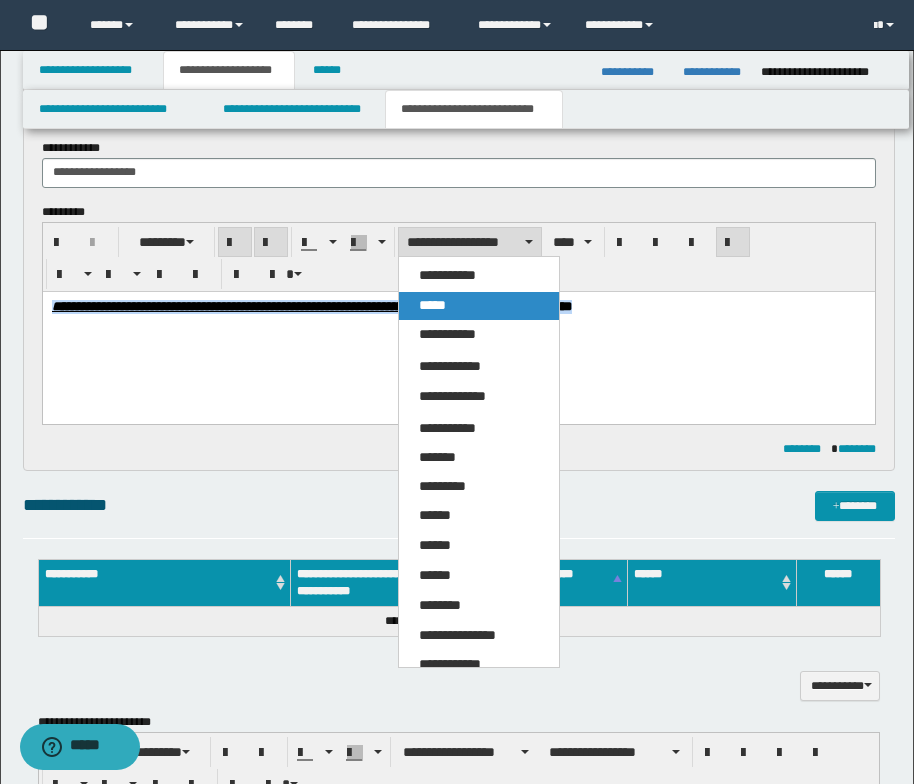 click on "*****" at bounding box center (479, 306) 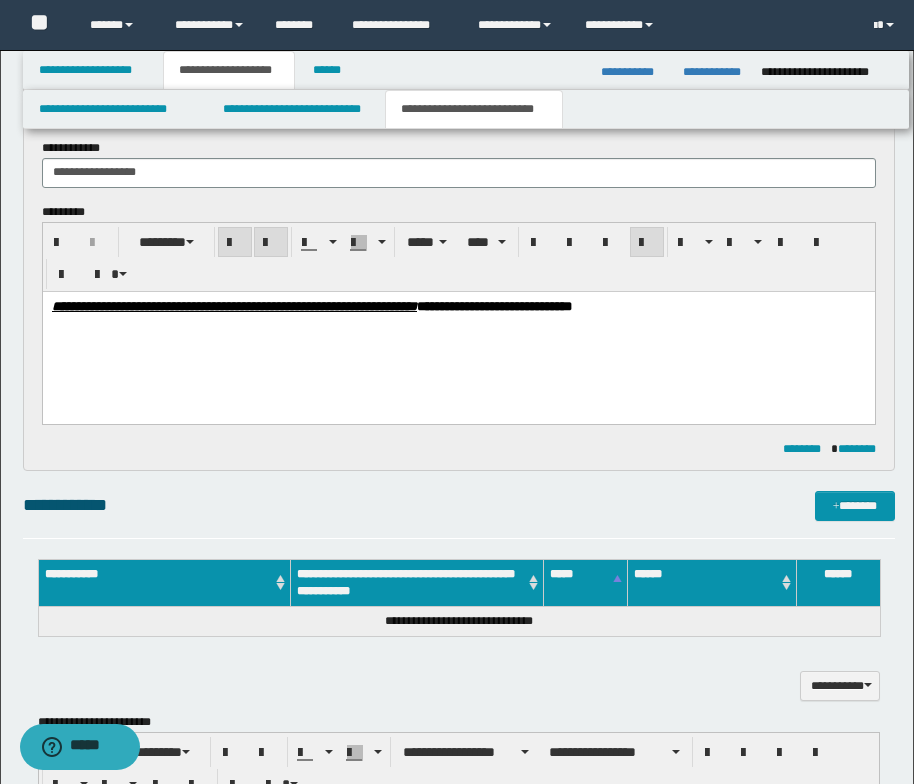 click on "**********" at bounding box center (458, 331) 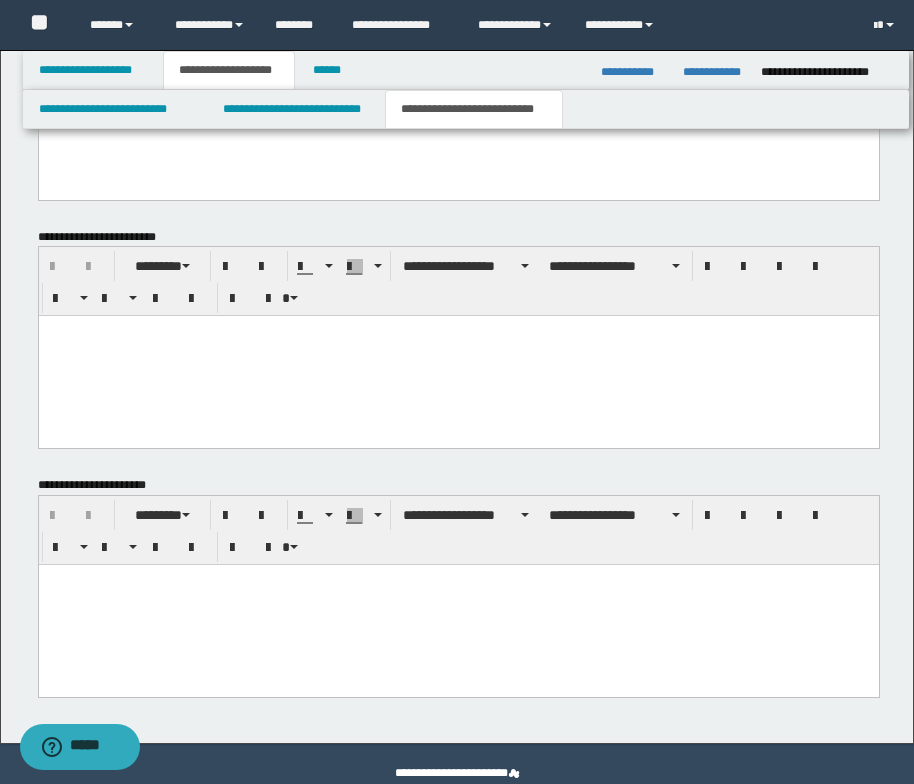 scroll, scrollTop: 1372, scrollLeft: 0, axis: vertical 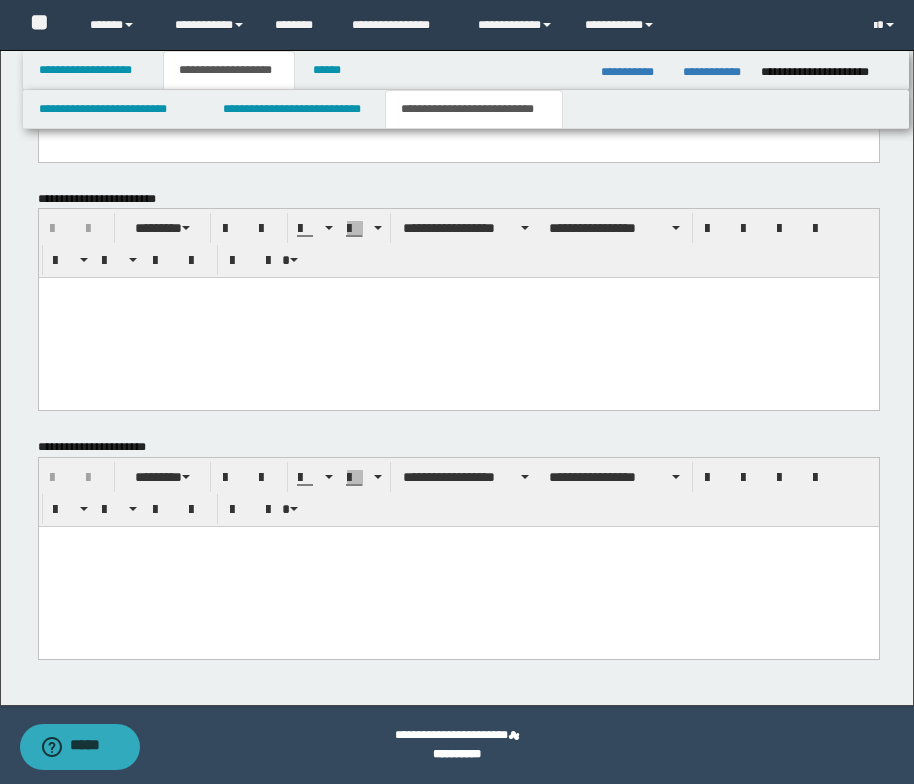 click at bounding box center [458, 542] 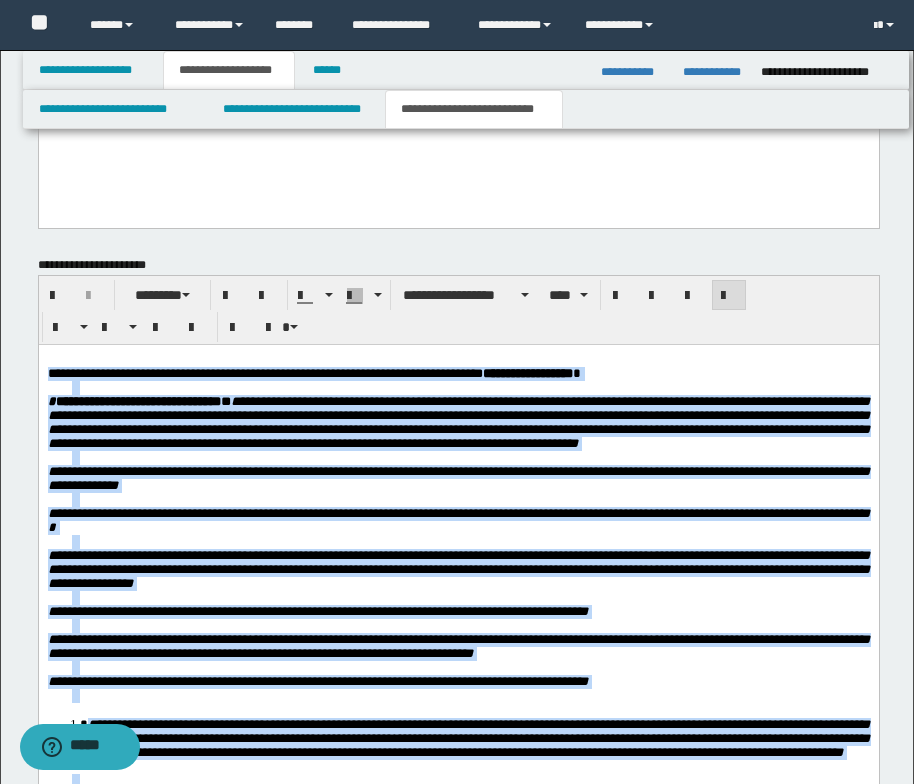 scroll, scrollTop: 2092, scrollLeft: 0, axis: vertical 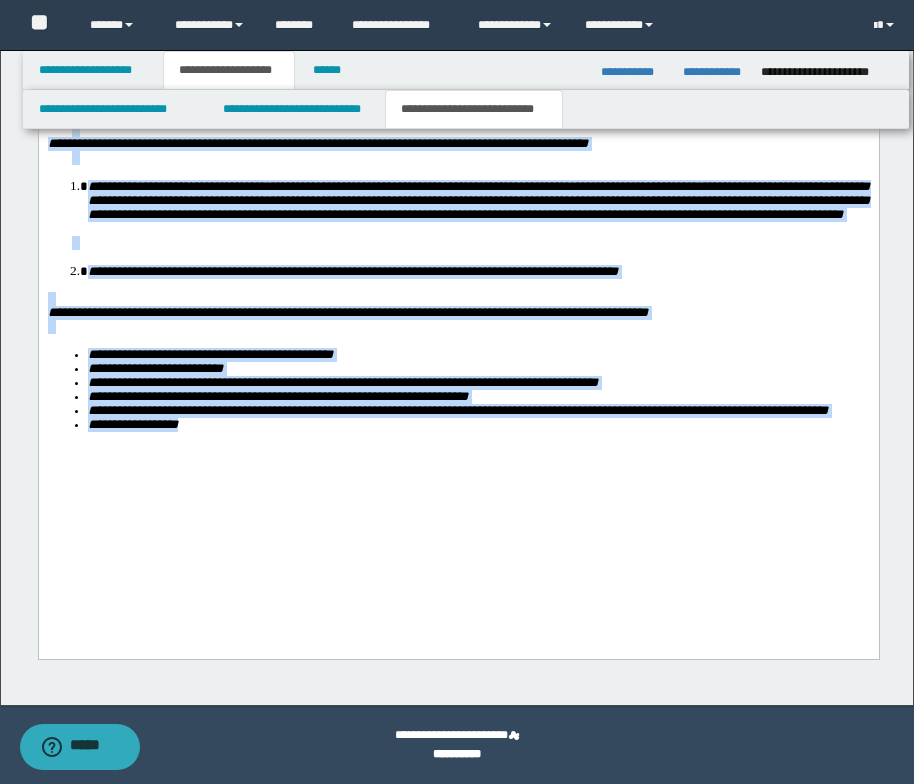 drag, startPoint x: 45, startPoint y: -166, endPoint x: 288, endPoint y: 651, distance: 852.372 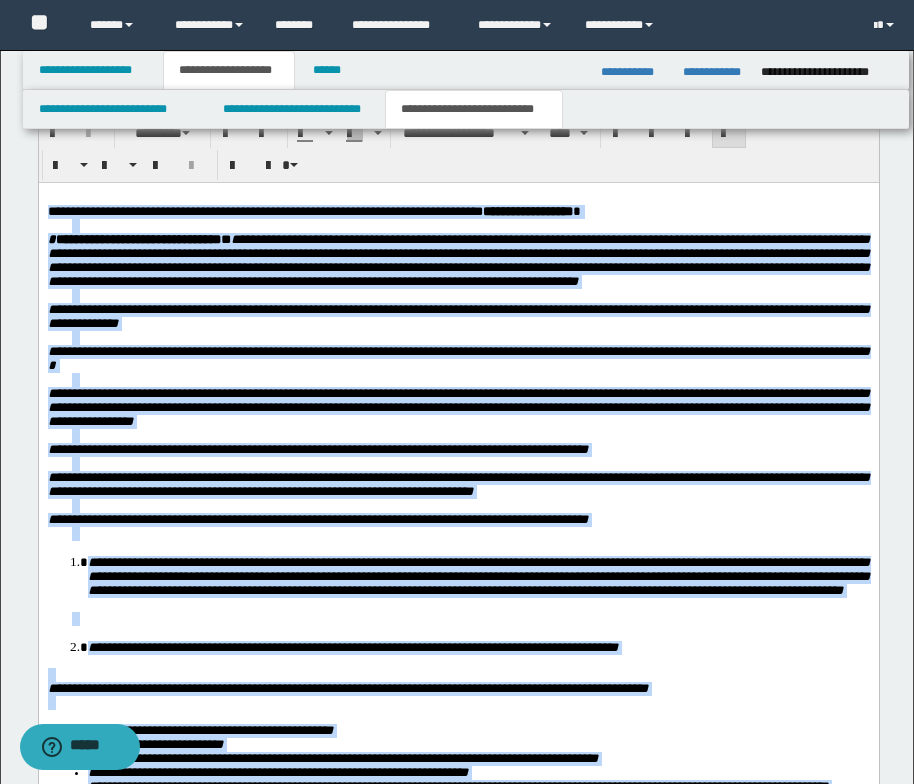 scroll, scrollTop: 1592, scrollLeft: 0, axis: vertical 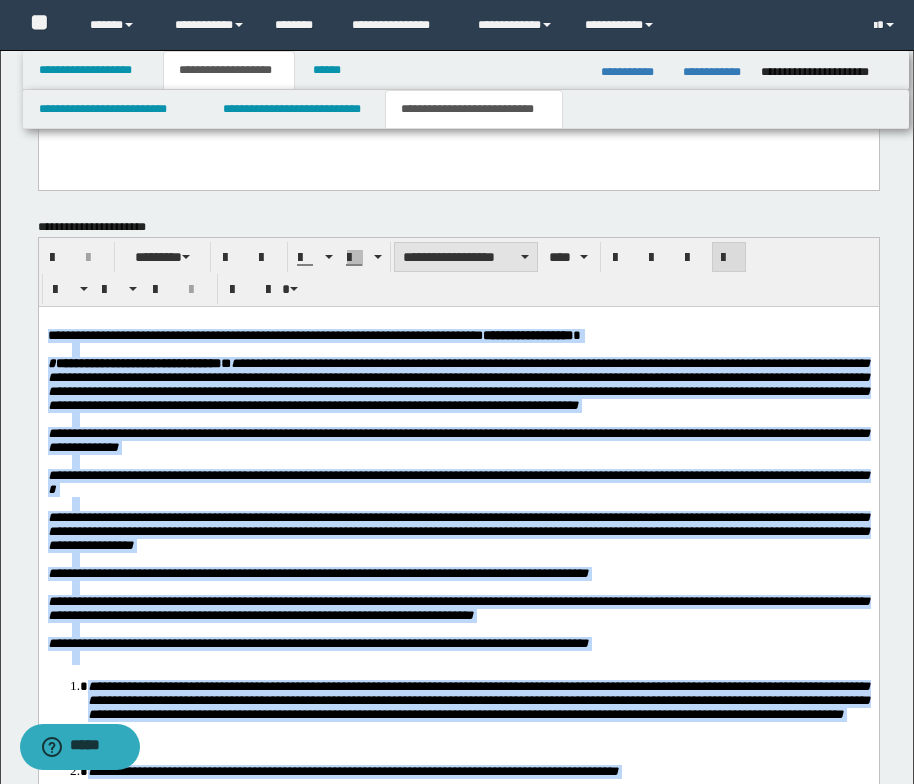 click at bounding box center [525, 257] 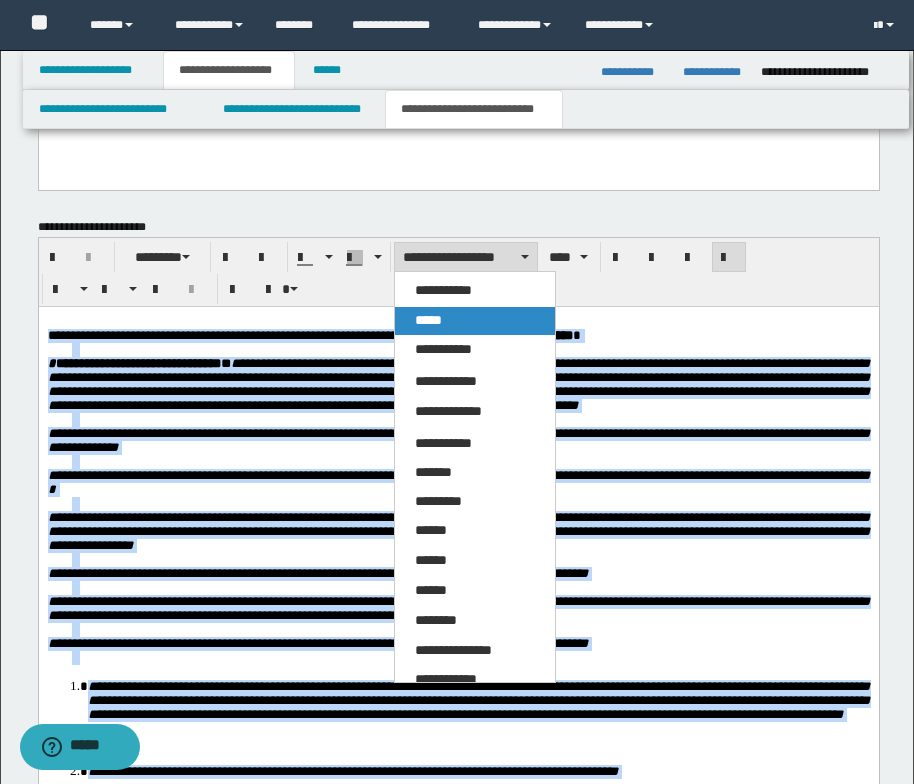 click on "*****" at bounding box center (475, 321) 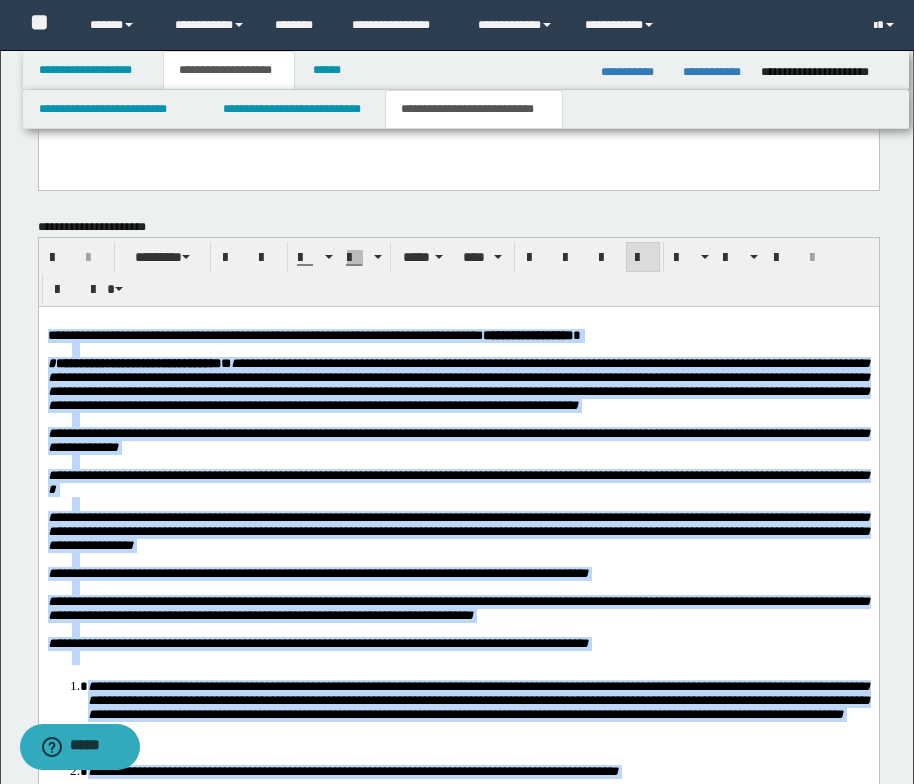 click on "**********" at bounding box center (458, 336) 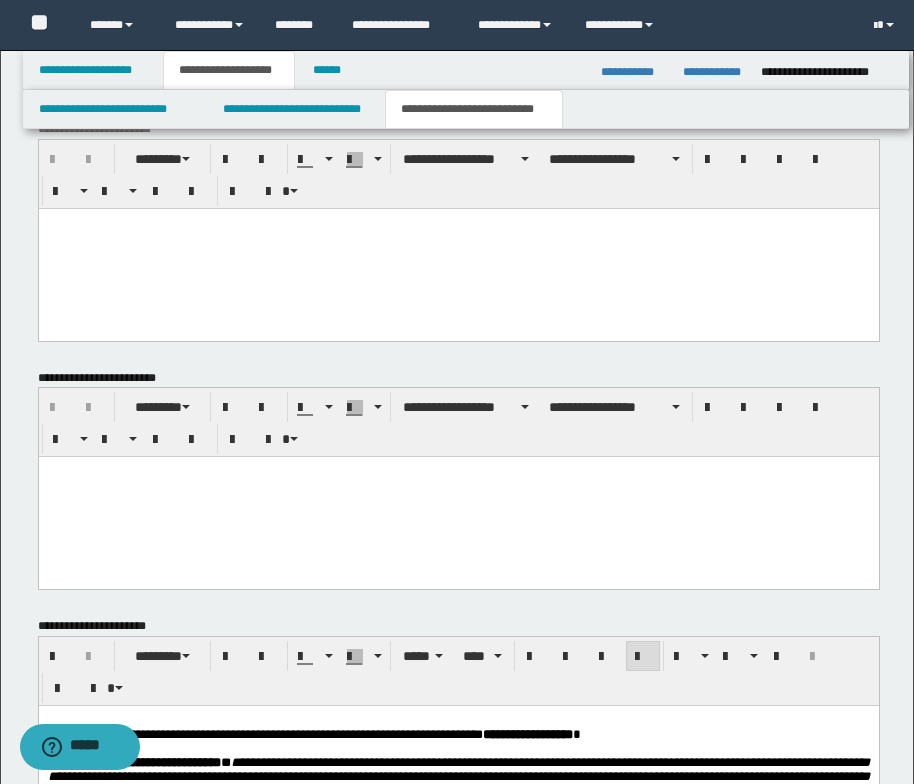 scroll, scrollTop: 1092, scrollLeft: 0, axis: vertical 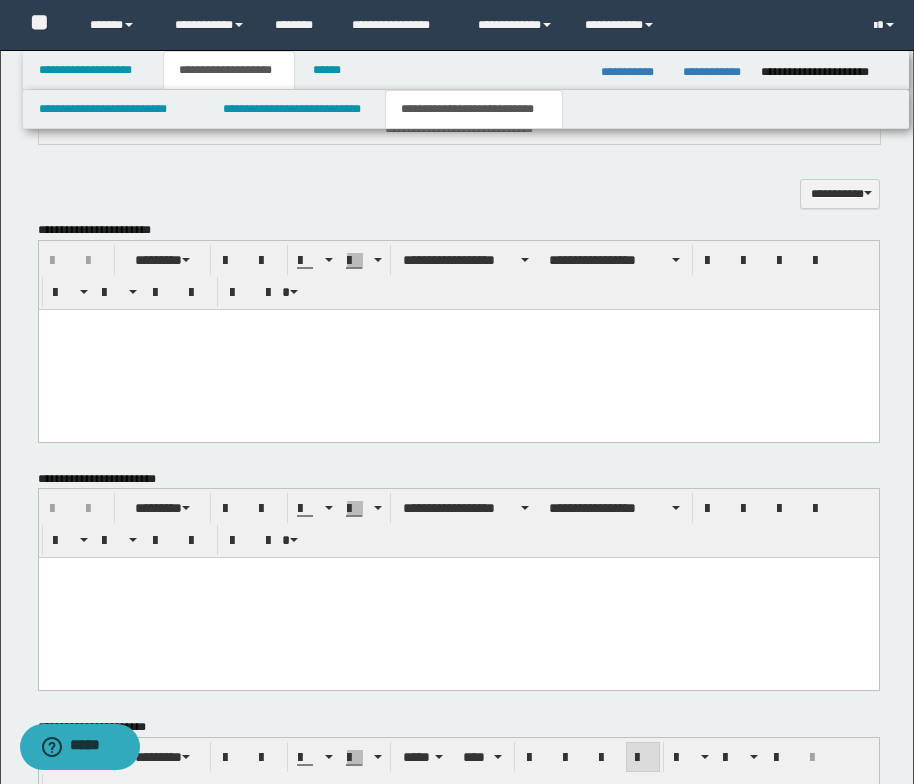 click at bounding box center (458, 324) 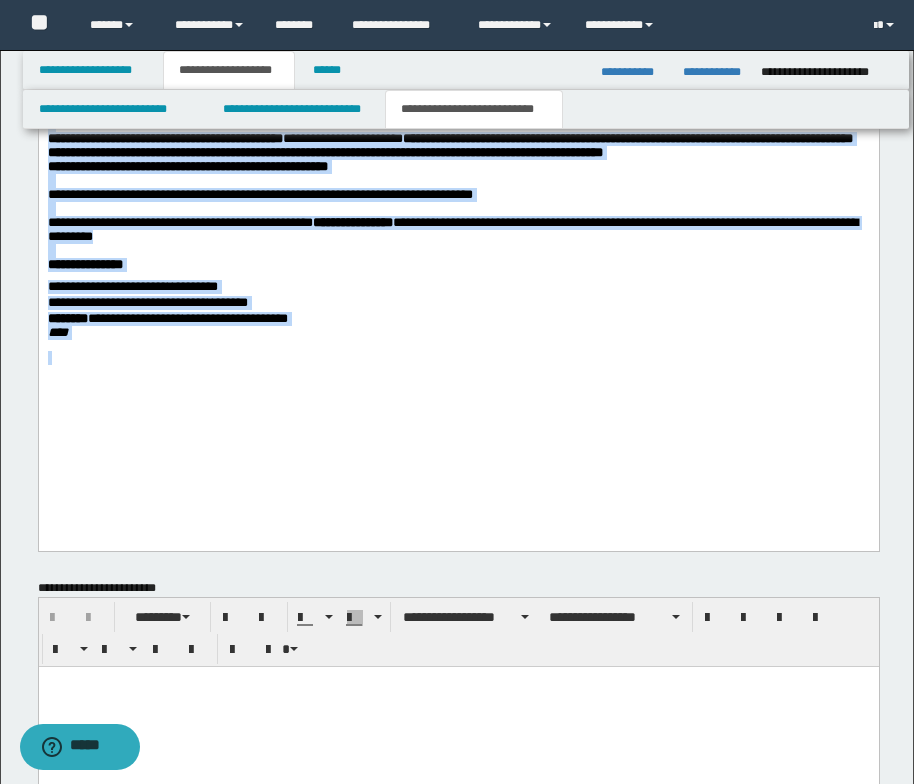 drag, startPoint x: 45, startPoint y: -158, endPoint x: 316, endPoint y: 640, distance: 842.7604 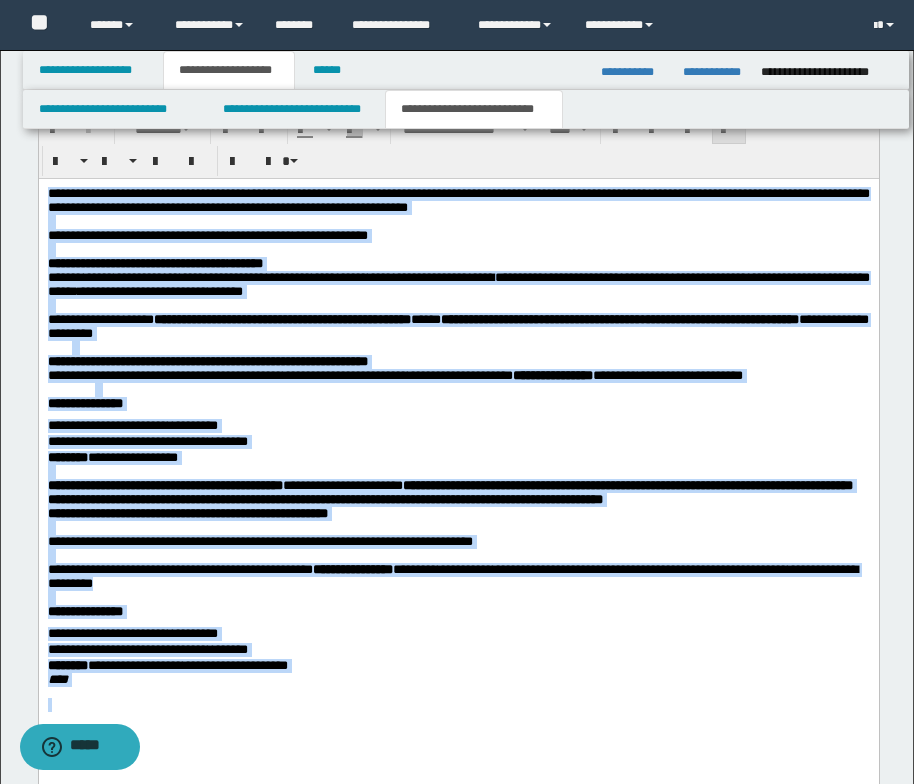 scroll, scrollTop: 970, scrollLeft: 0, axis: vertical 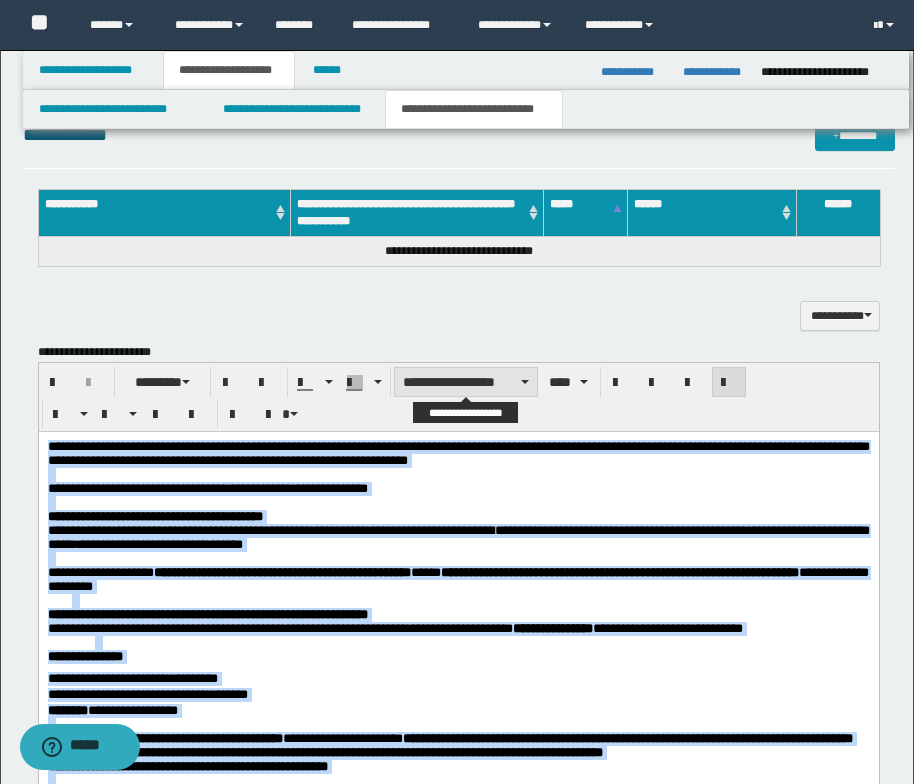 click on "**********" at bounding box center [466, 382] 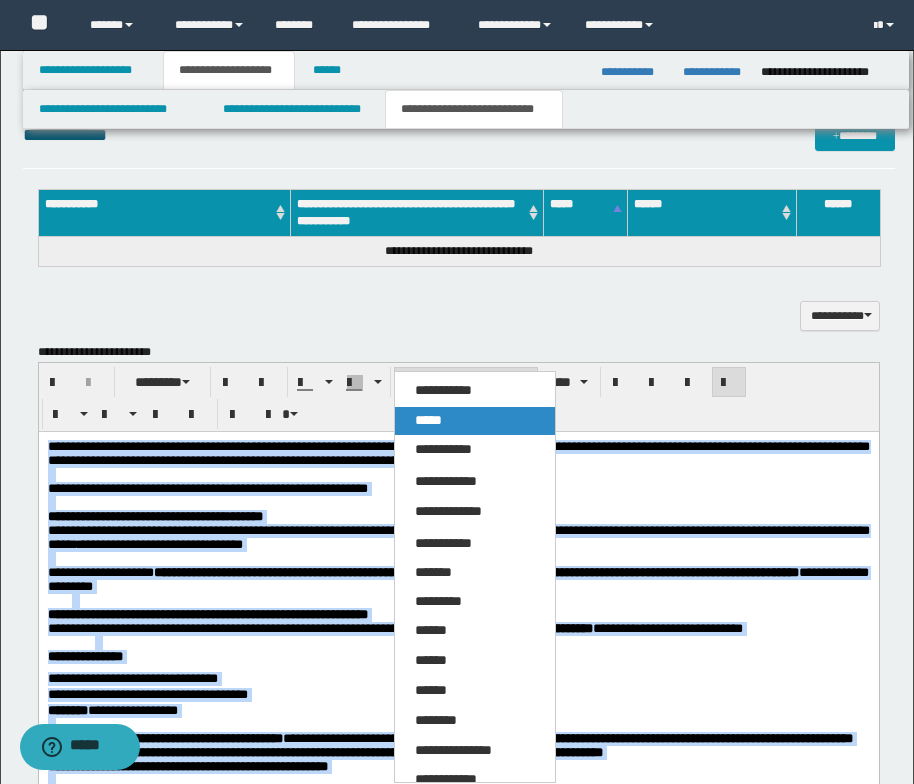 click on "*****" at bounding box center [475, 421] 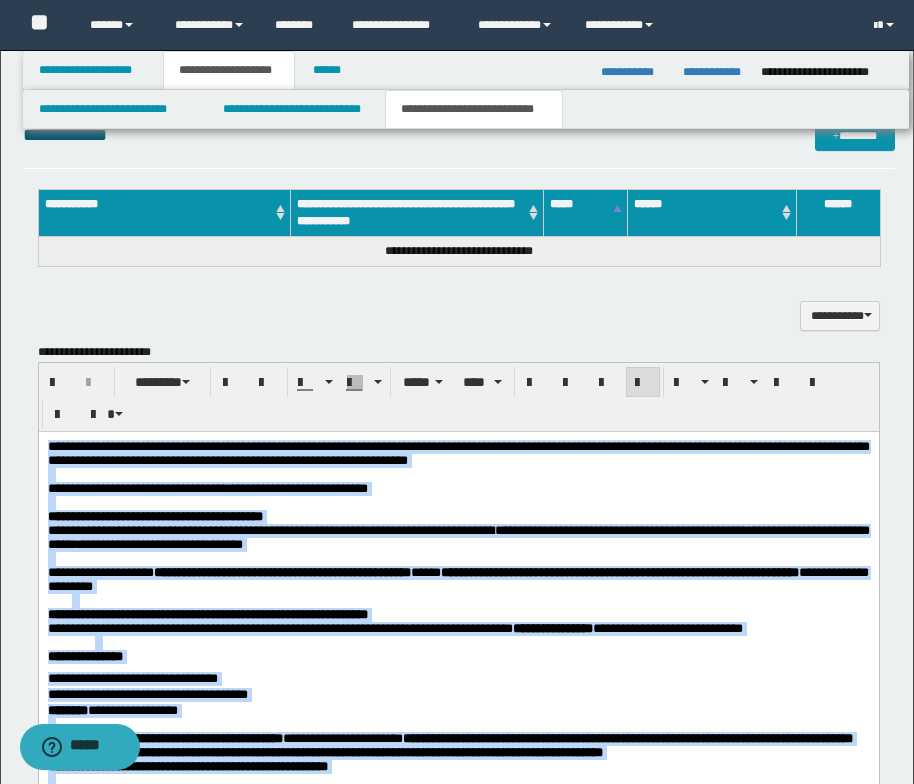 click on "**********" at bounding box center [458, 516] 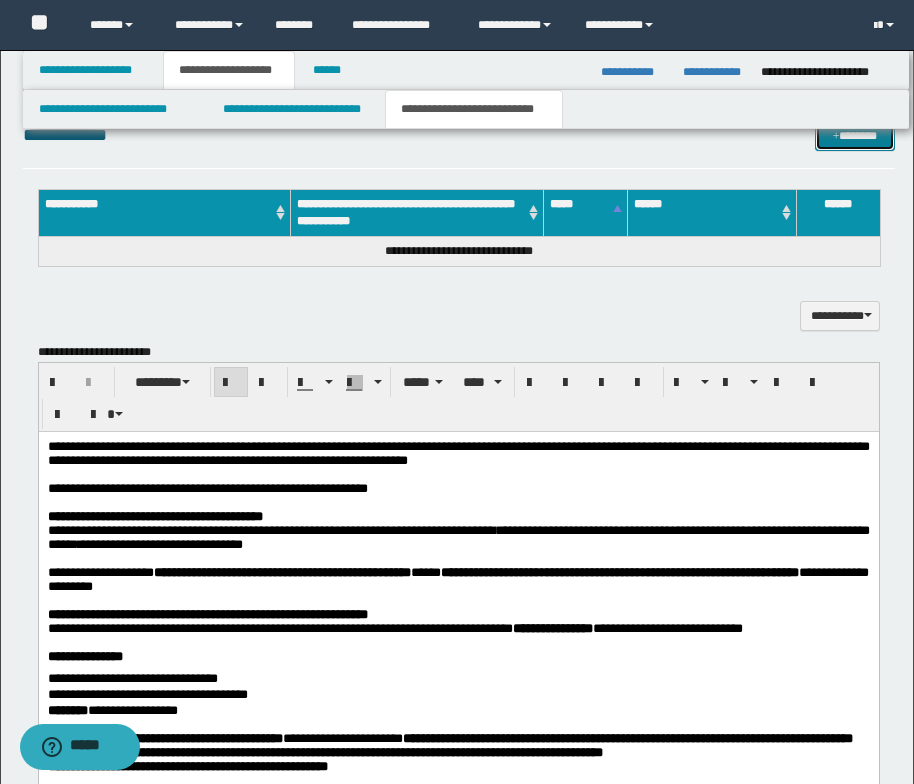 click at bounding box center [836, 137] 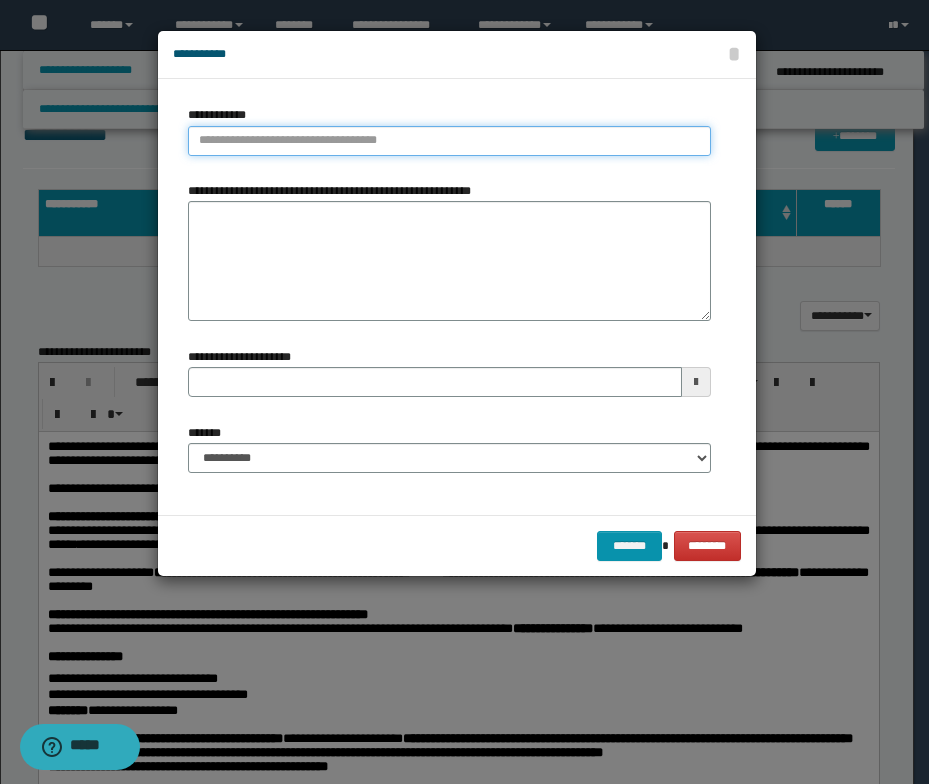 click on "**********" at bounding box center [449, 141] 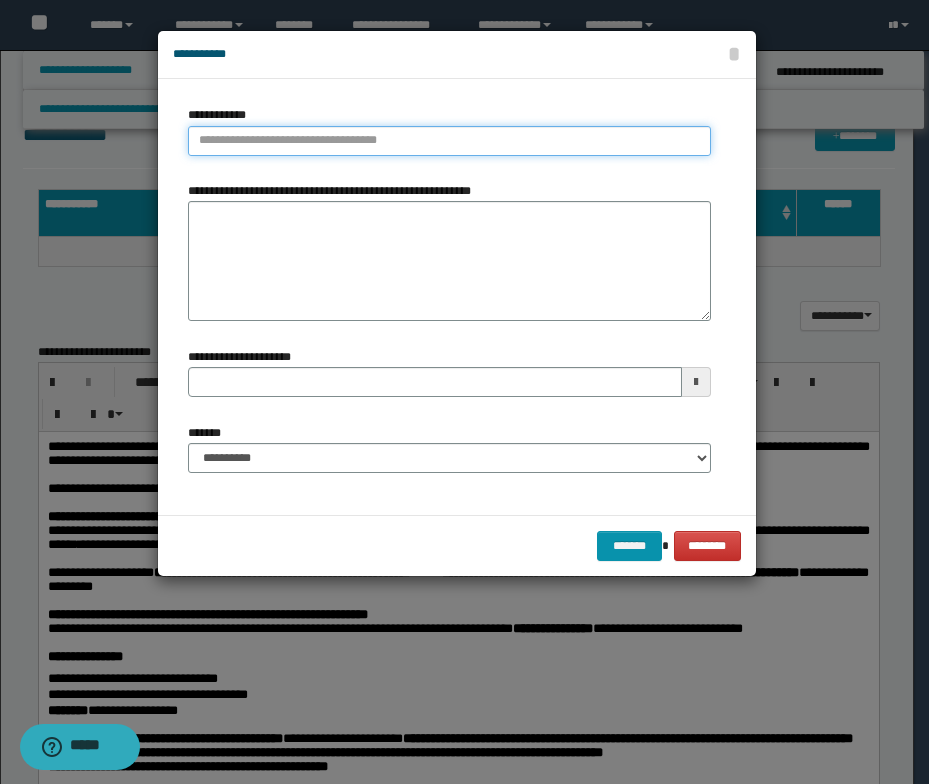 paste on "****" 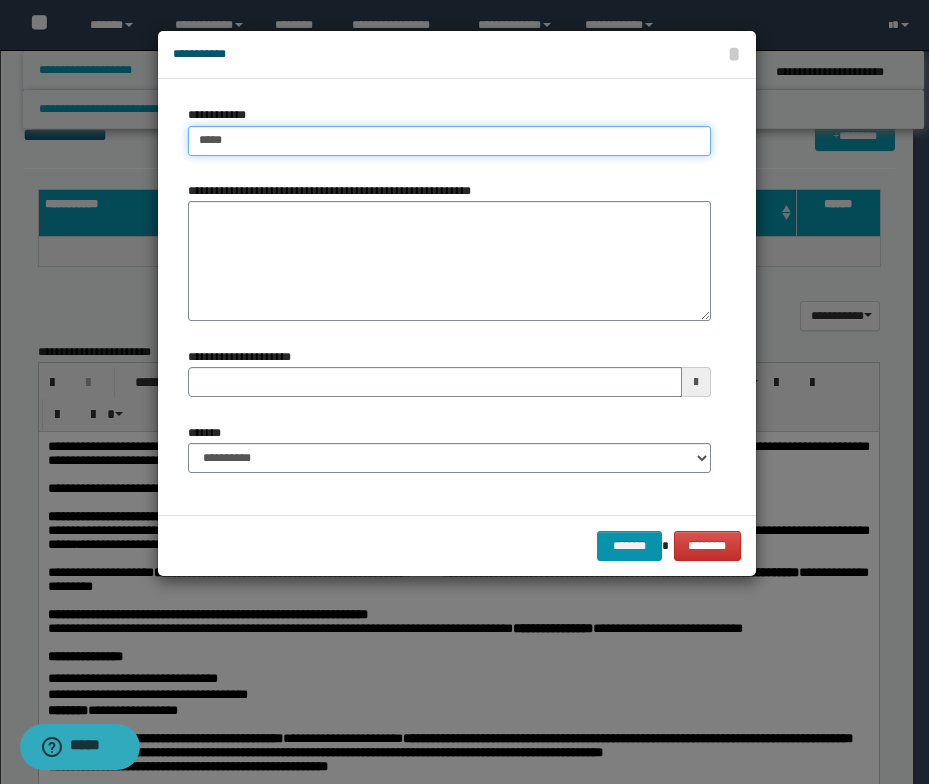 type on "****" 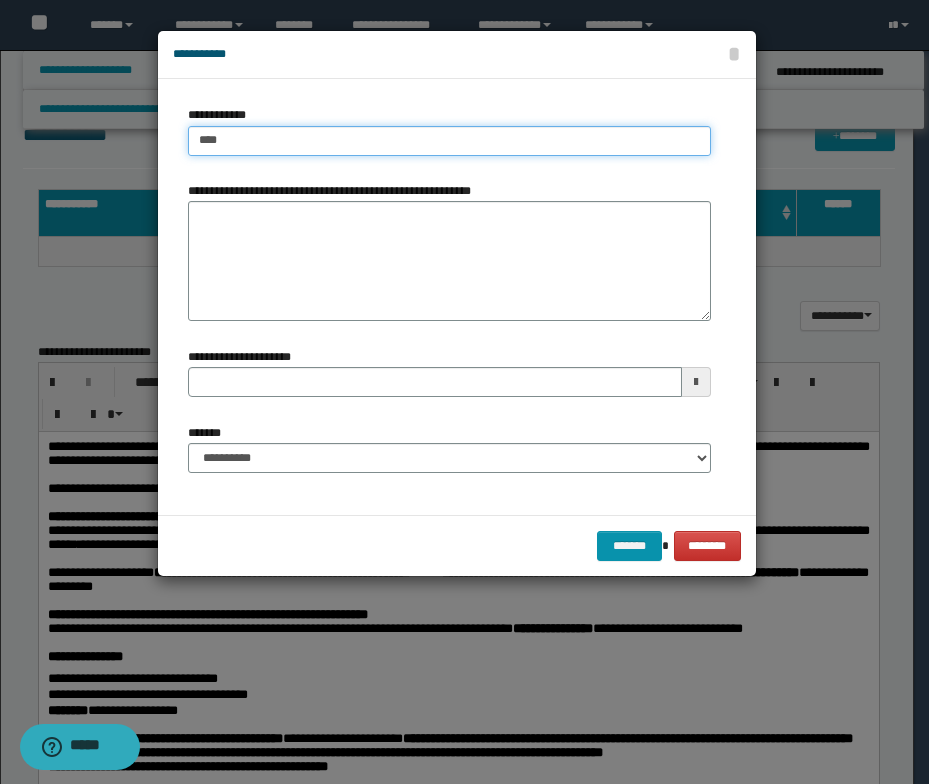type on "****" 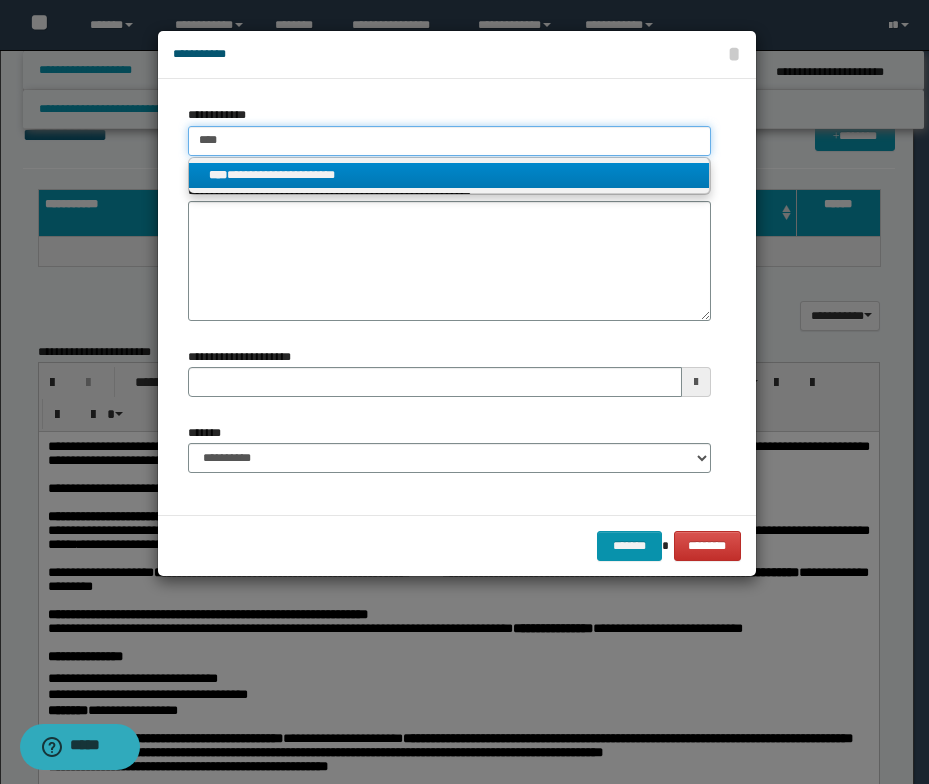 type on "****" 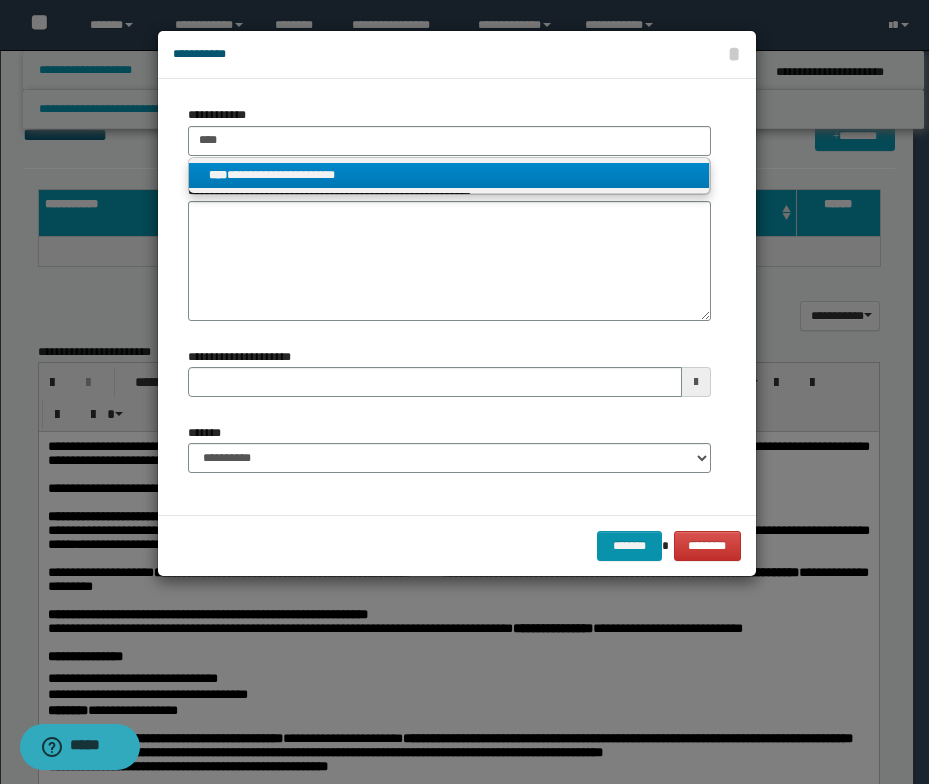 click on "**********" at bounding box center (449, 175) 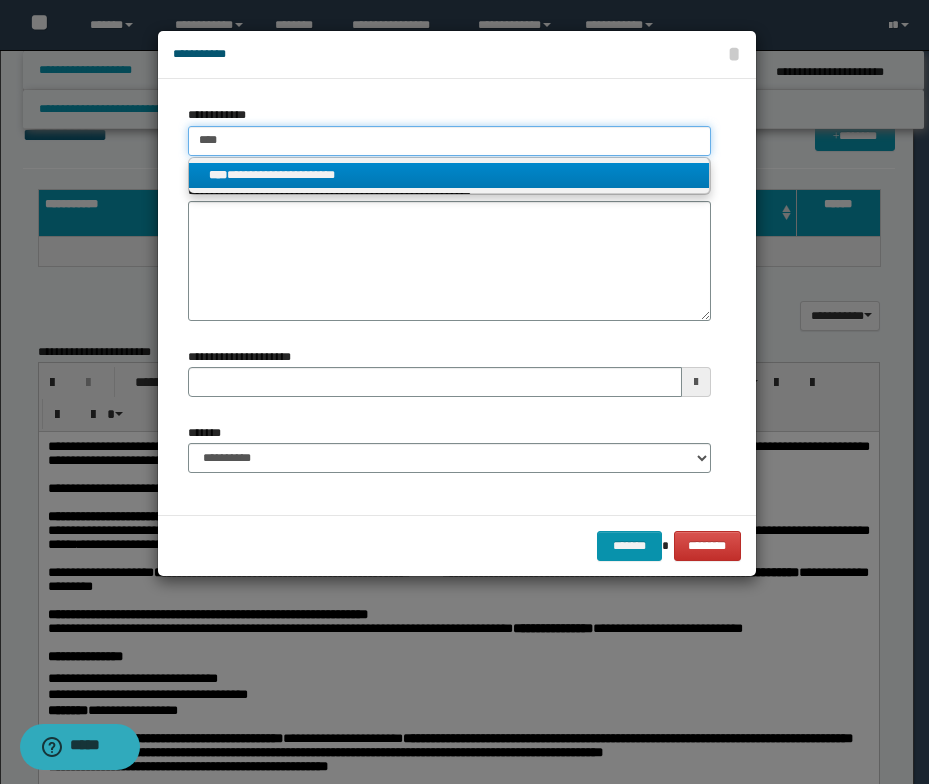 type 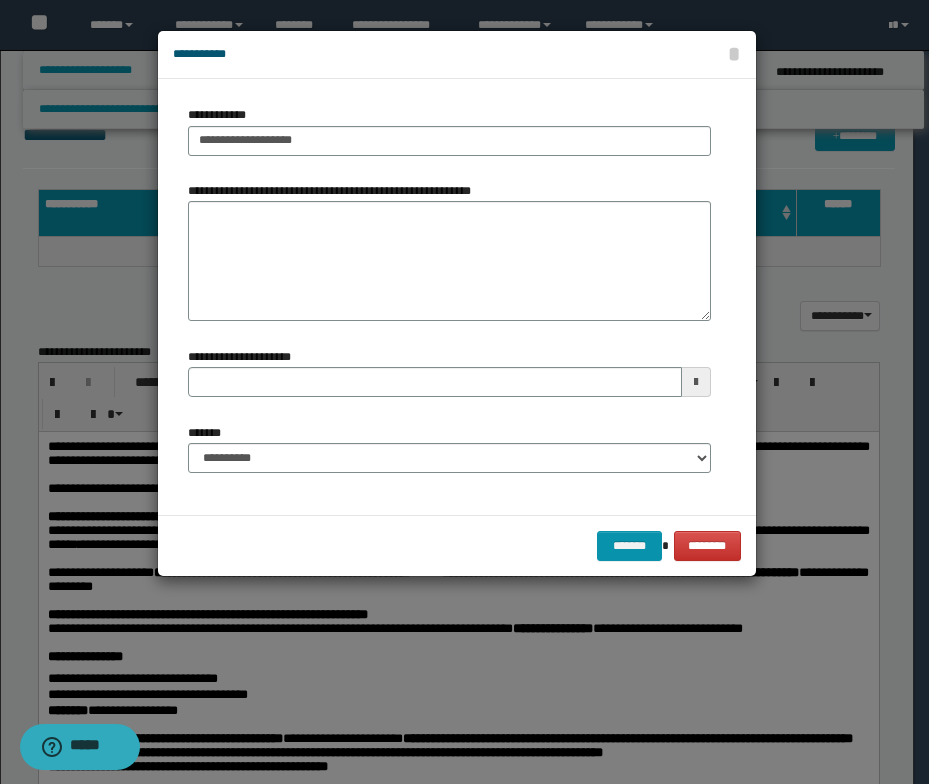 type 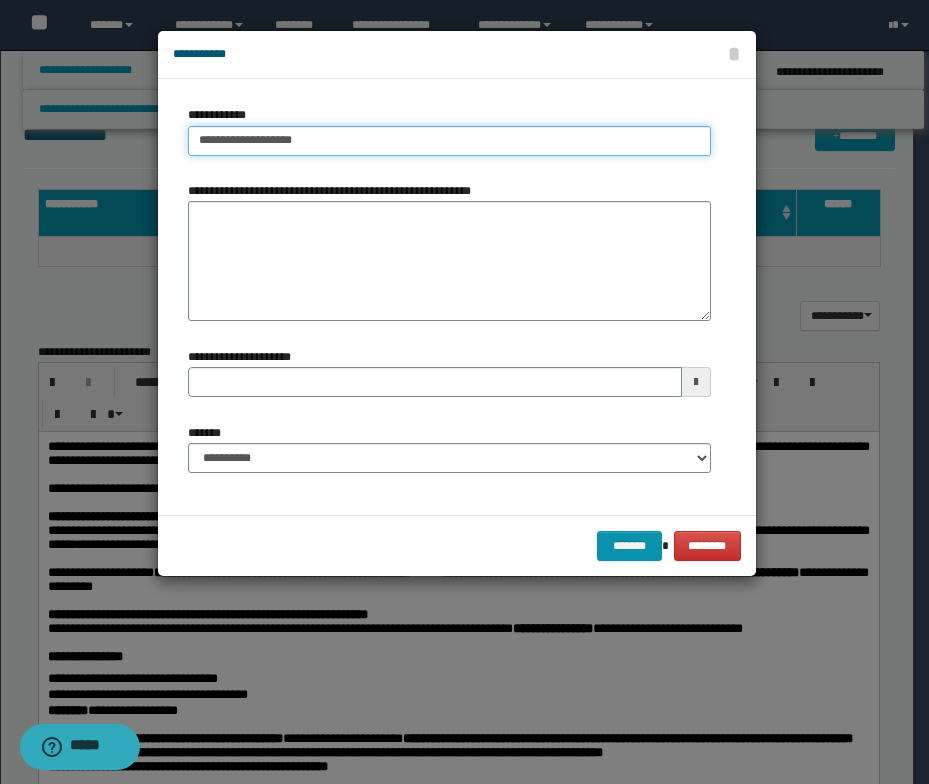 type on "**********" 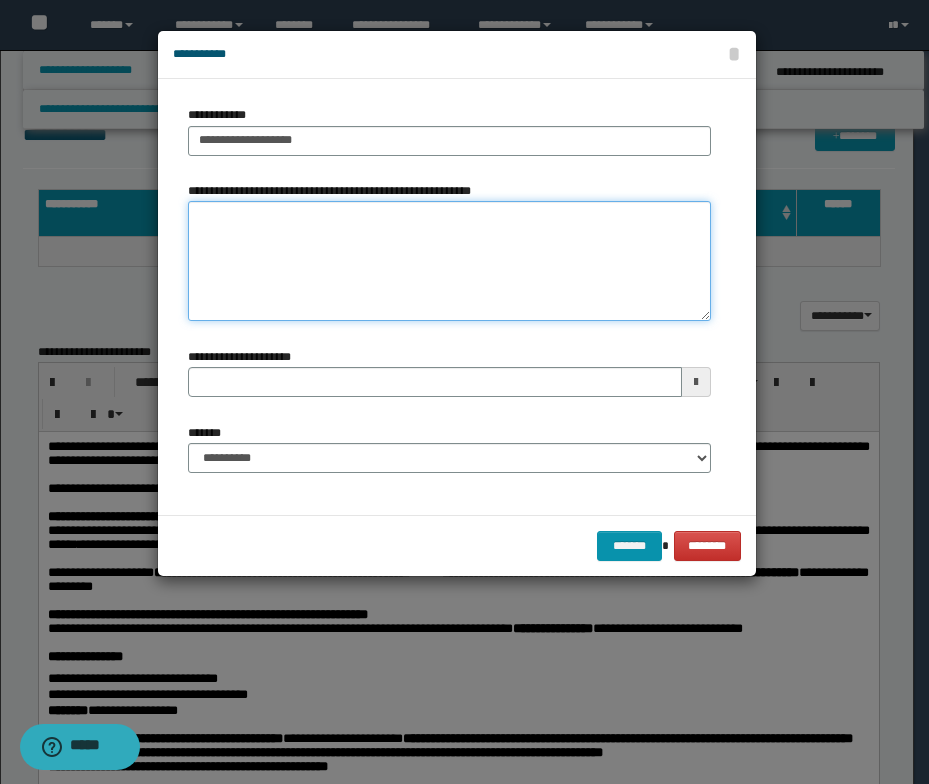 type 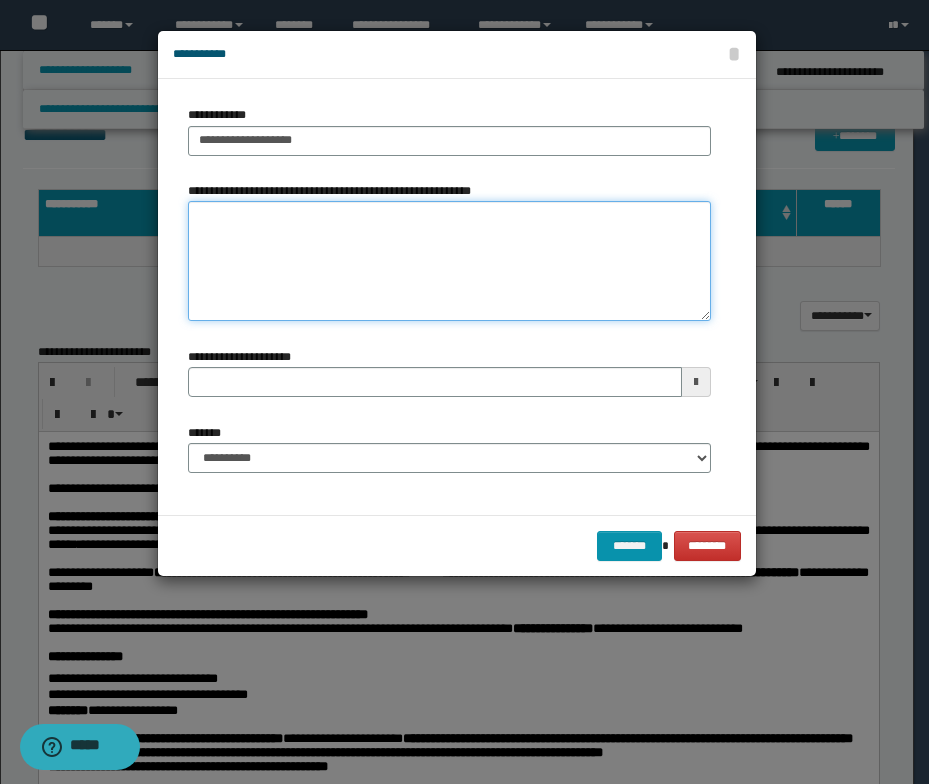 click on "**********" at bounding box center (449, 261) 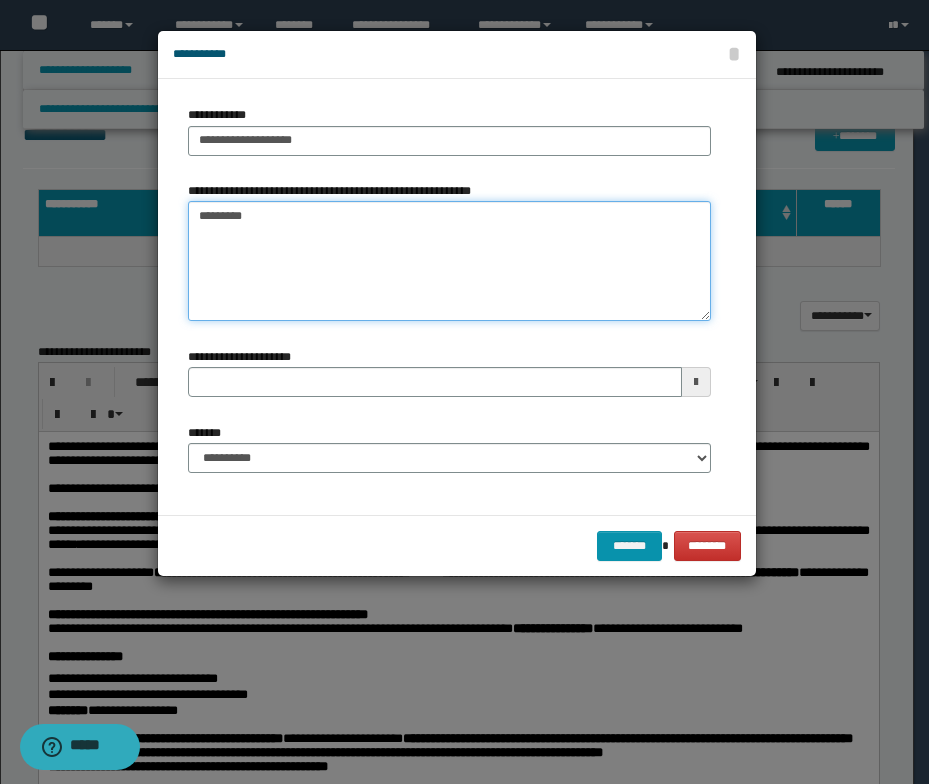 type on "*********" 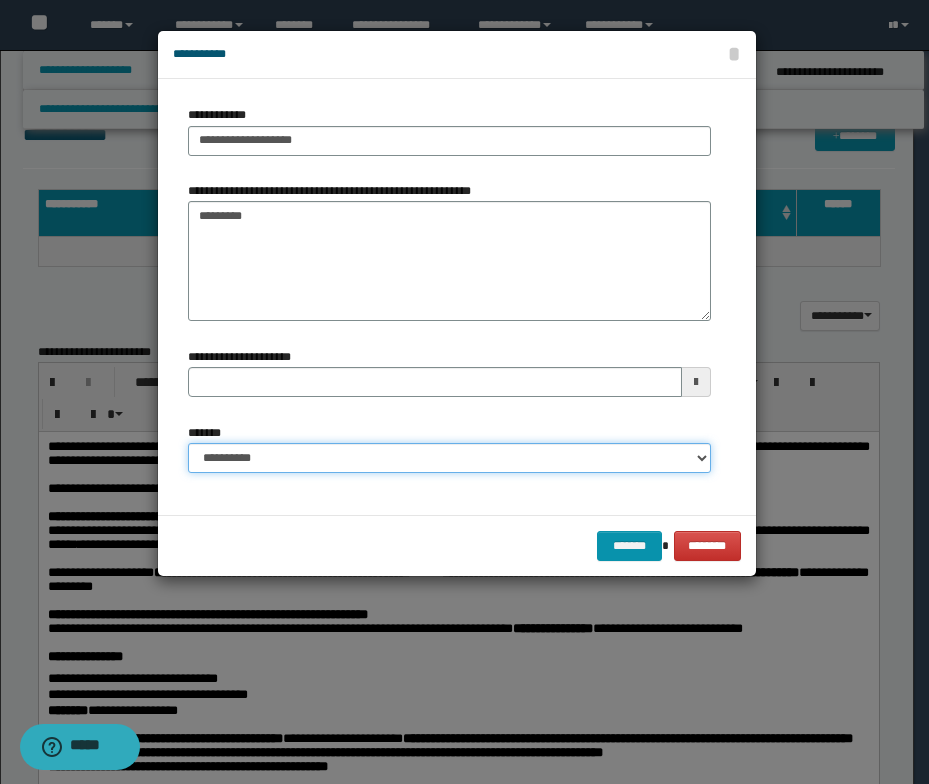 click on "**********" at bounding box center (449, 458) 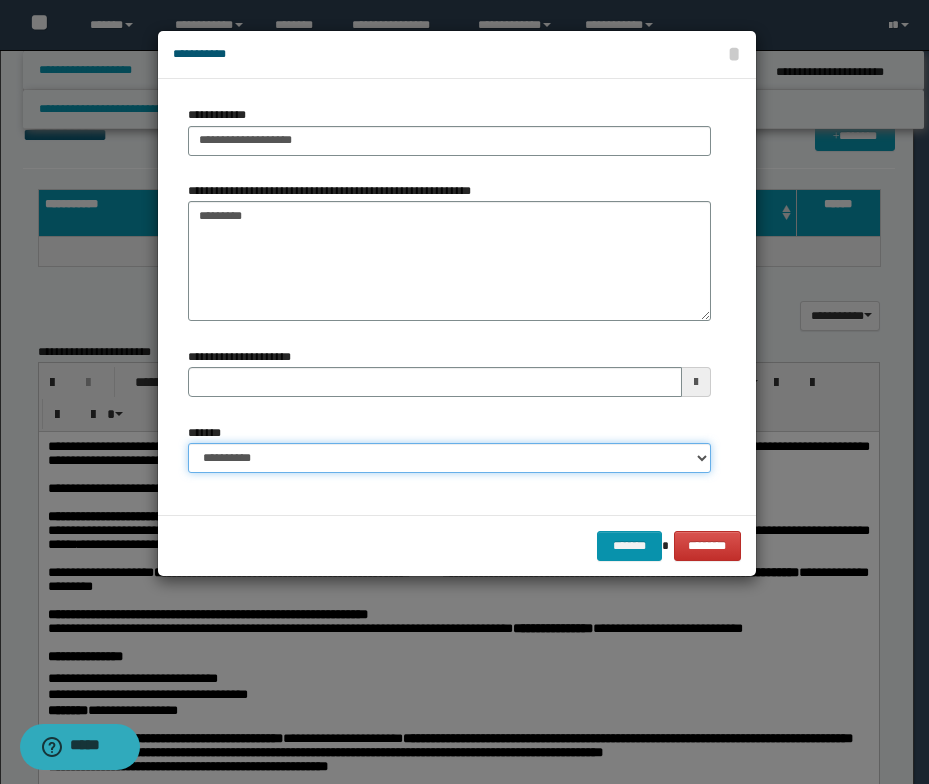 select on "*" 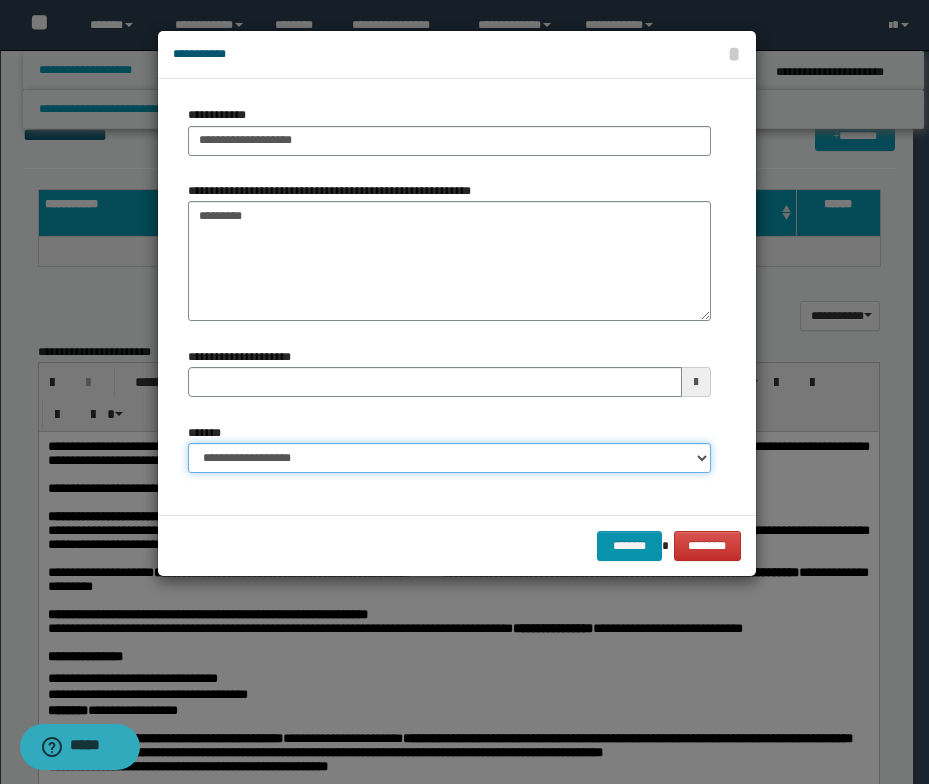 click on "**********" at bounding box center [449, 458] 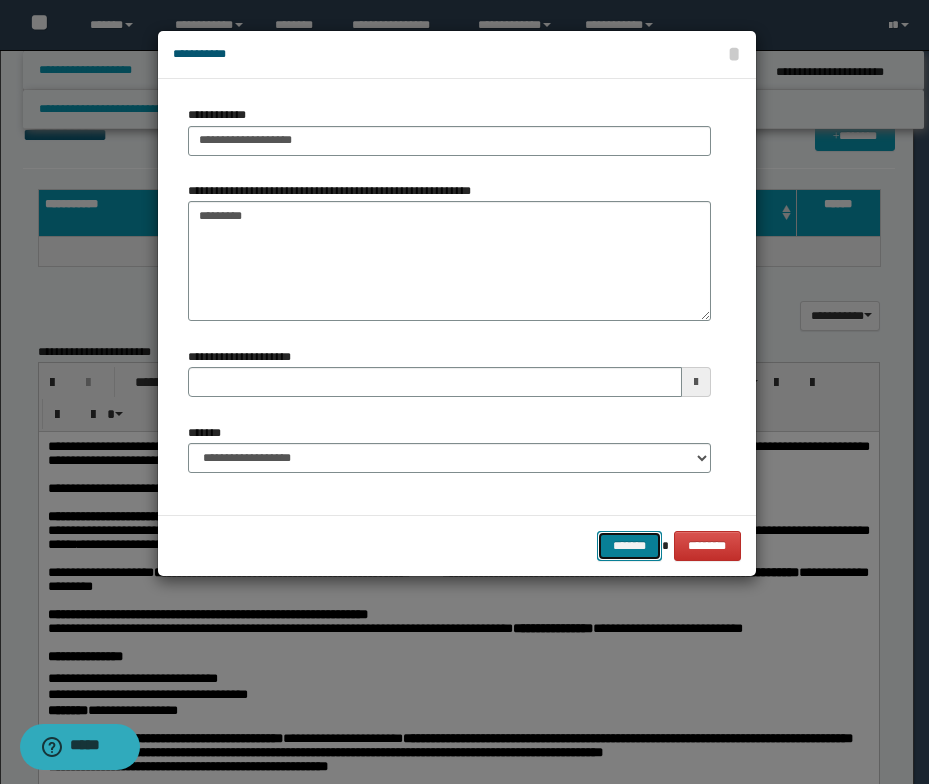 click on "*******" at bounding box center (629, 546) 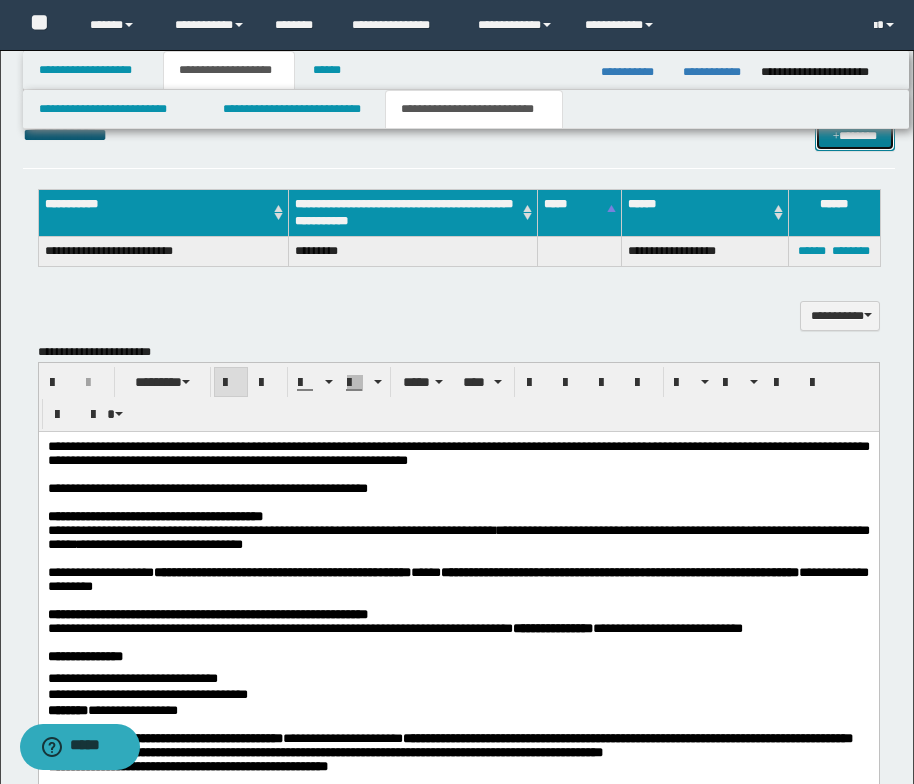 click at bounding box center (836, 137) 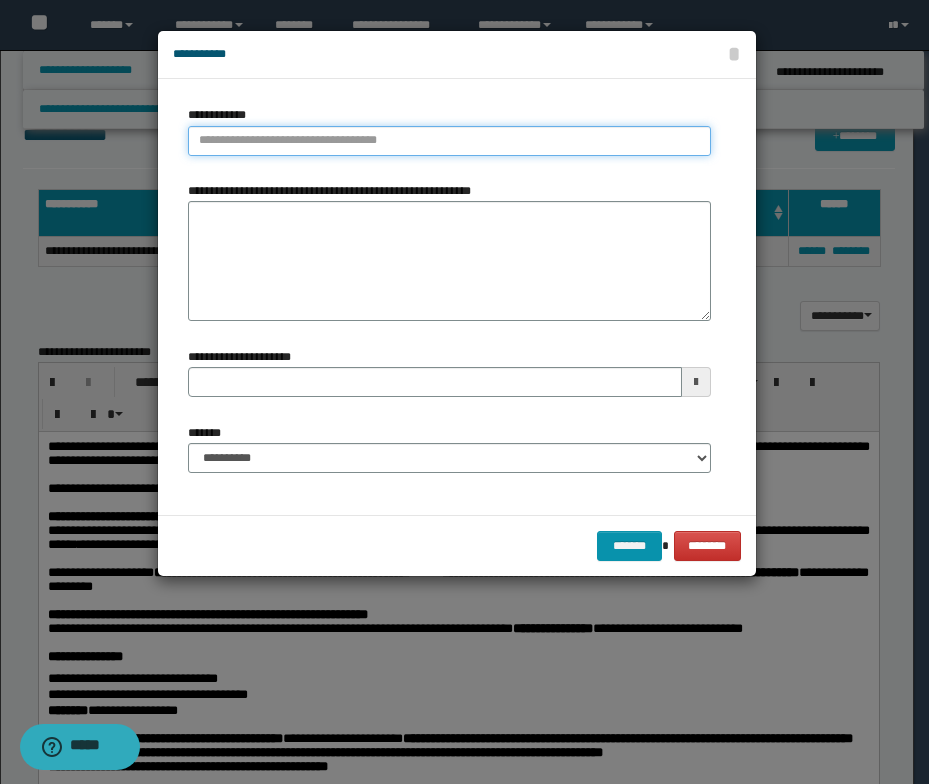 type on "**********" 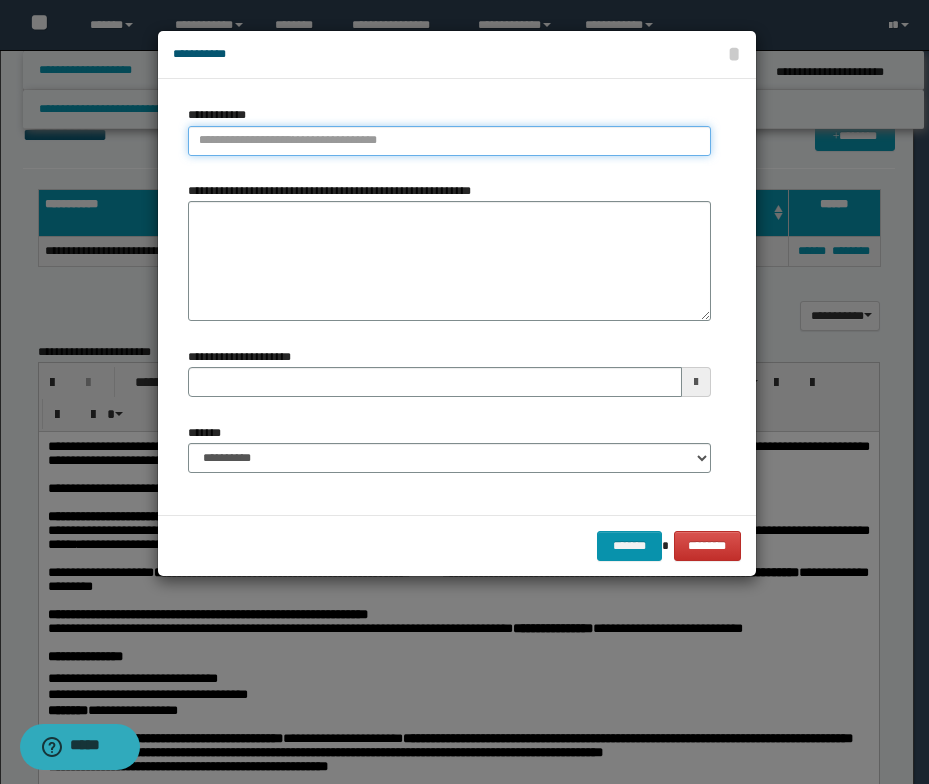 click on "**********" at bounding box center (449, 141) 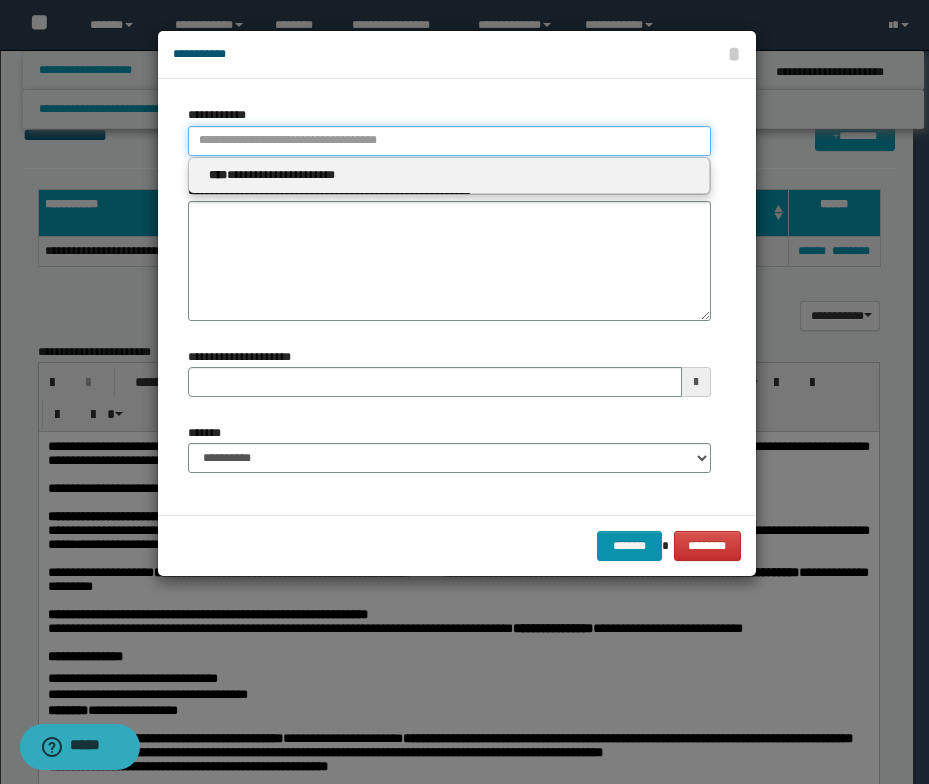paste on "****" 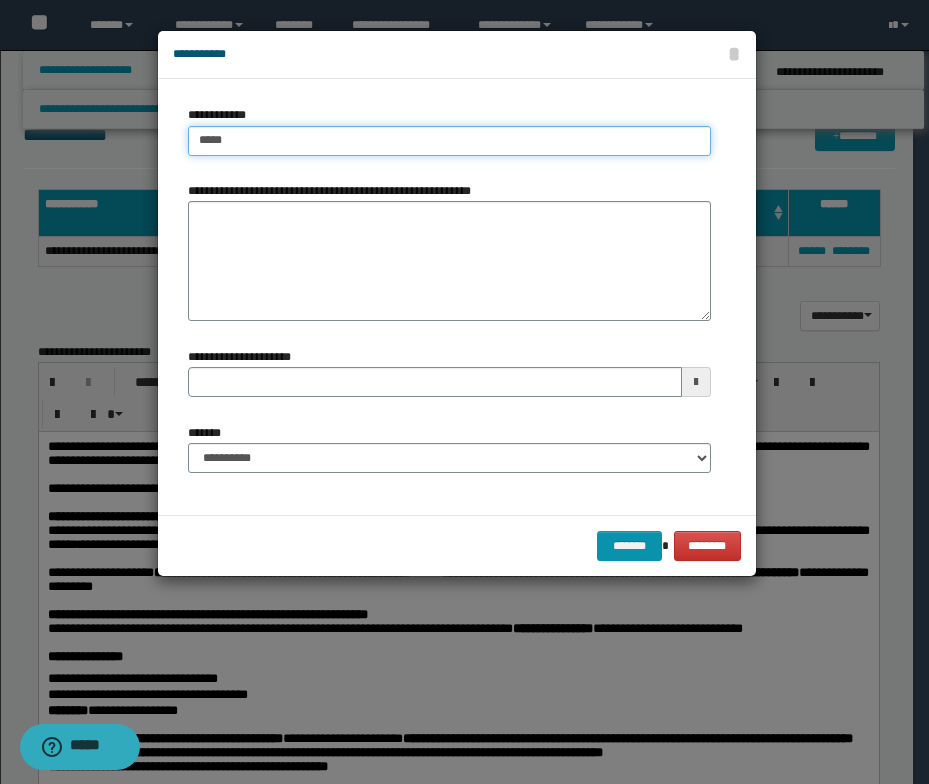 type on "****" 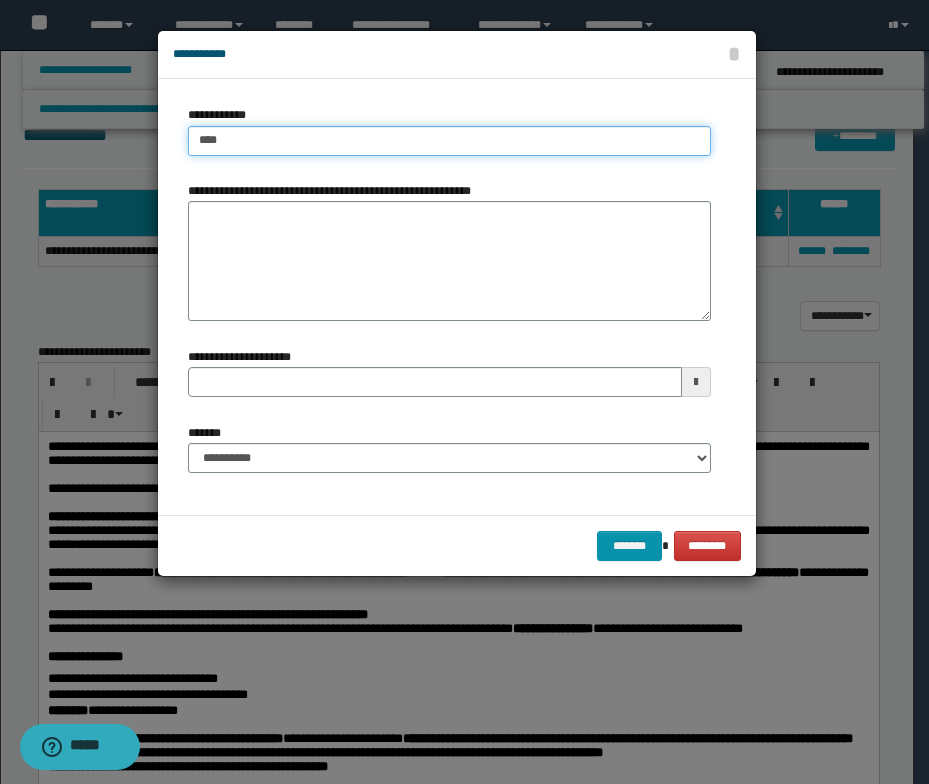 type on "****" 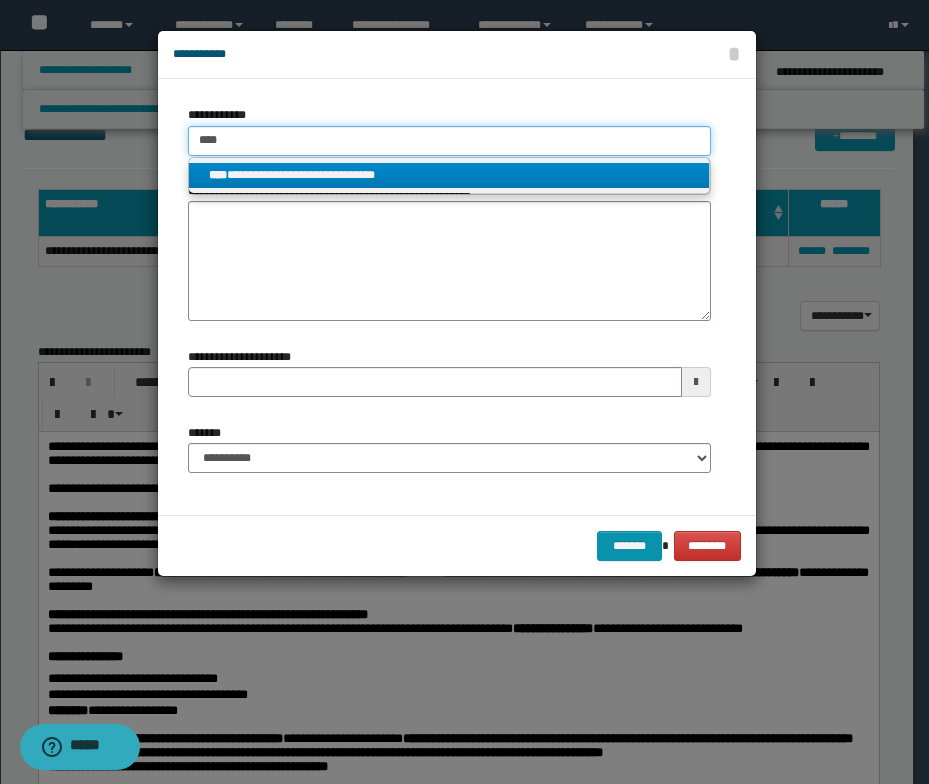 type on "****" 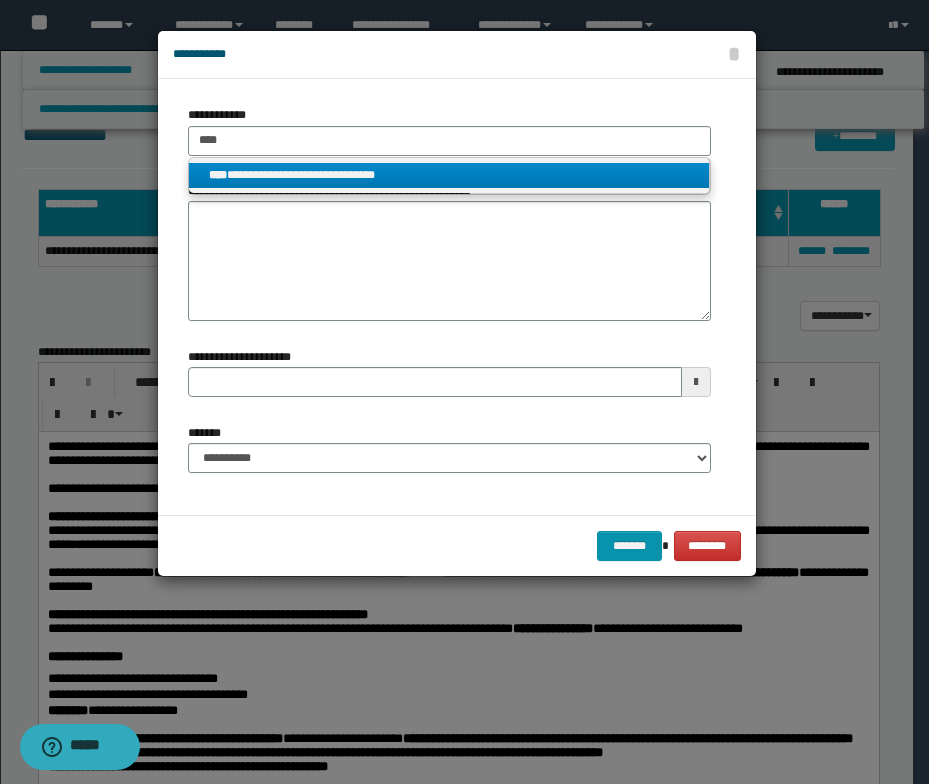 click on "**********" at bounding box center [449, 175] 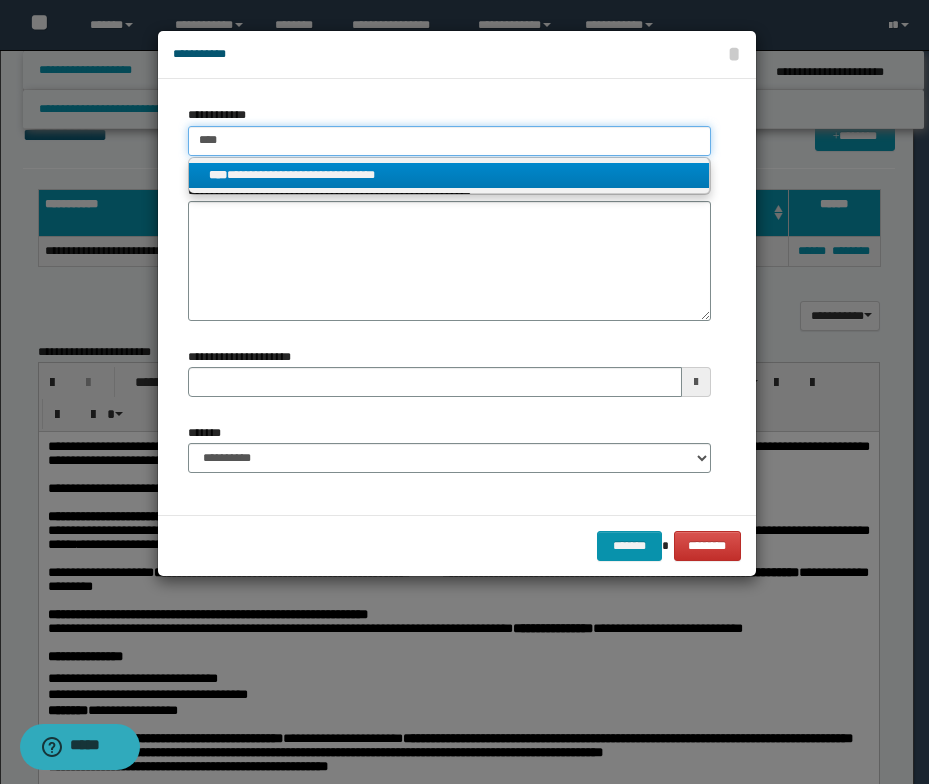 type 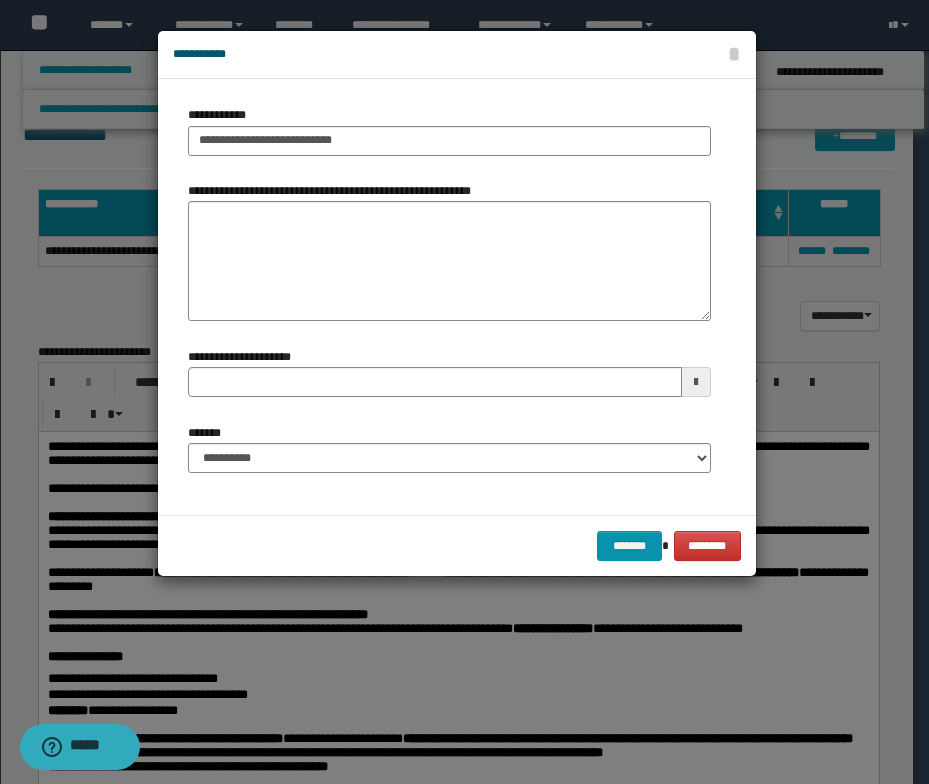 type 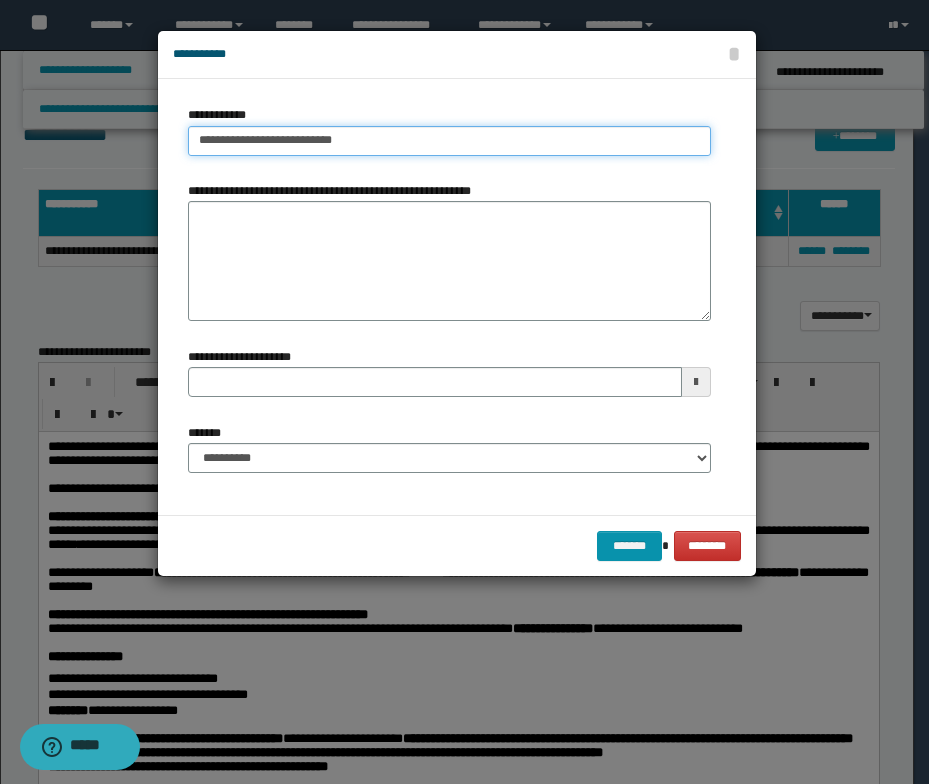 type on "**********" 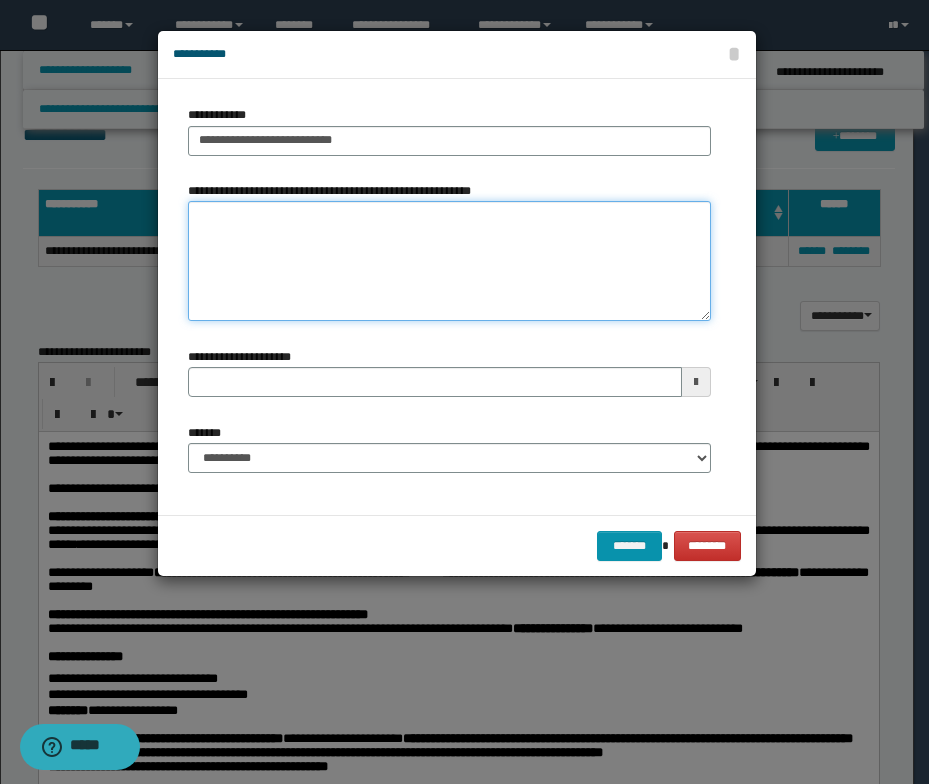type 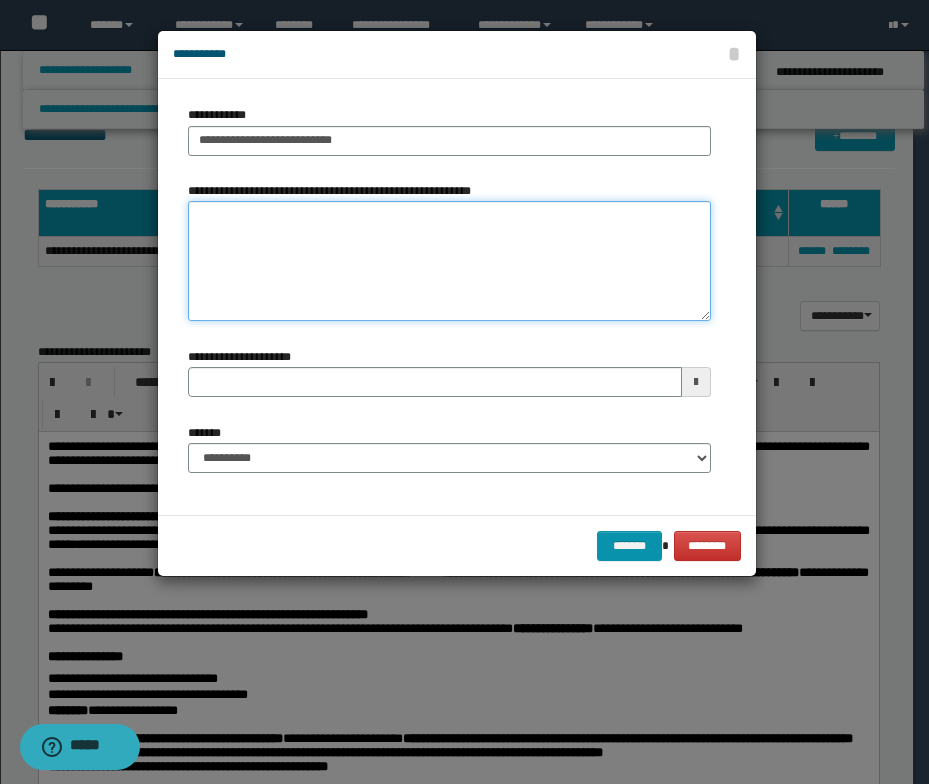 click on "**********" at bounding box center (449, 261) 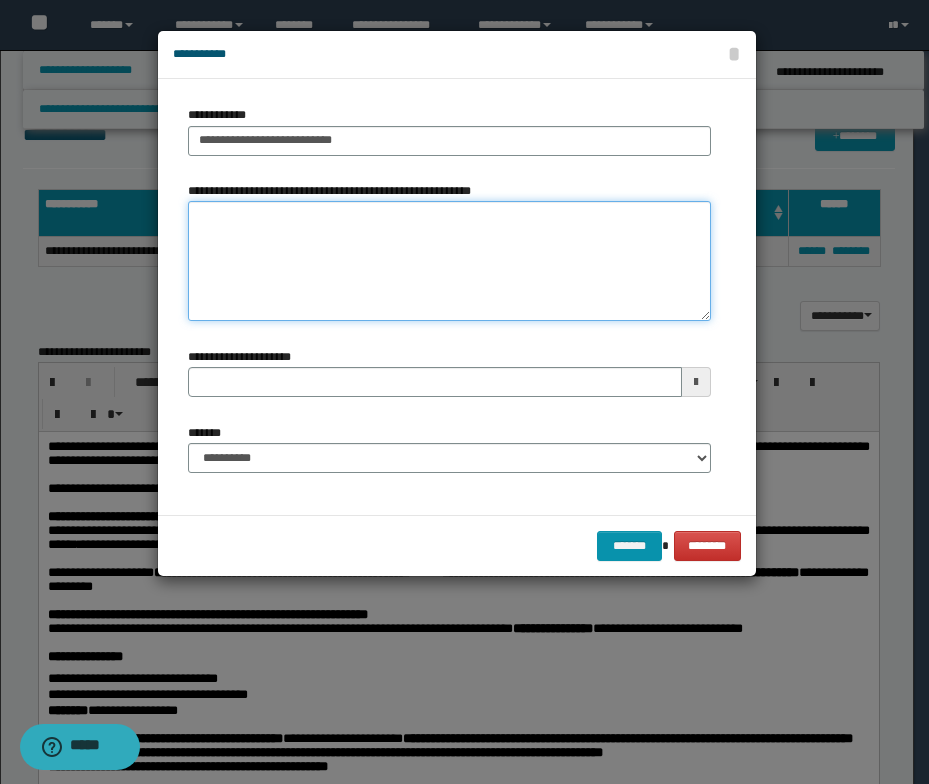 paste on "*******" 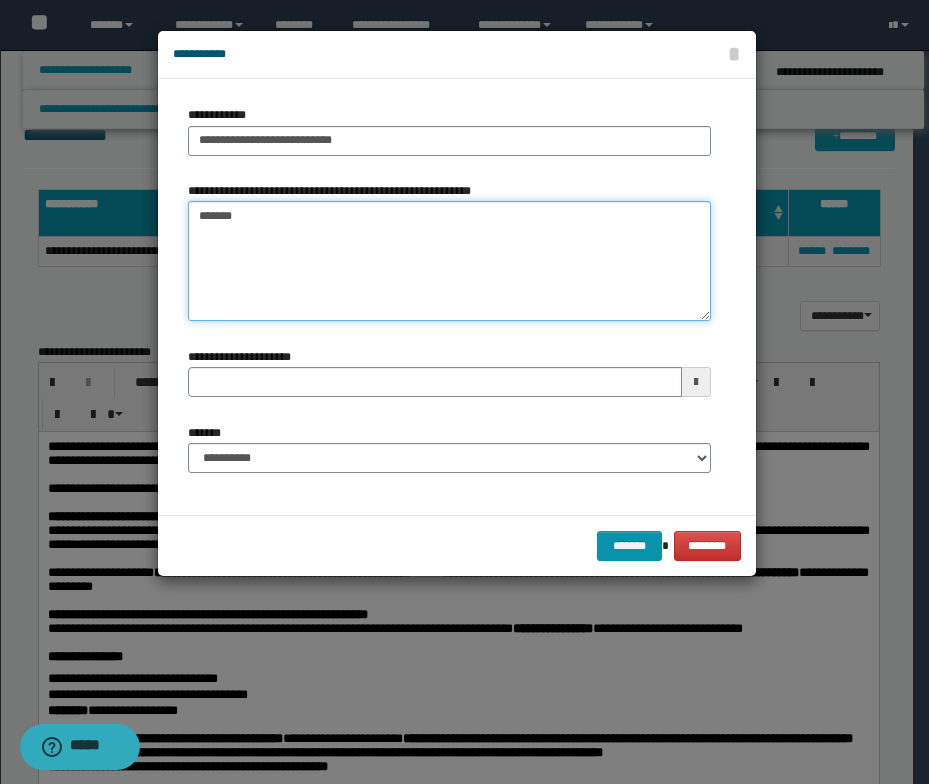 type on "*******" 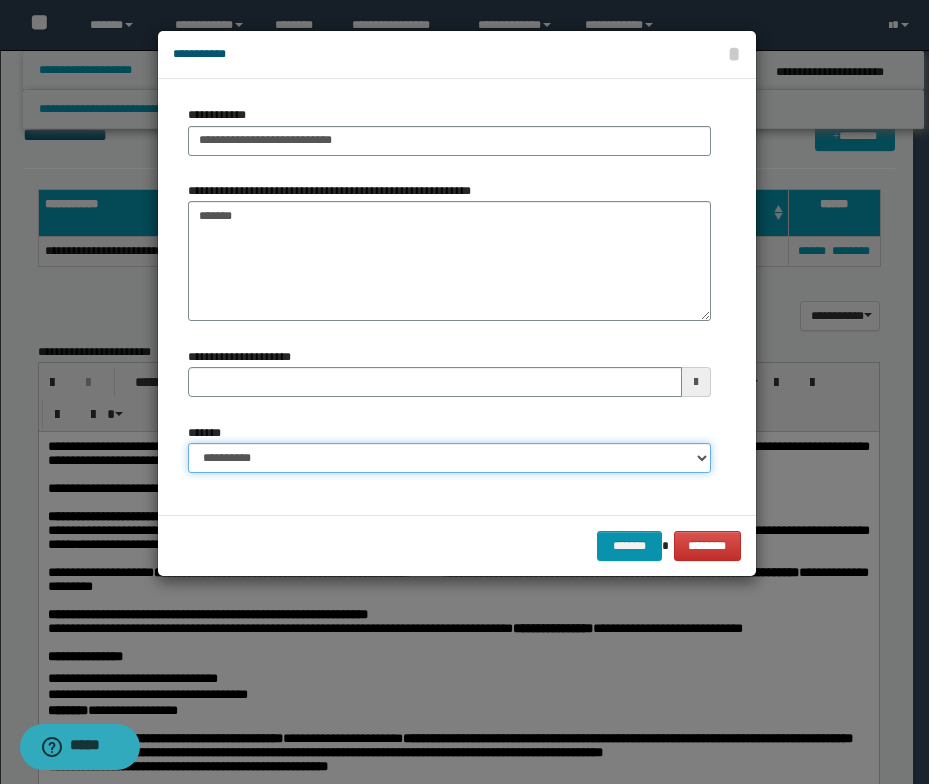 click on "**********" at bounding box center [449, 458] 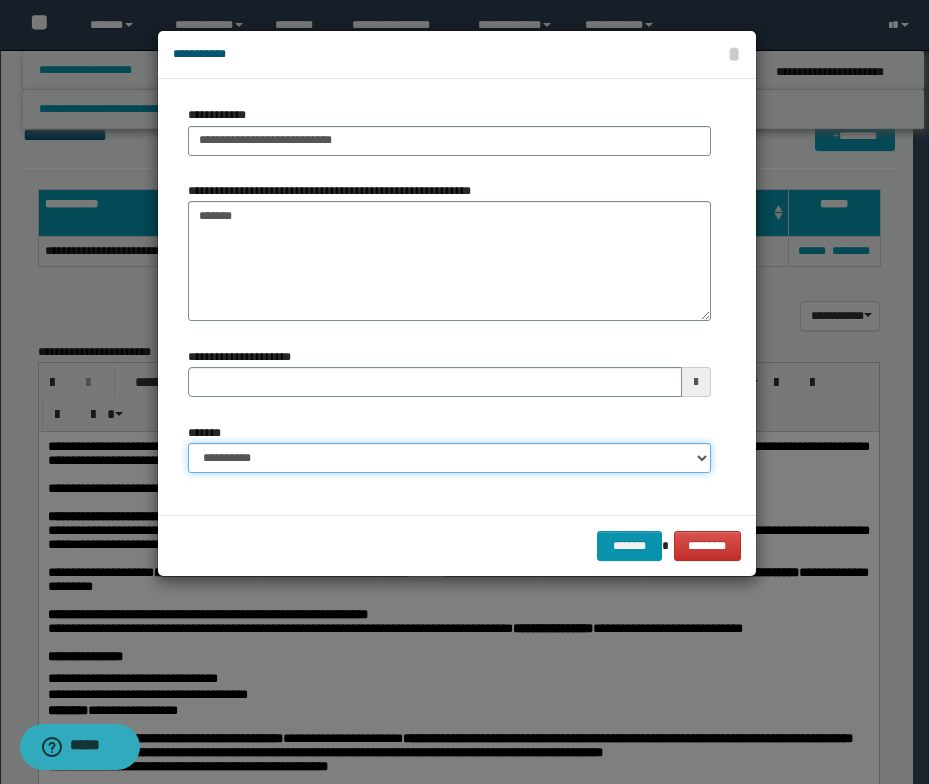 select on "*" 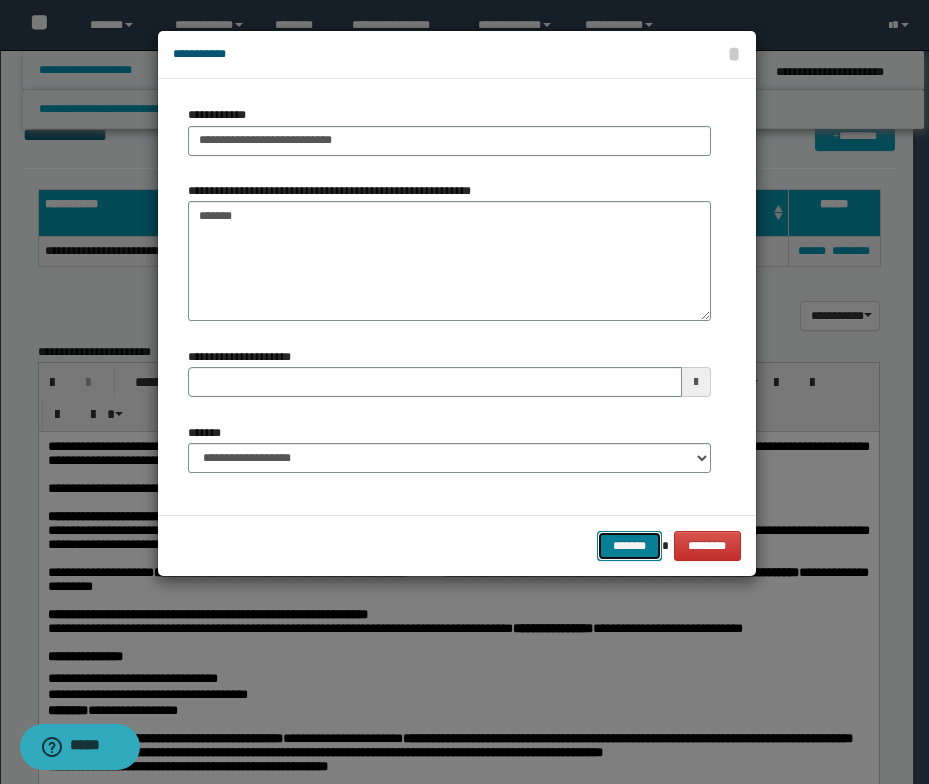click on "*******" at bounding box center [629, 546] 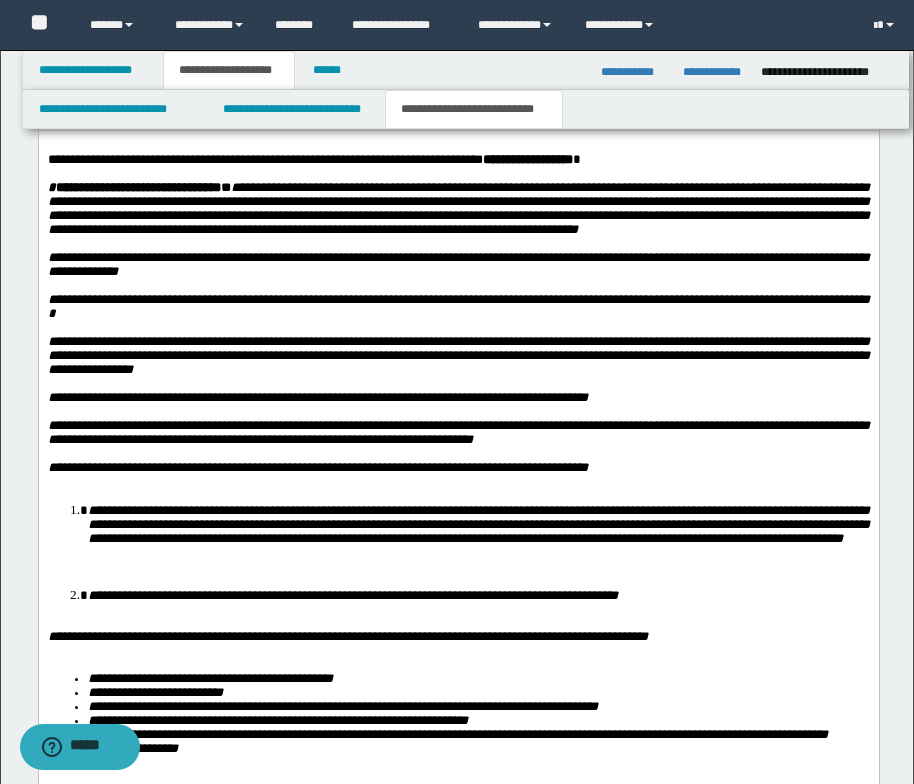 scroll, scrollTop: 2141, scrollLeft: 0, axis: vertical 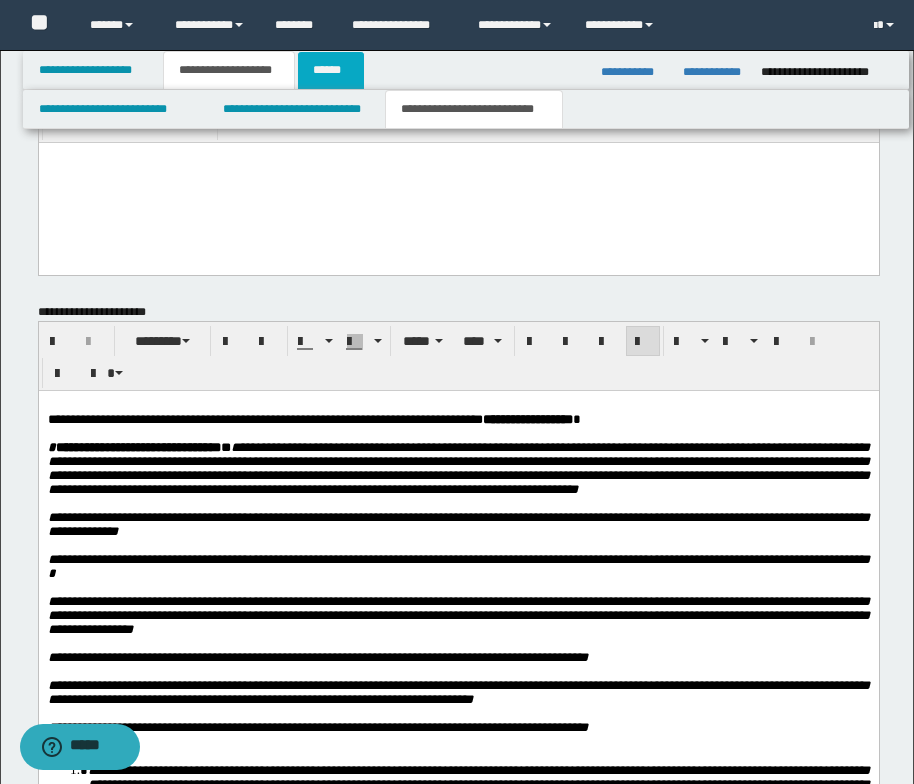 drag, startPoint x: 343, startPoint y: 54, endPoint x: 344, endPoint y: 67, distance: 13.038404 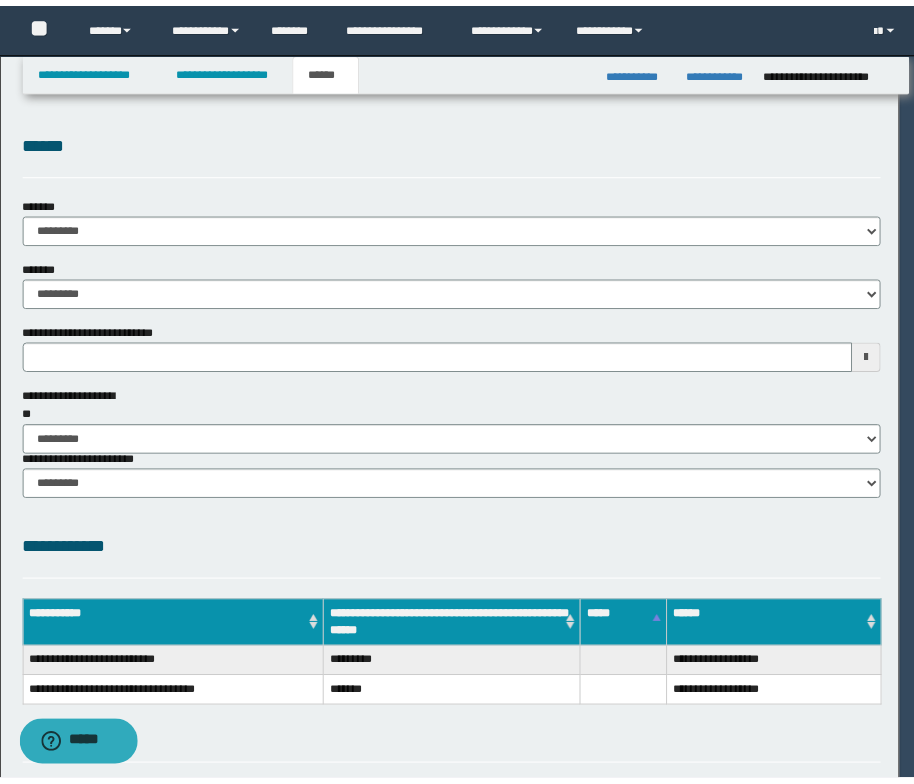 scroll, scrollTop: 0, scrollLeft: 0, axis: both 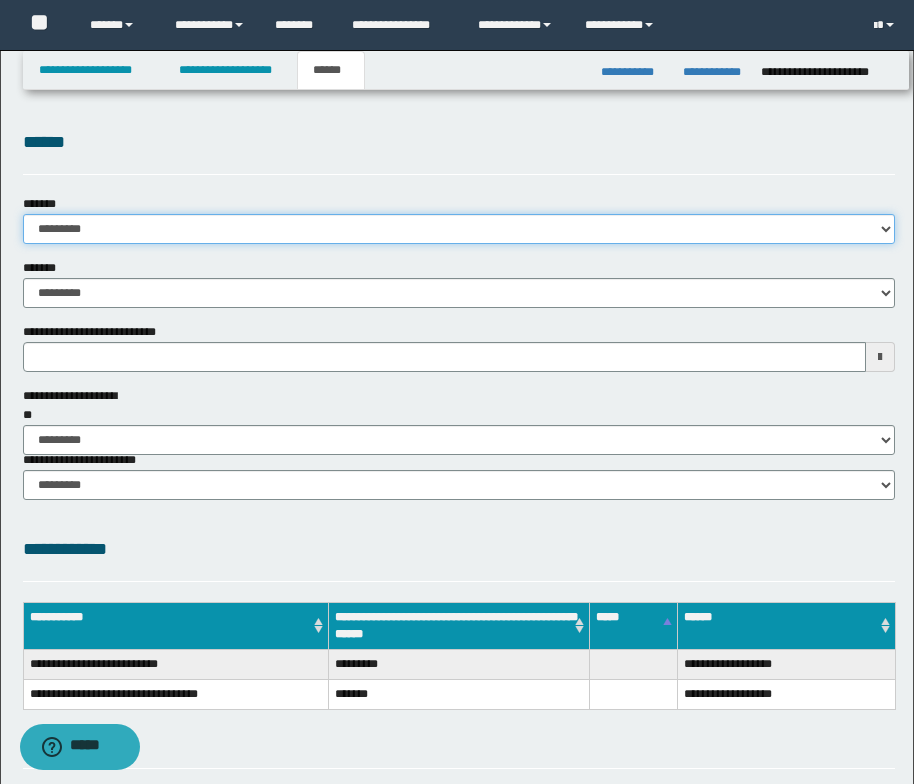 click on "**********" at bounding box center [459, 229] 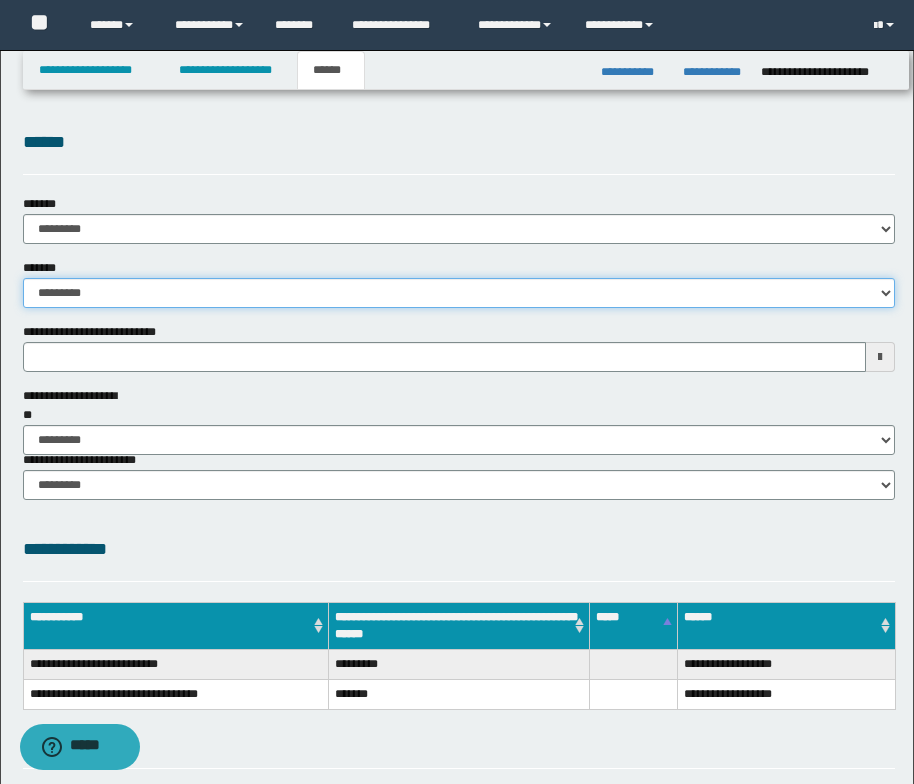 click on "**********" at bounding box center [459, 293] 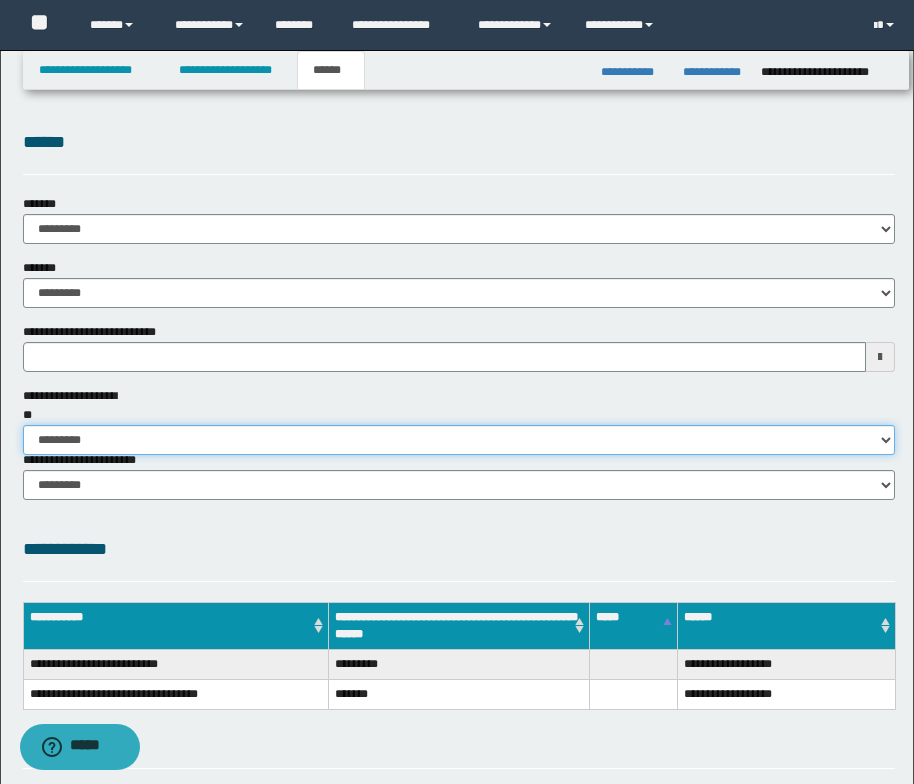 click on "*********
**
**" at bounding box center [459, 440] 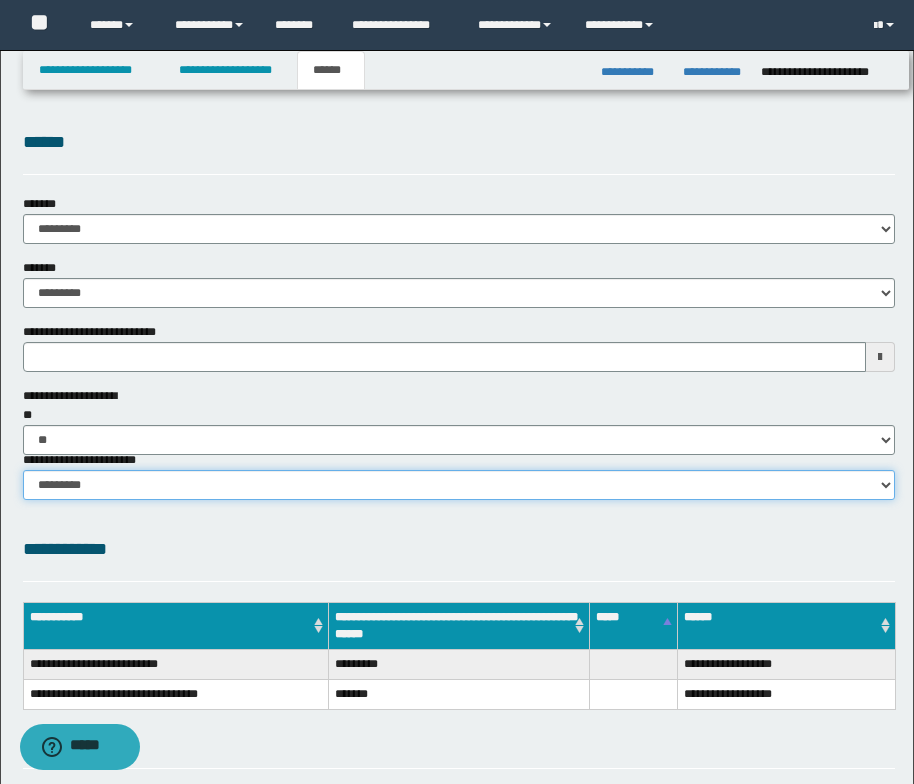 click on "*********
*********
*********" at bounding box center [459, 485] 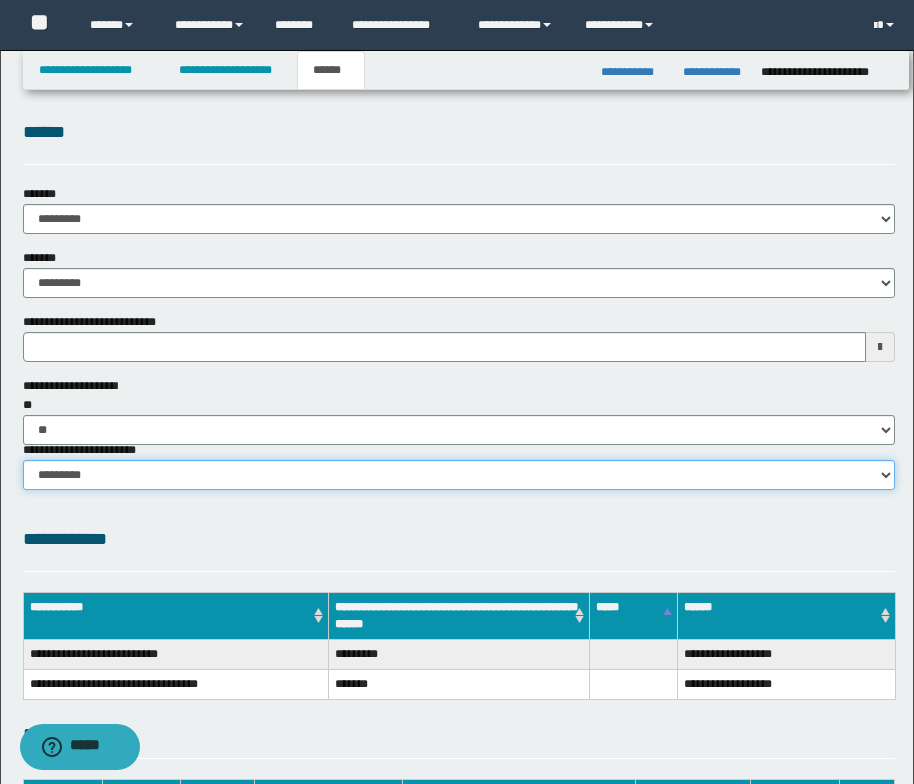 scroll, scrollTop: 0, scrollLeft: 0, axis: both 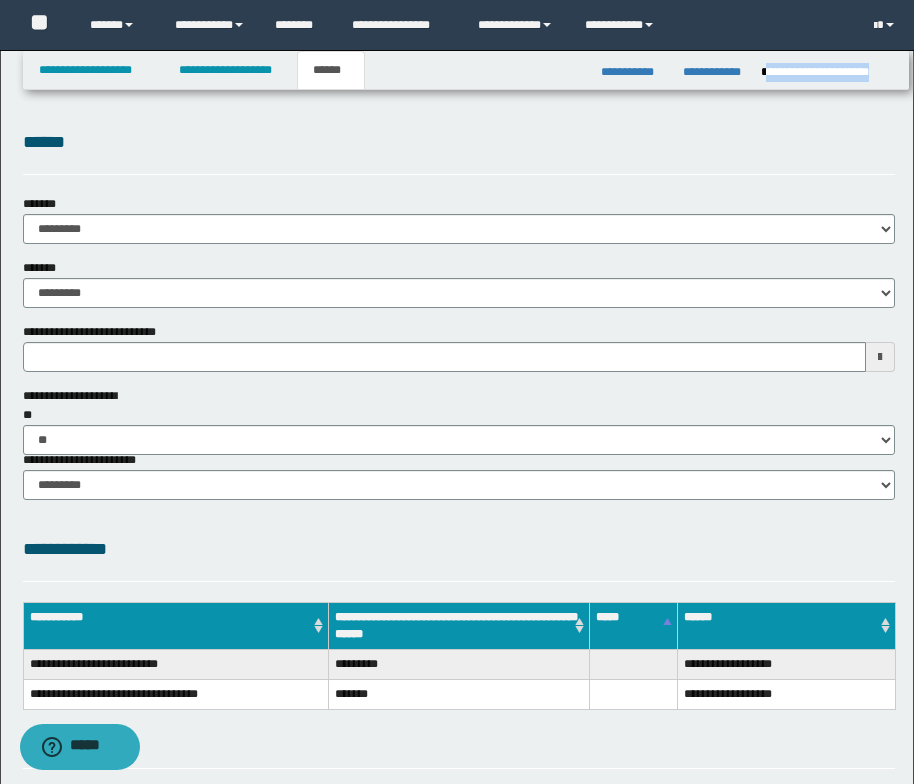 drag, startPoint x: 765, startPoint y: 73, endPoint x: 898, endPoint y: 75, distance: 133.01503 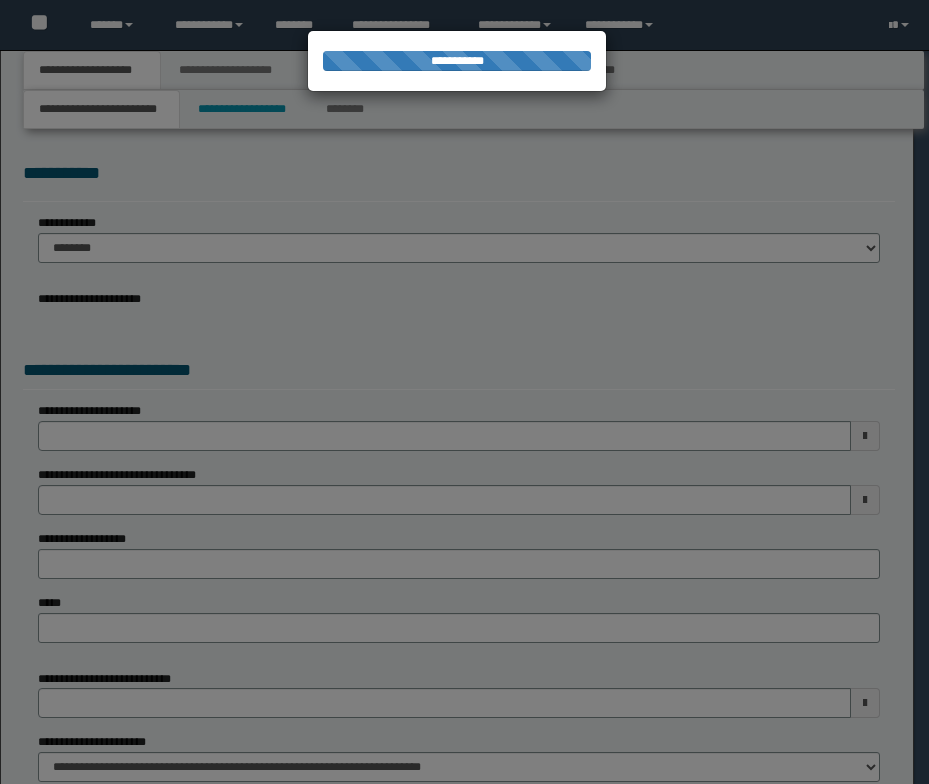scroll, scrollTop: 0, scrollLeft: 0, axis: both 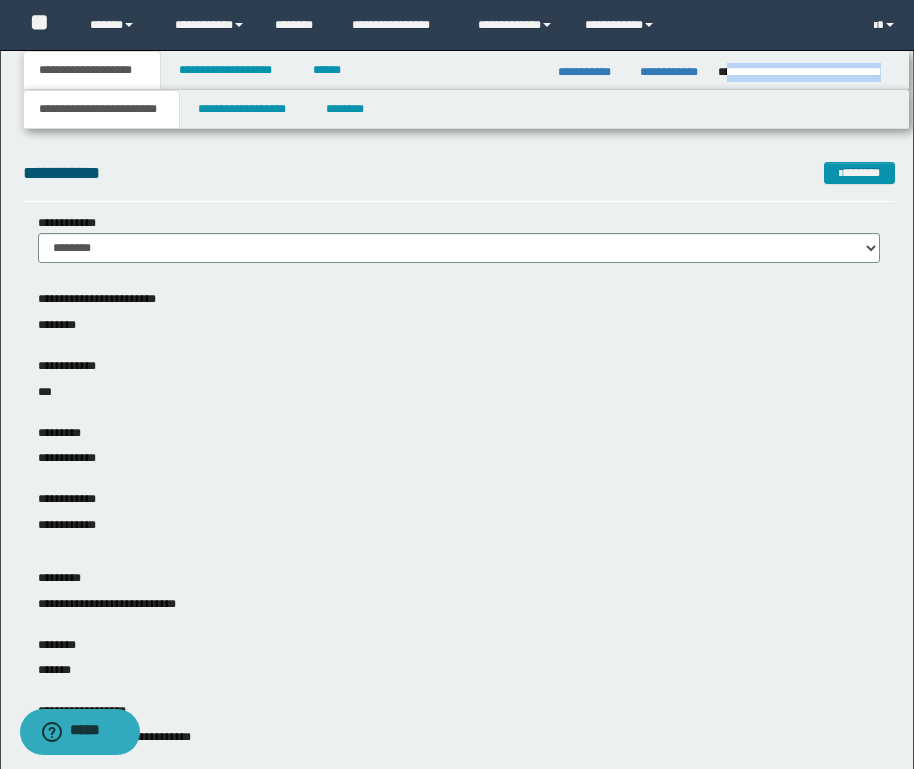 drag, startPoint x: 726, startPoint y: 69, endPoint x: 896, endPoint y: 78, distance: 170.23807 